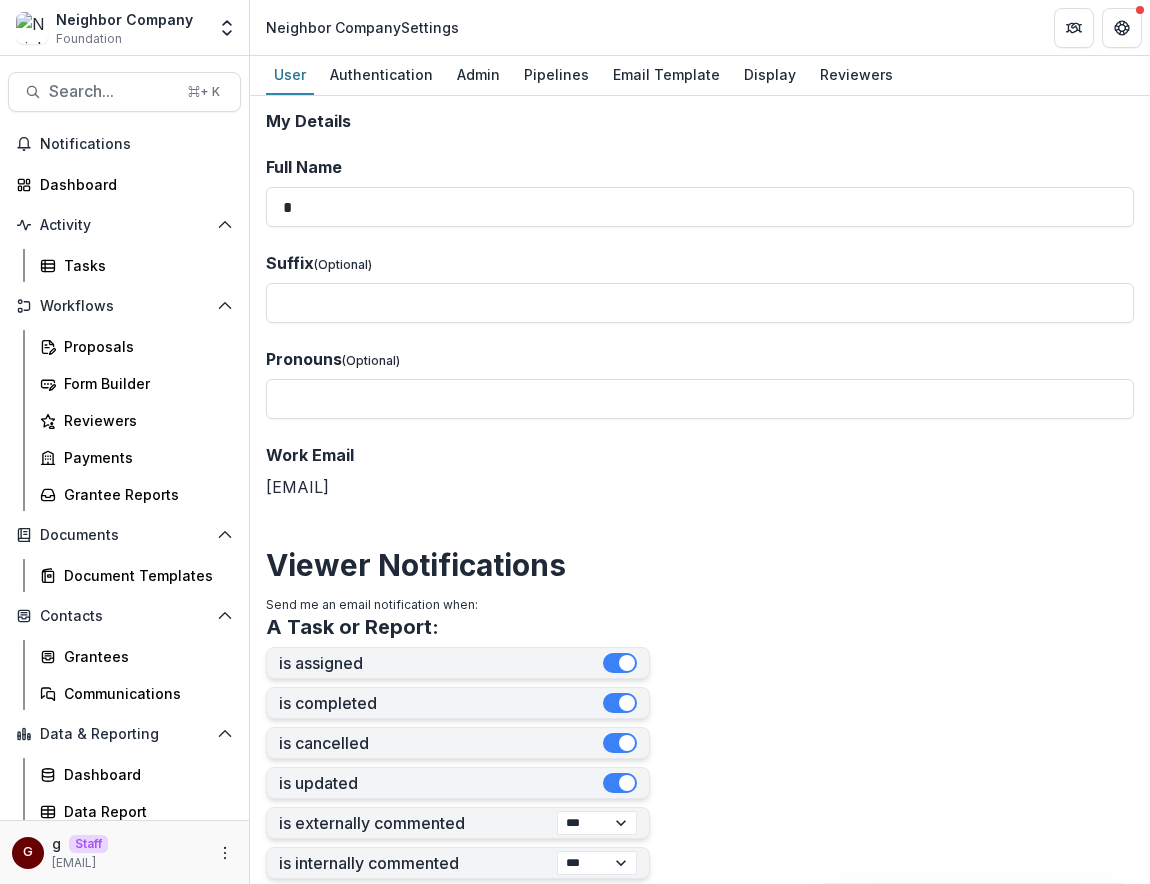 scroll, scrollTop: 0, scrollLeft: 0, axis: both 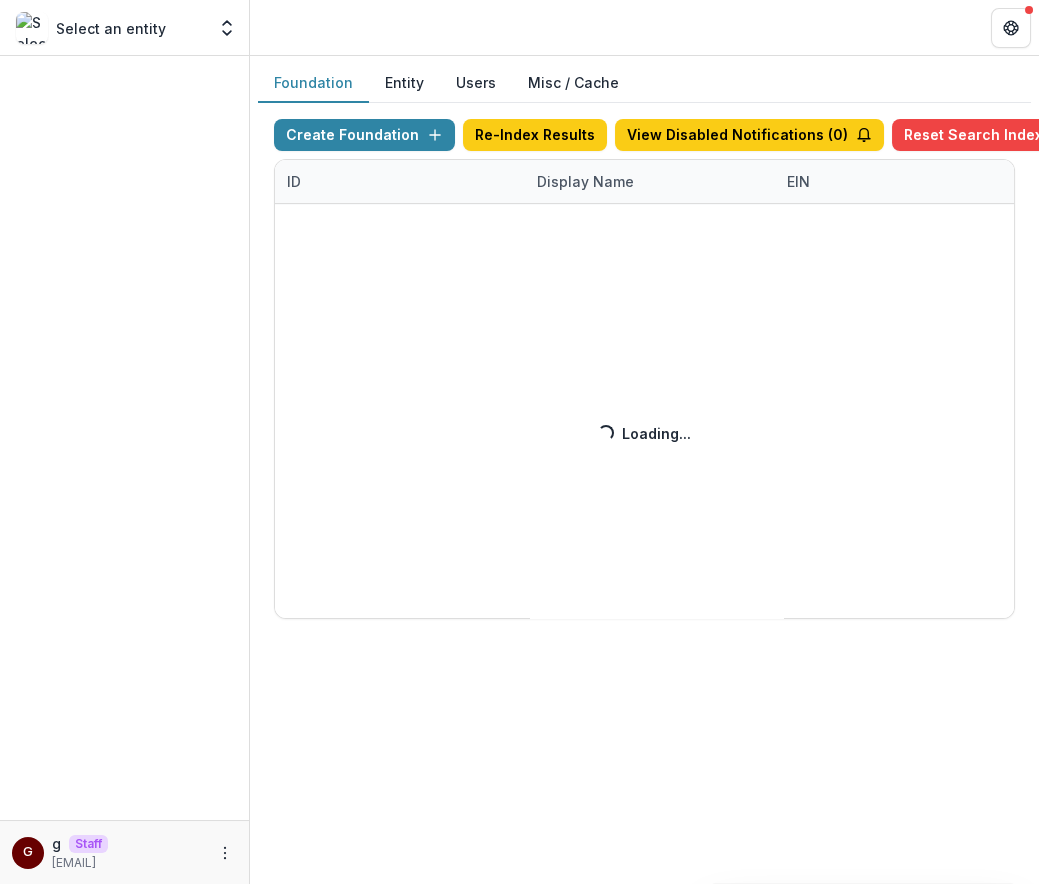 click on "Create Foundation Re-Index Results View Disabled Notifications ( 0 ) Reset Search Index ID Display Name EIN Account Type Vitally Id Subdomain Created on Actions Feature Flags Loading... Loading..." at bounding box center (644, 369) 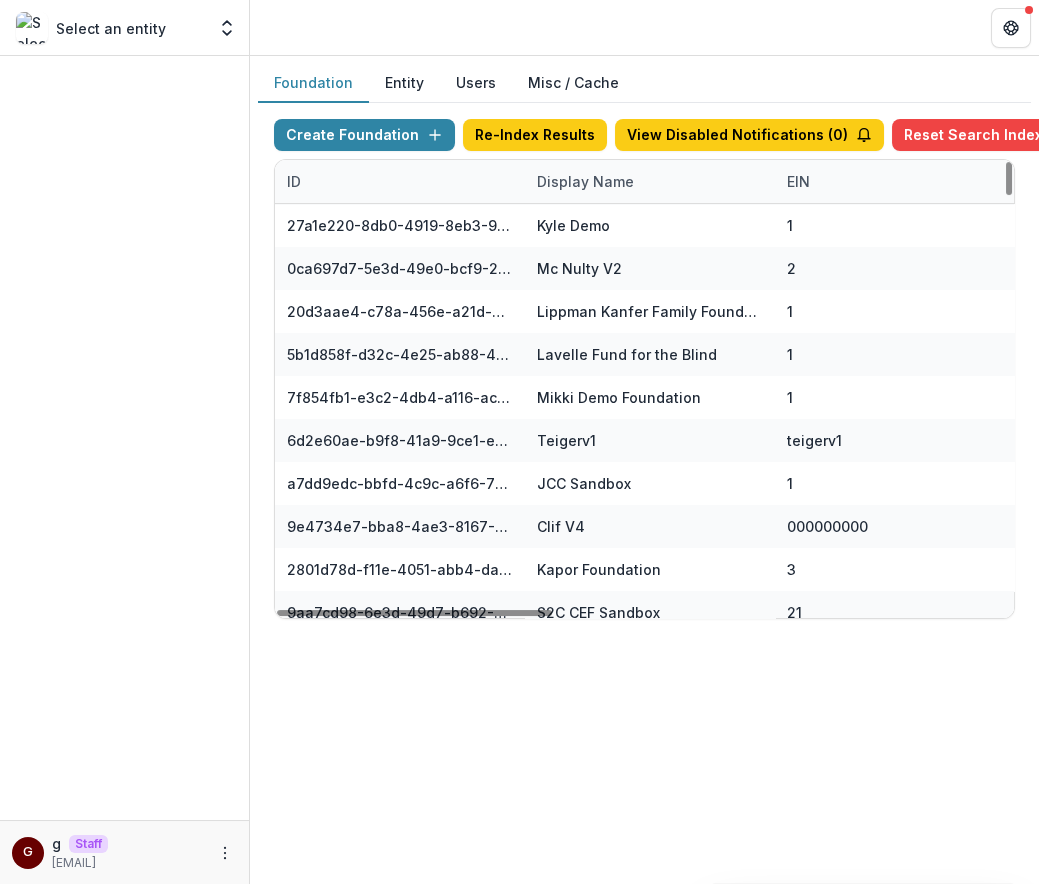 click on "Display Name" at bounding box center (585, 181) 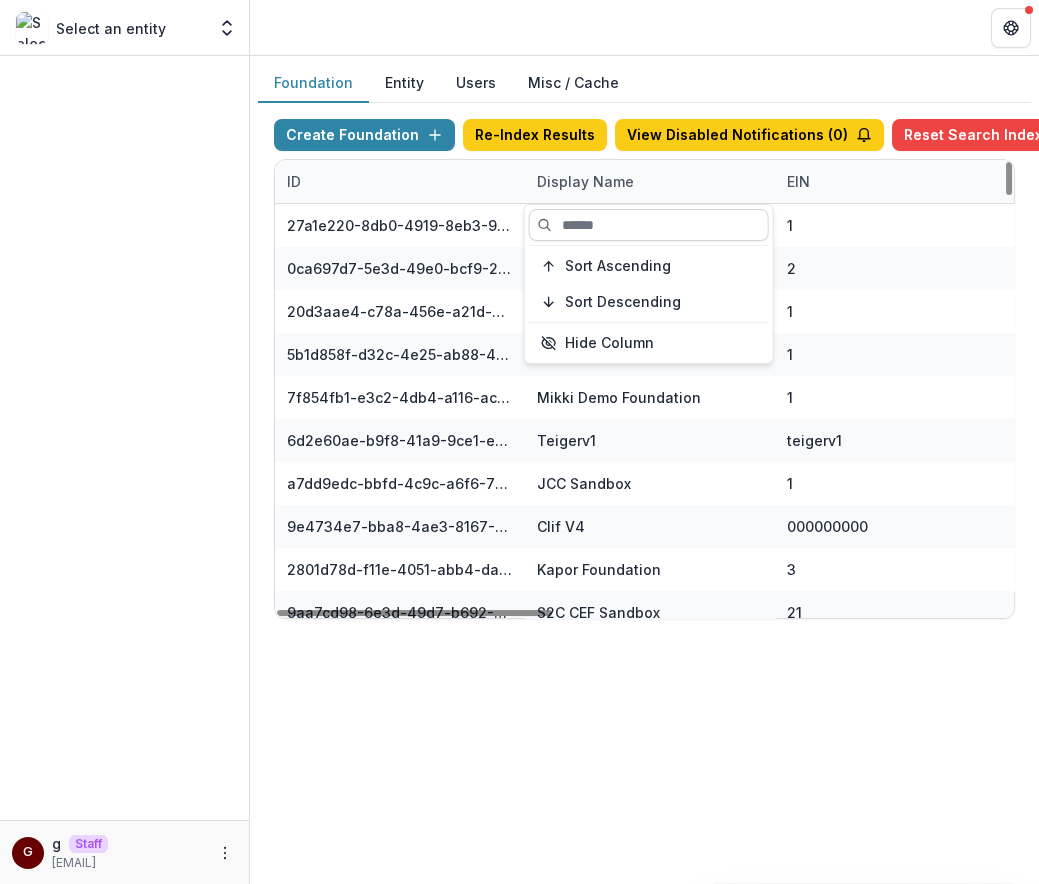 click at bounding box center [649, 225] 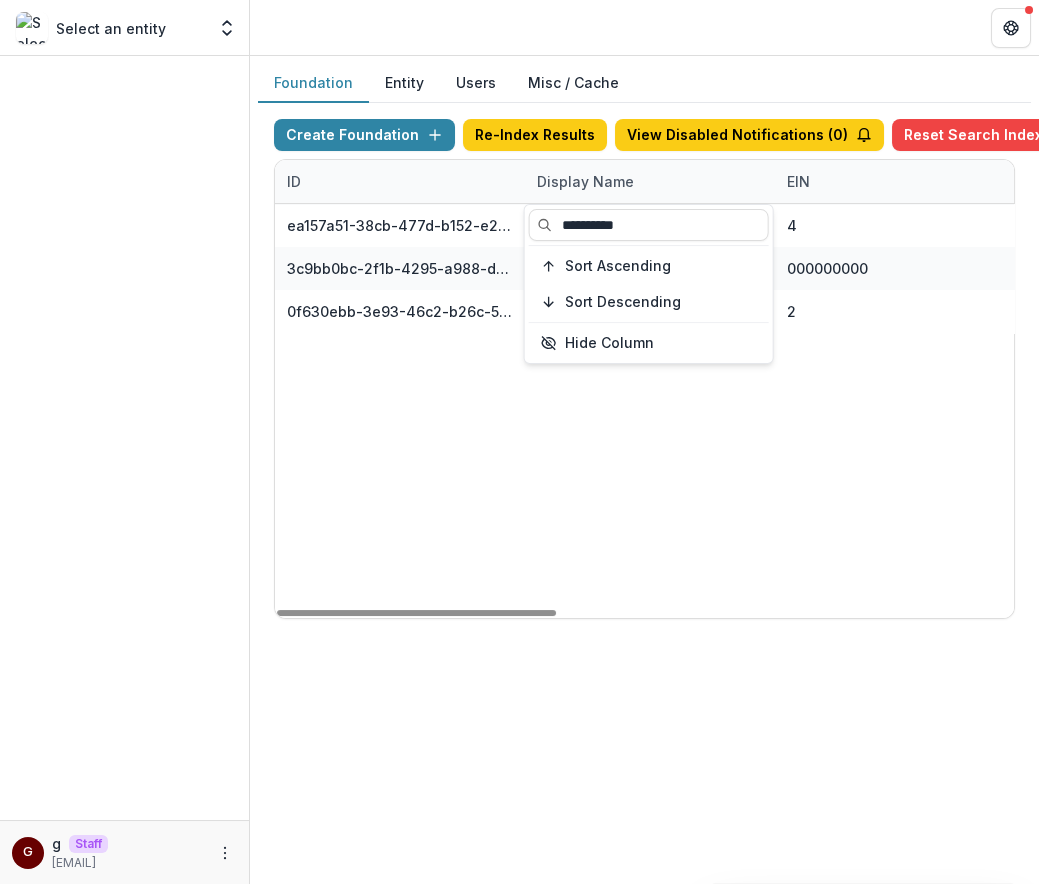 type on "**********" 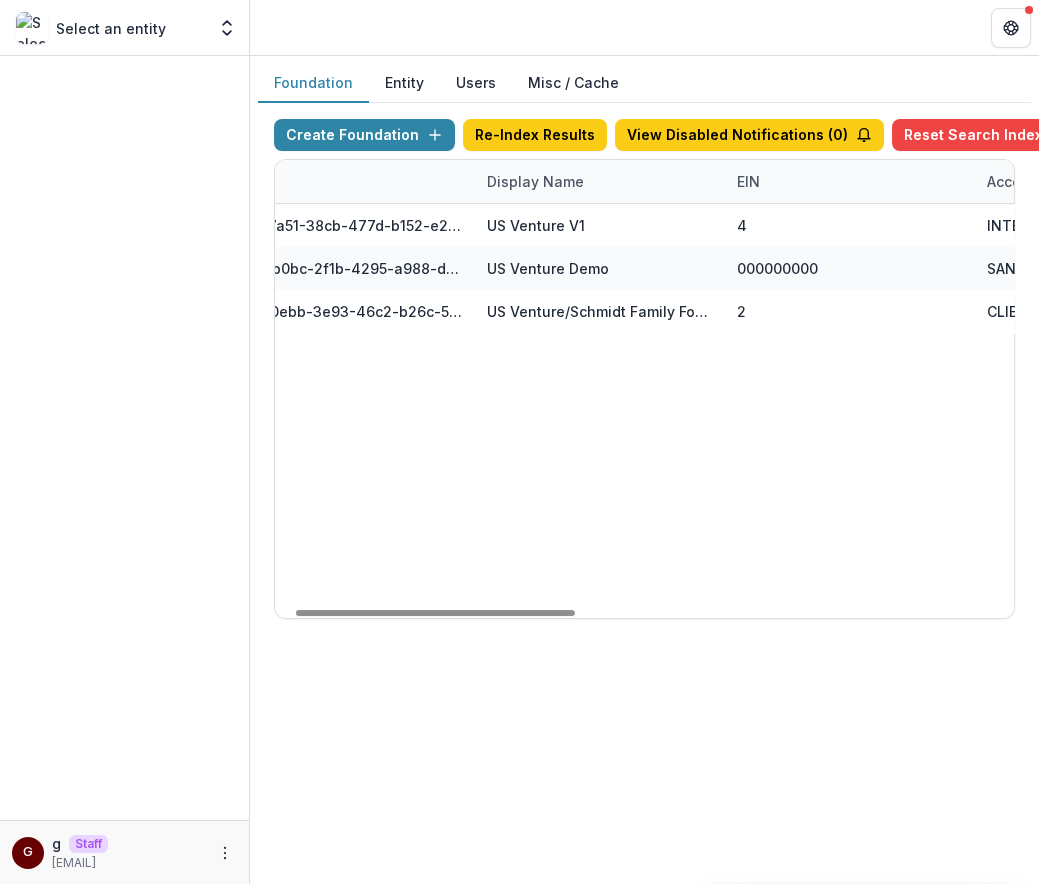 scroll, scrollTop: 0, scrollLeft: 0, axis: both 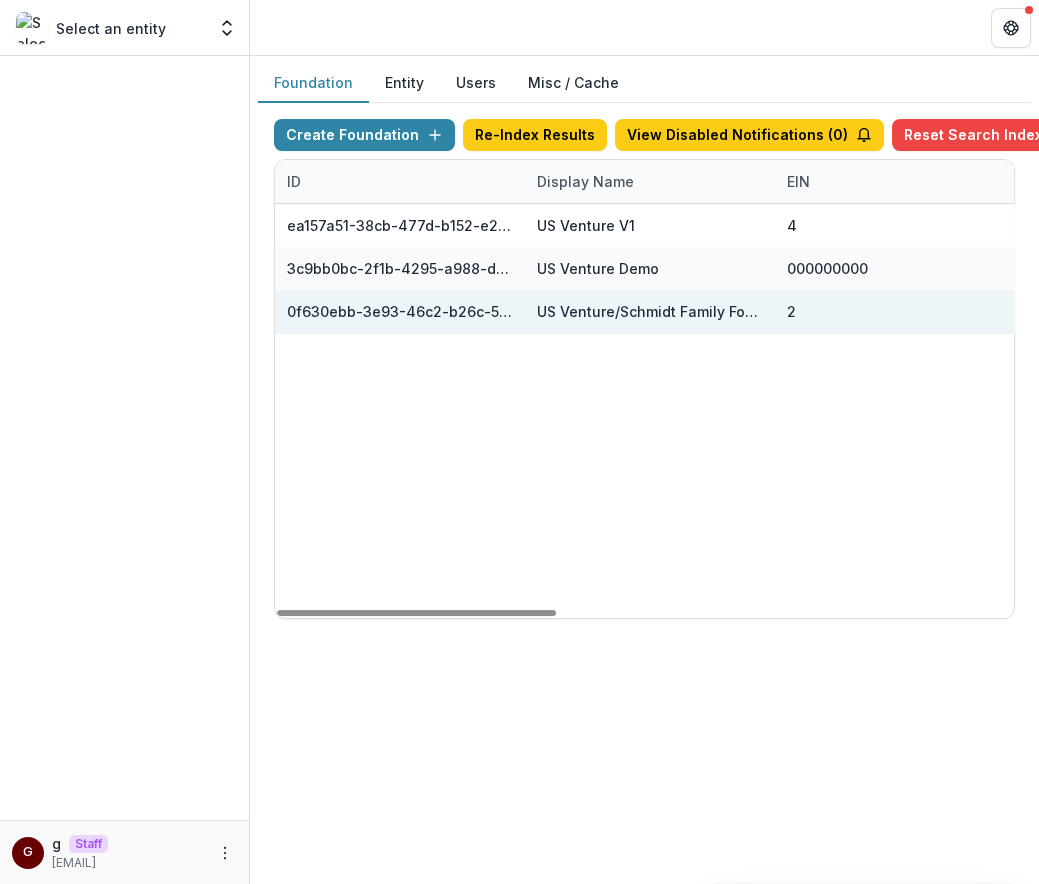 click on "US Venture/Schmidt Family Foundation" at bounding box center (650, 311) 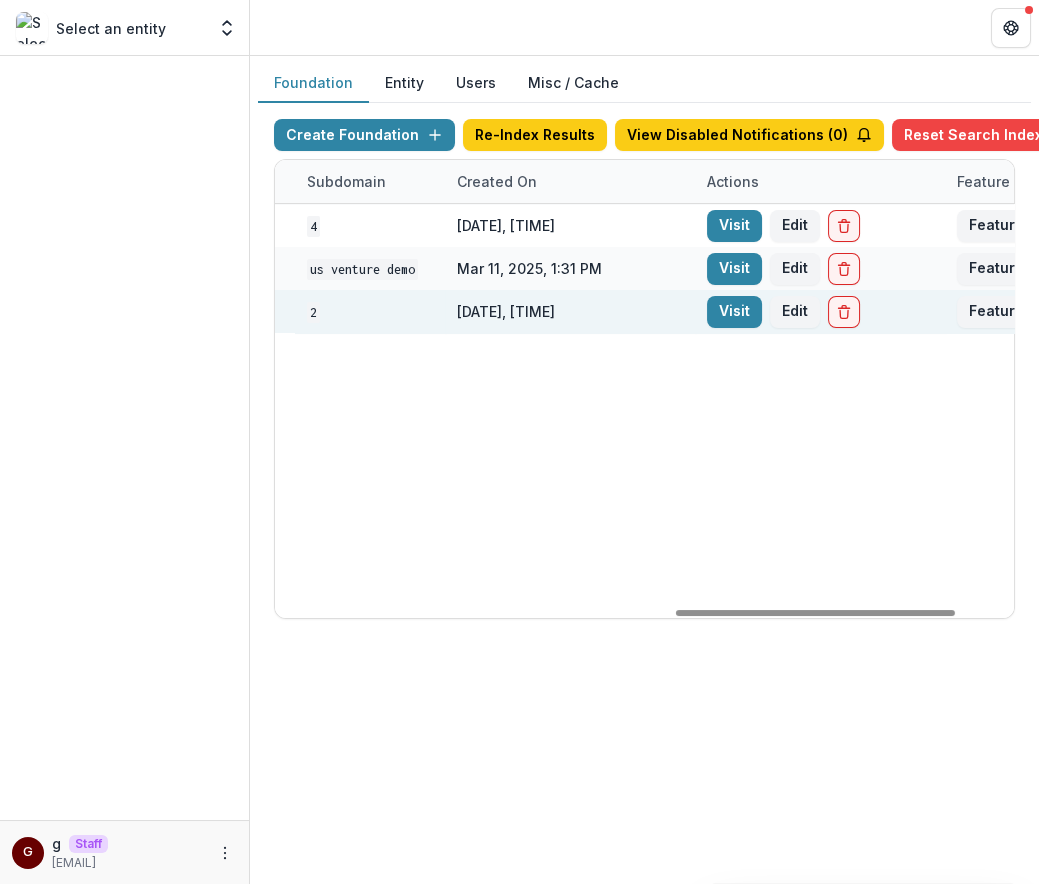 scroll, scrollTop: 0, scrollLeft: 1120, axis: horizontal 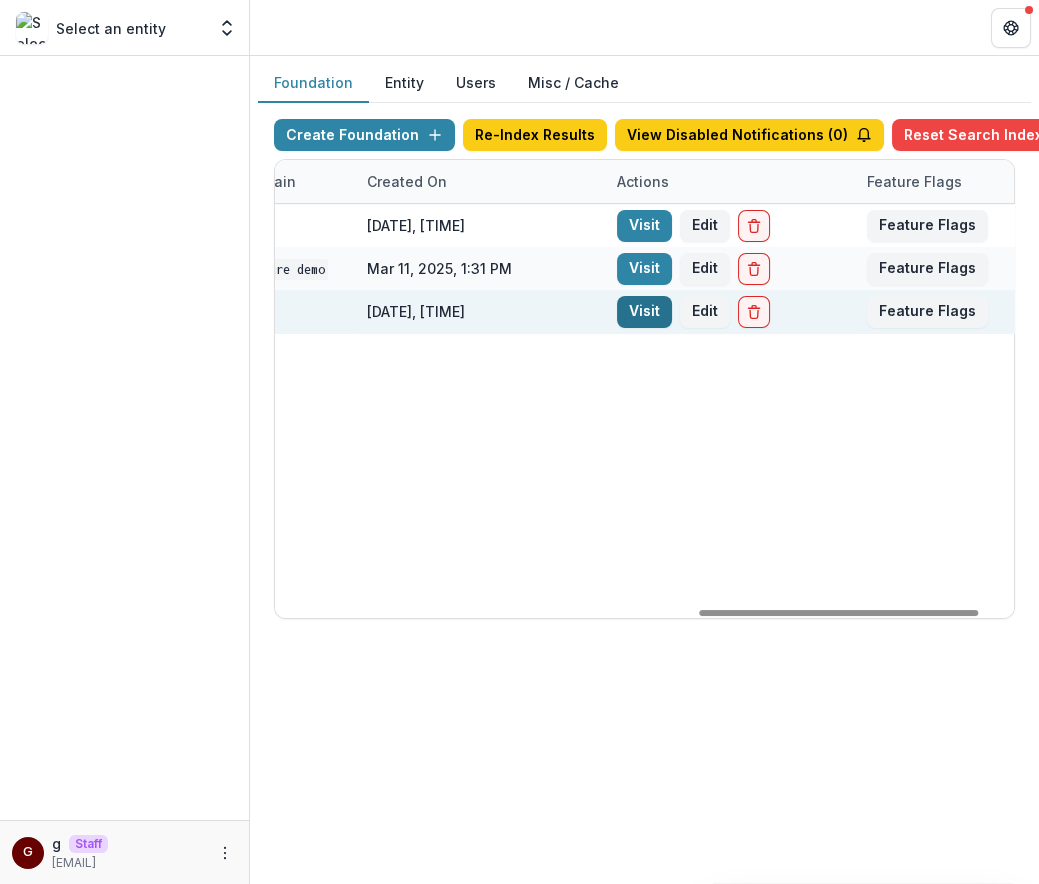 click on "Visit" at bounding box center (644, 312) 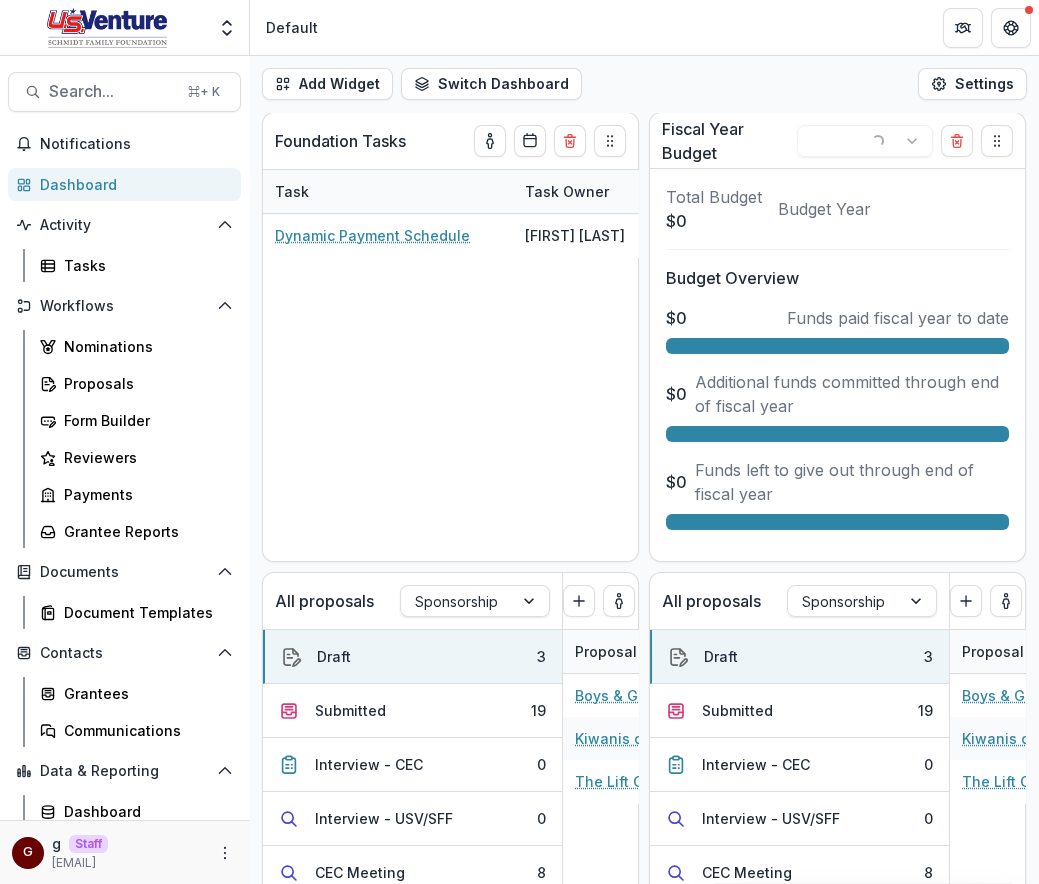 click on "g g Staff [EMAIL]" at bounding box center (124, 852) 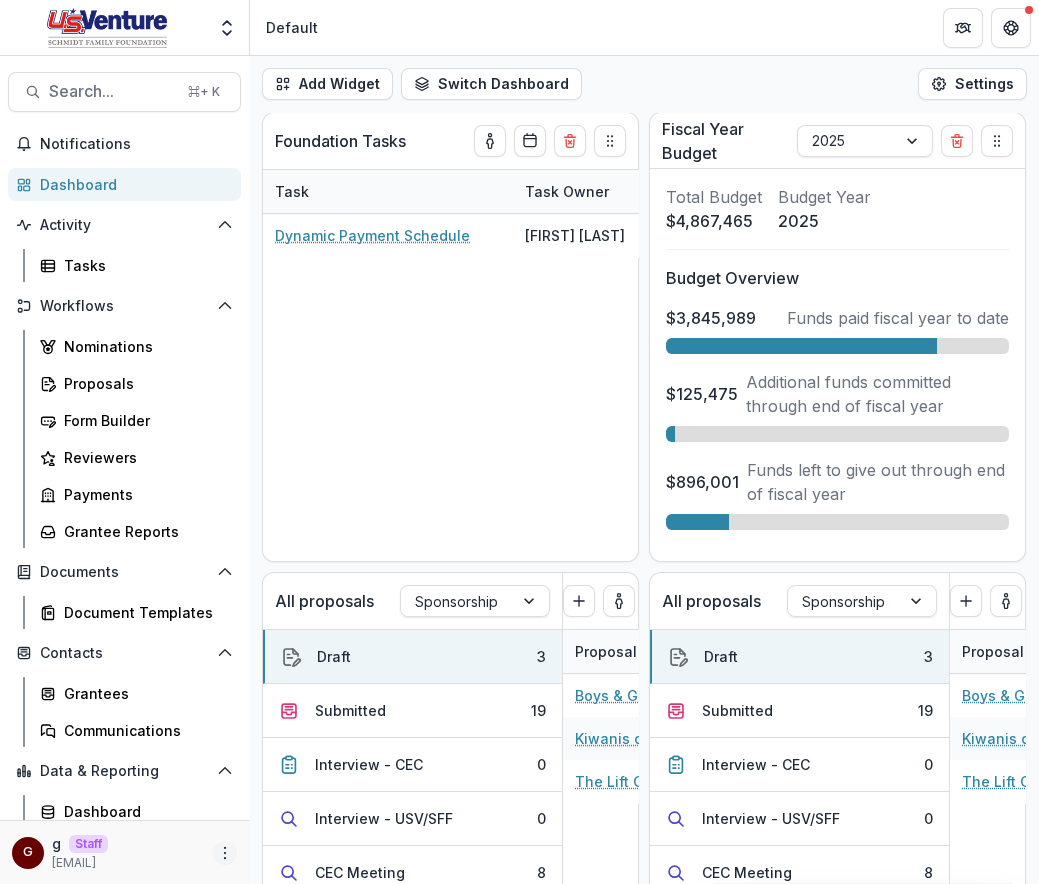 click 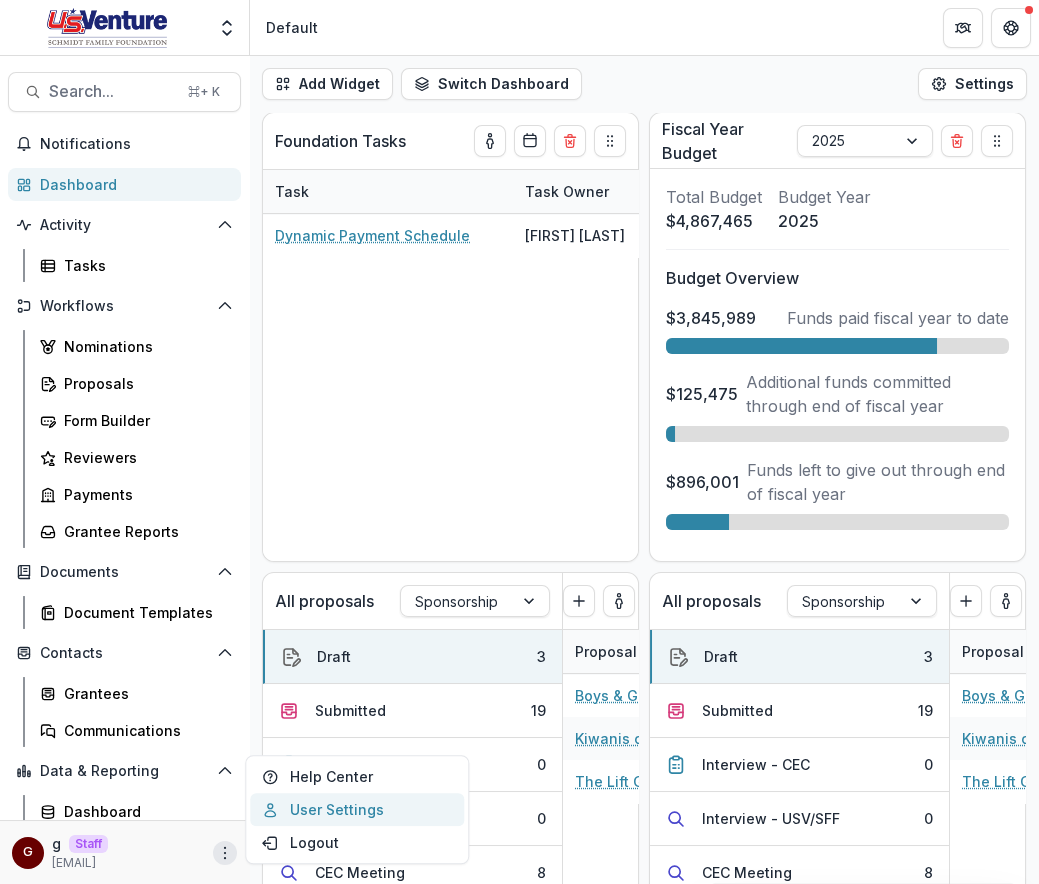click on "User Settings" at bounding box center (357, 809) 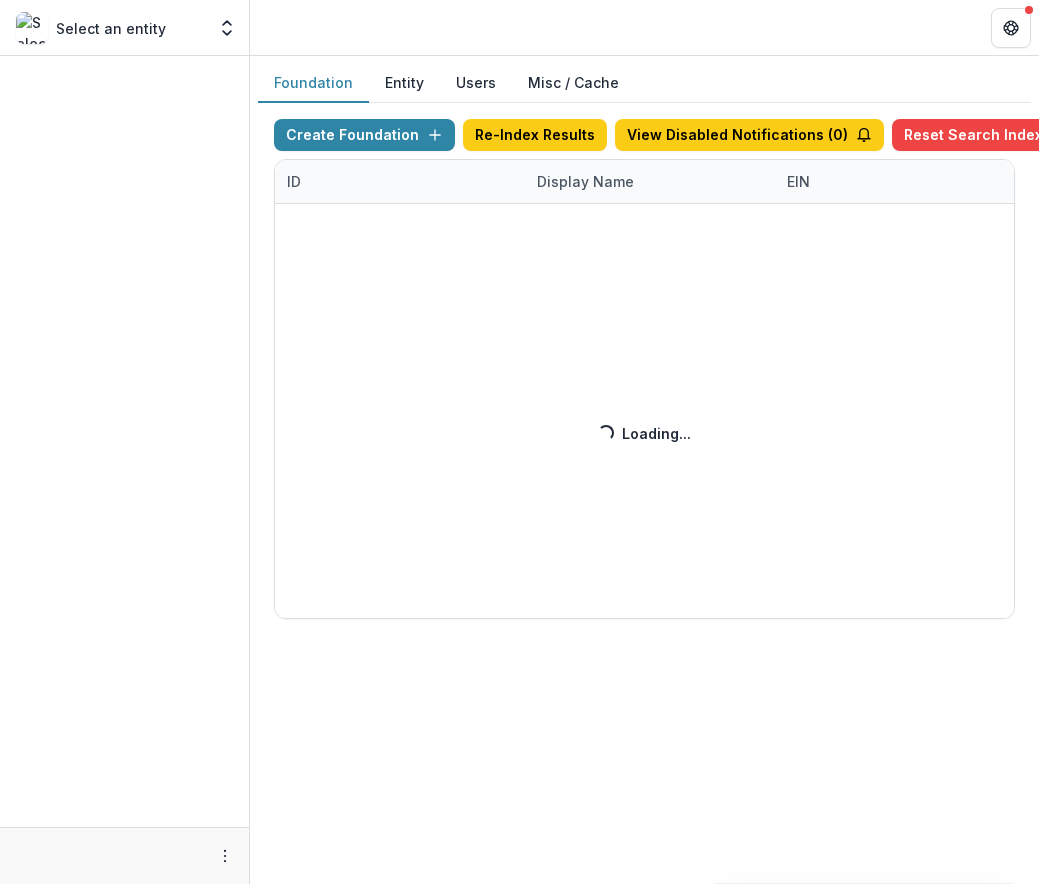 scroll, scrollTop: 0, scrollLeft: 0, axis: both 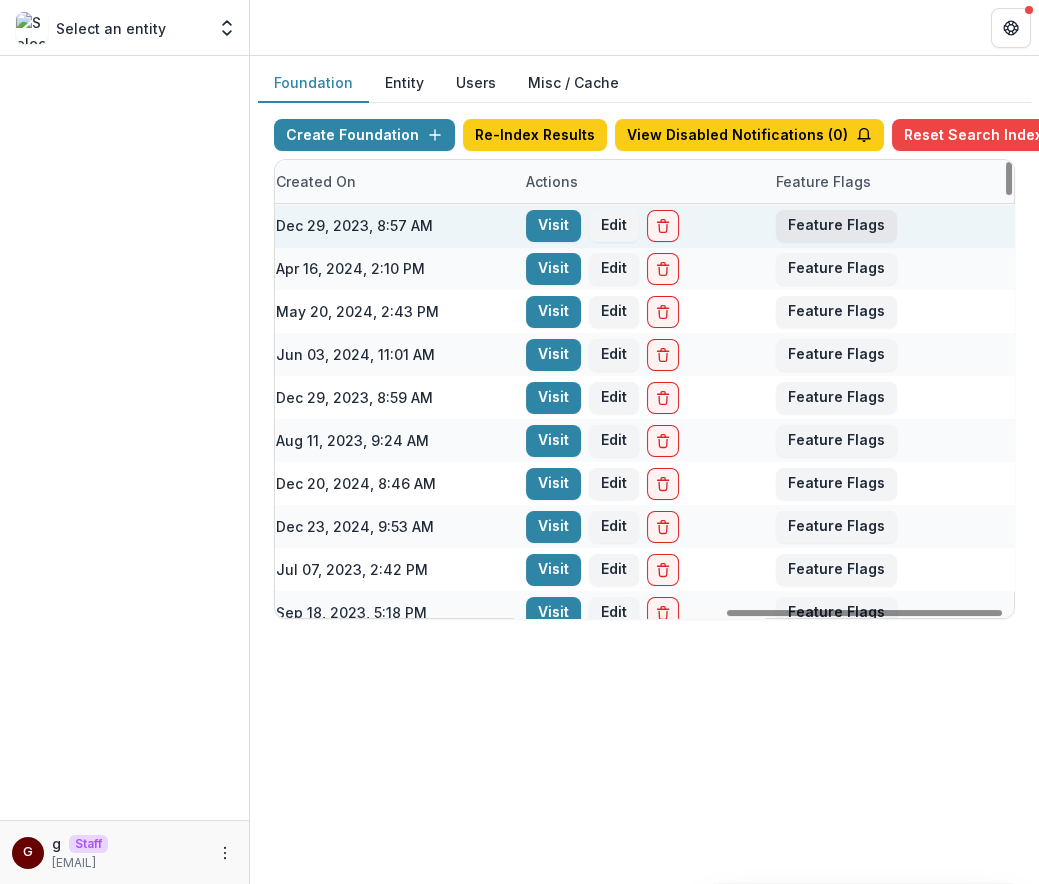 click on "Feature Flags" at bounding box center [836, 226] 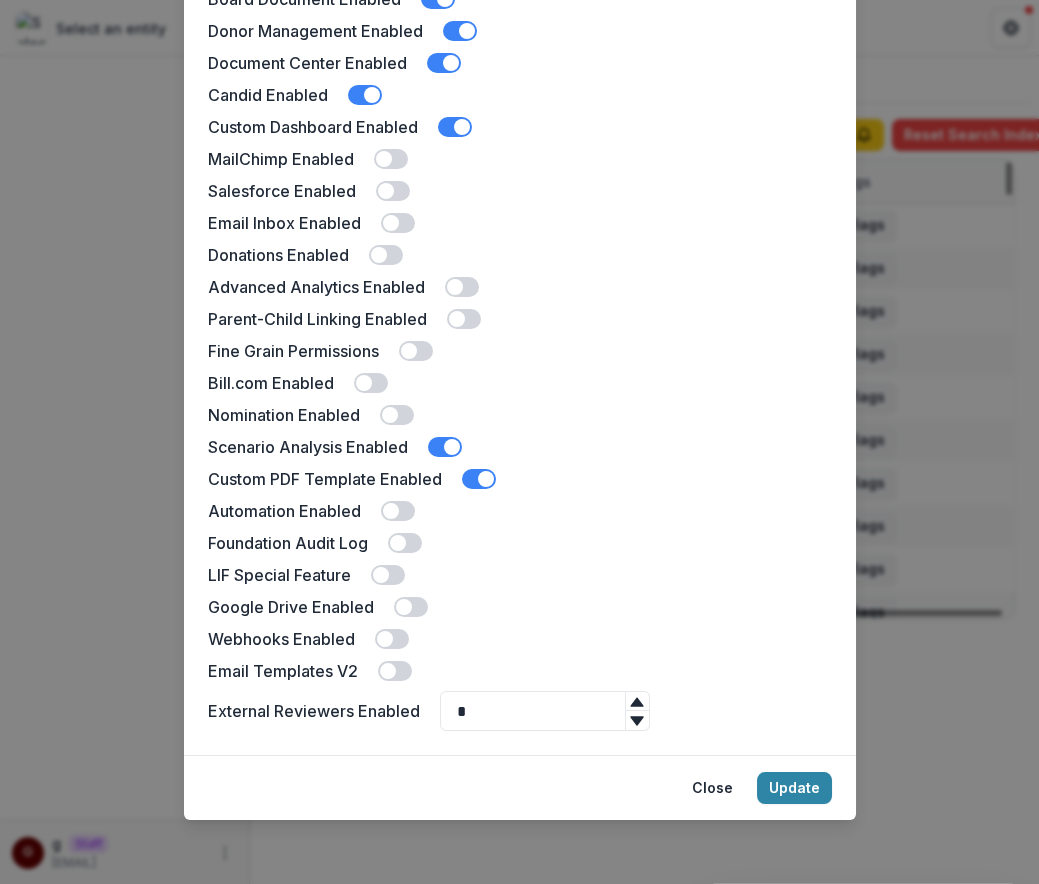 scroll, scrollTop: 0, scrollLeft: 0, axis: both 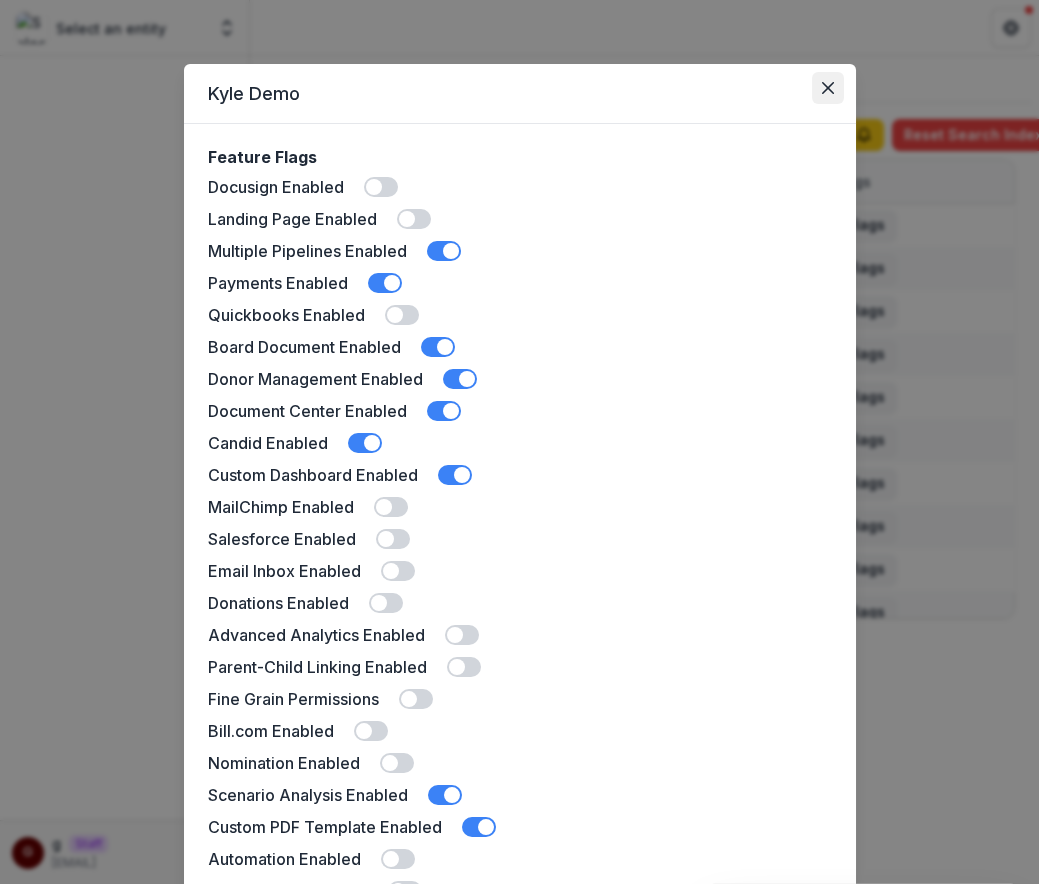 click at bounding box center (828, 88) 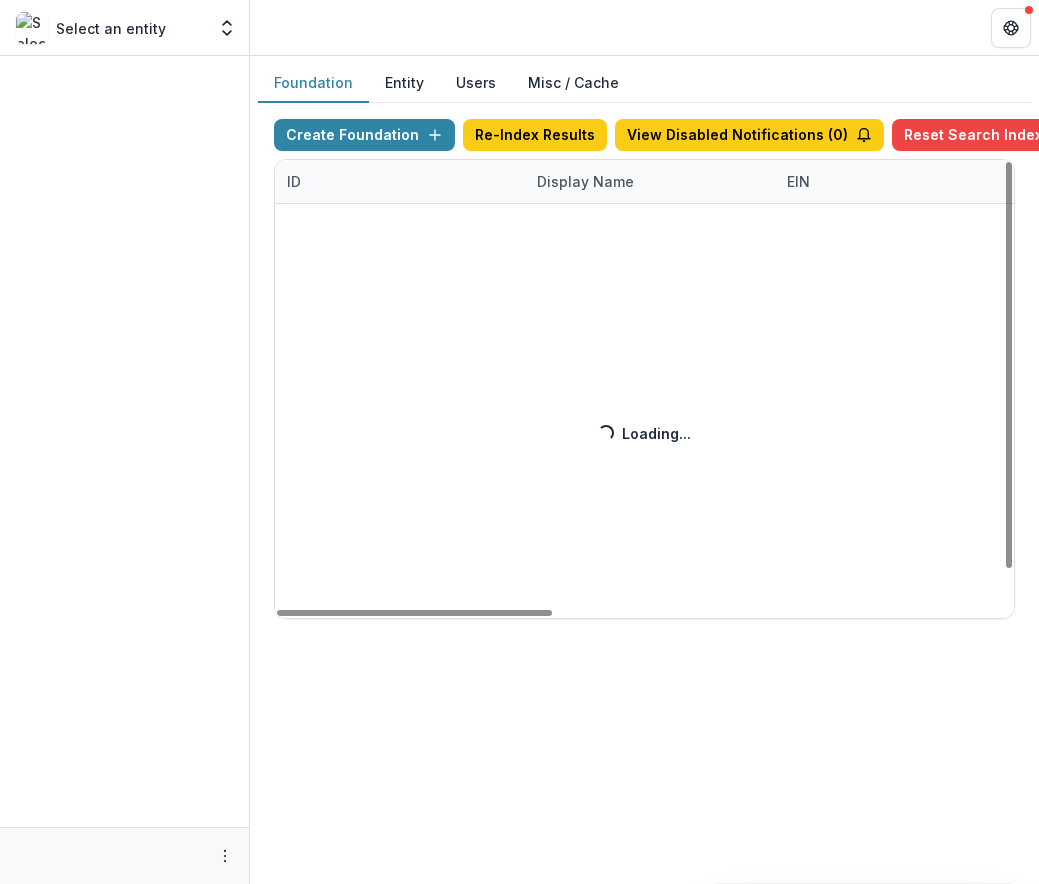 scroll, scrollTop: 0, scrollLeft: 0, axis: both 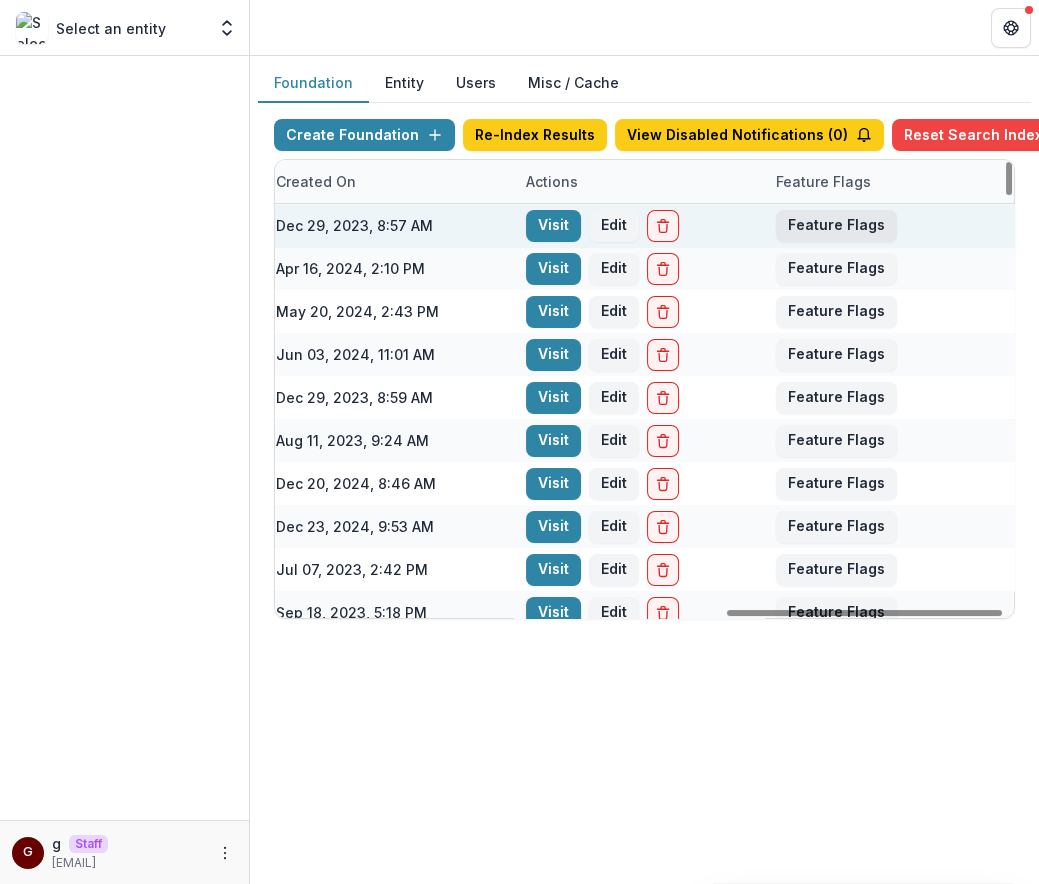 click on "Feature Flags" at bounding box center [836, 226] 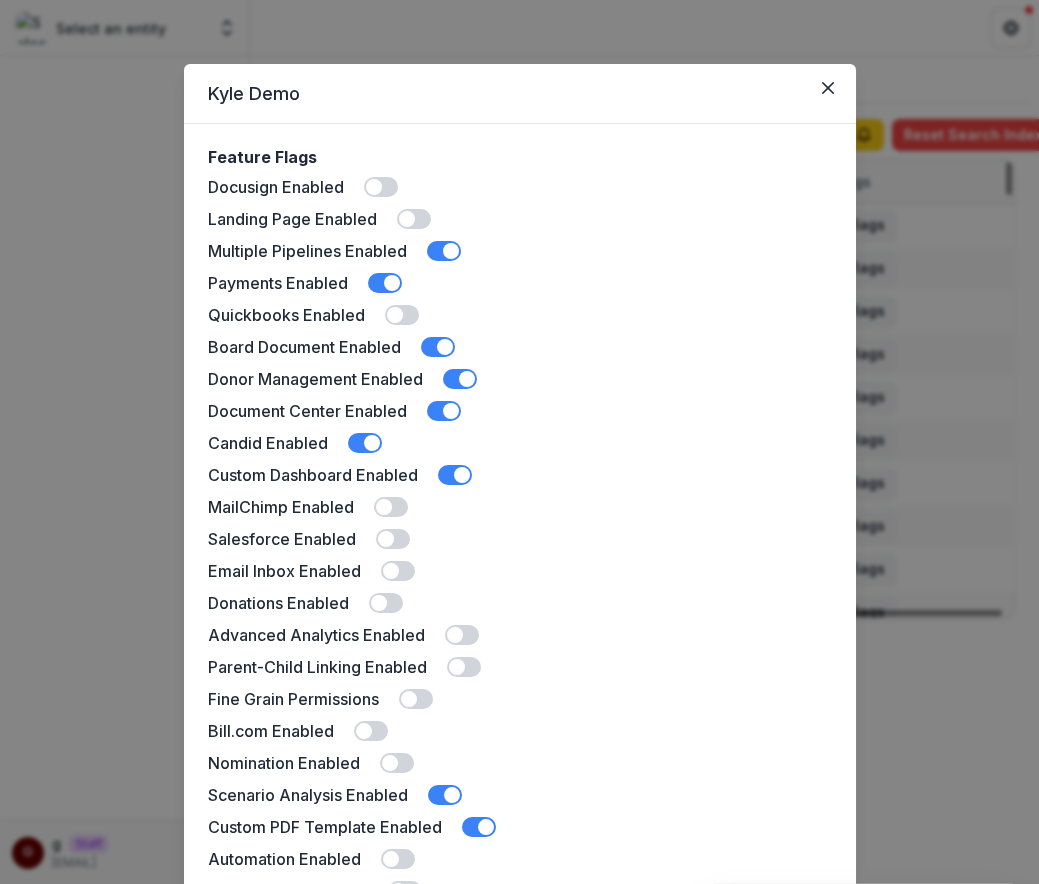 scroll, scrollTop: 348, scrollLeft: 0, axis: vertical 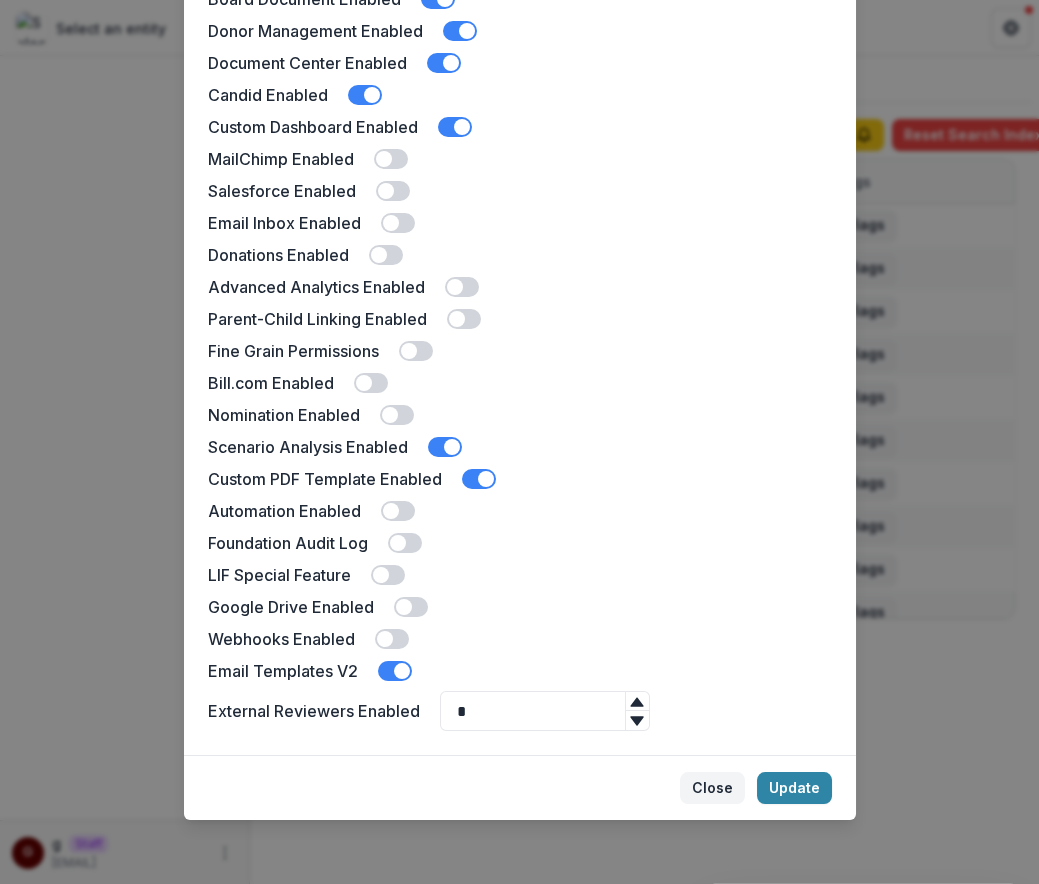 click on "Close" at bounding box center [712, 788] 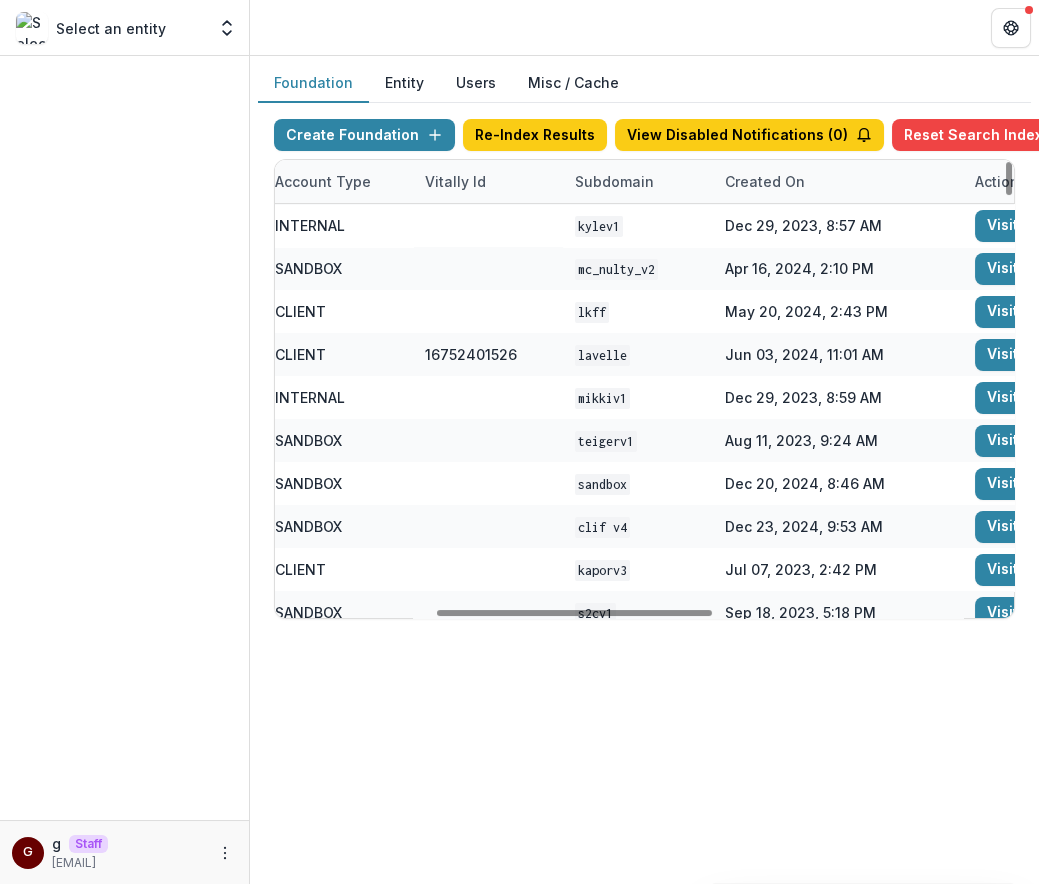 scroll, scrollTop: 0, scrollLeft: 0, axis: both 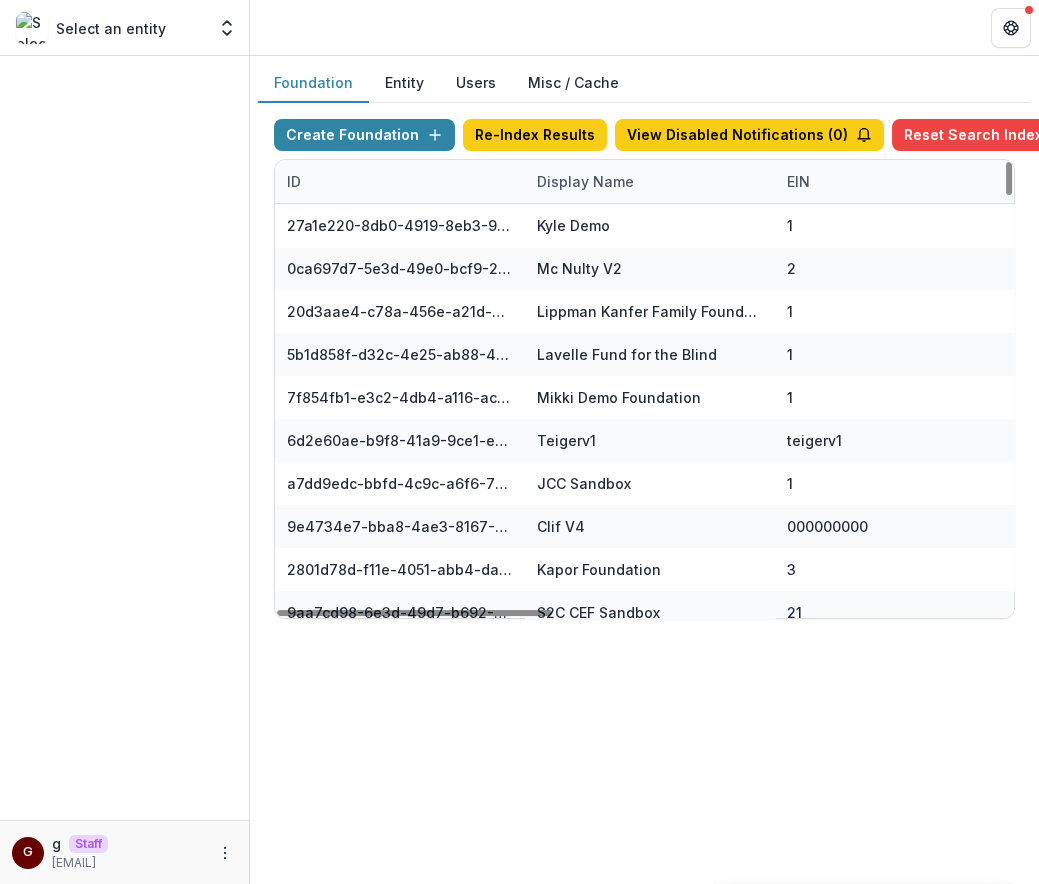 click on "Display Name" at bounding box center (585, 181) 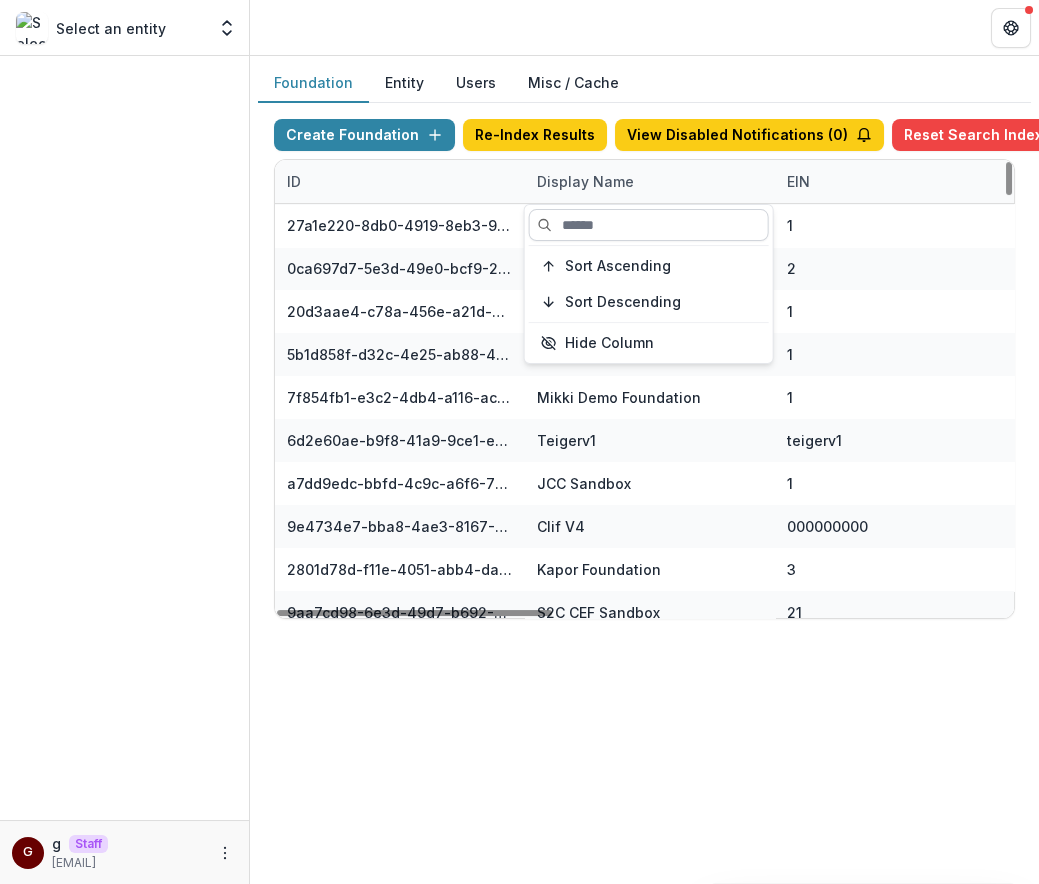 click at bounding box center (649, 225) 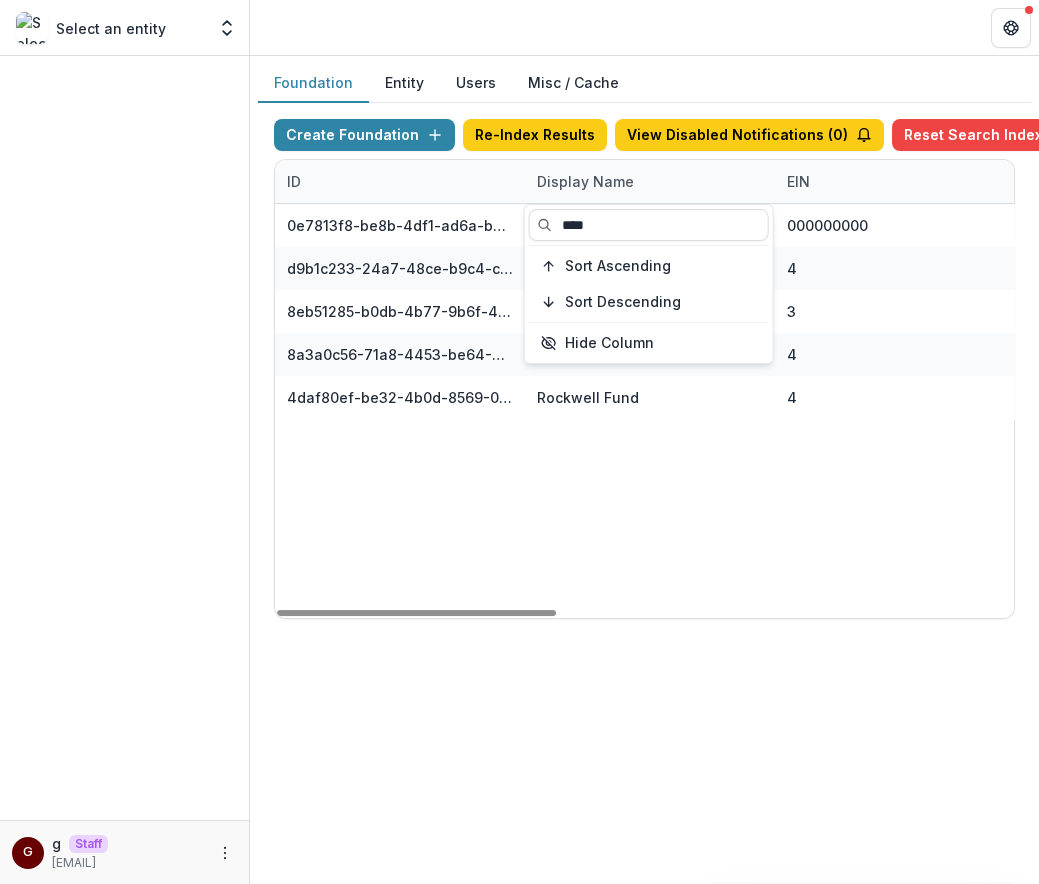 type on "****" 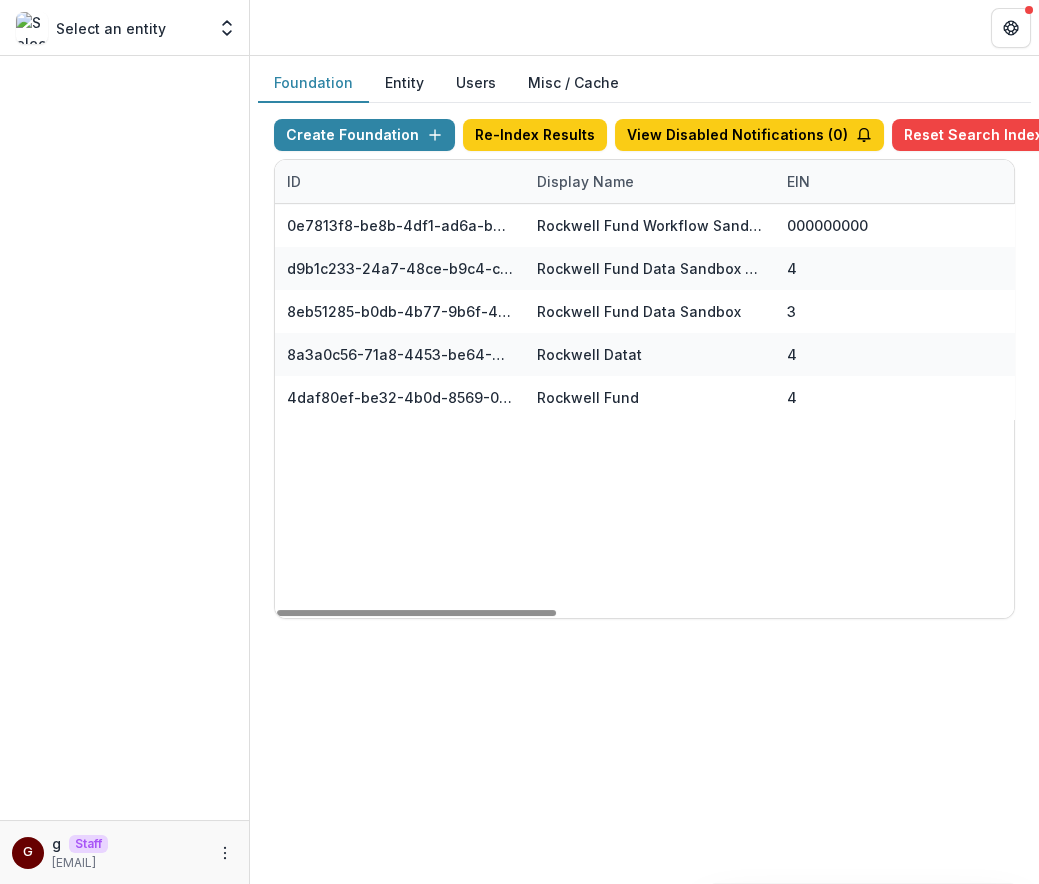 click on "0e7813f8-be8b-4df1-ad6a-be03a900c990 Rockwell Fund Workflow Sandbox 000000000 INTERNAL Rockwell Fund DEMO [MONTH] [DAY], [YEAR], [HOUR]:[MINUTE] [AM/PM] Visit Edit d9b1c233-24a7-48ce-b9c4-cddb36717827 Rockwell Fund Data Sandbox Dep 4 SANDBOX 43 [MONTH] [DAY], [YEAR], [HOUR]:[MINUTE] [AM/PM] Visit Edit 8eb51285-b0db-4b77-9b6f-4810b5ce509a Rockwell Fund Data Sandbox 3 INTERNAL 3 [MONTH] [DAY], [YEAR], [HOUR]:[MINUTE] [AM/PM] Visit Edit 8a3a0c56-71a8-4453-be64-35eee25e2cf4 Rockwell Datat 4 INTERNAL 4 [MONTH] [DAY], [YEAR], [HOUR]:[MINUTE] [AM/PM] Visit Edit 4daf80ef-be32-4b0d-8569-02bcf43afe57 Rockwell Fund 4 CLIENT 4 [MONTH] [DAY], [YEAR], [HOUR]:[MINUTE] [AM/PM] Visit Edit" at bounding box center (1250, 411) 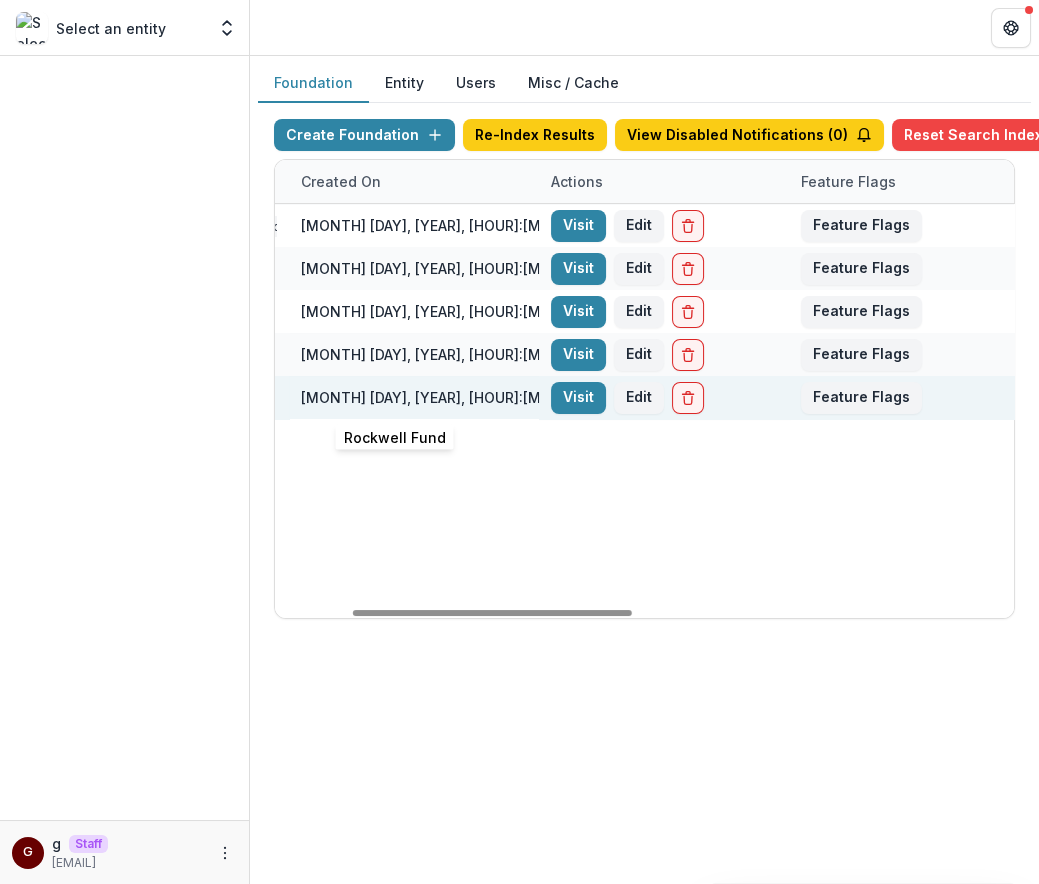 scroll, scrollTop: 0, scrollLeft: 1211, axis: horizontal 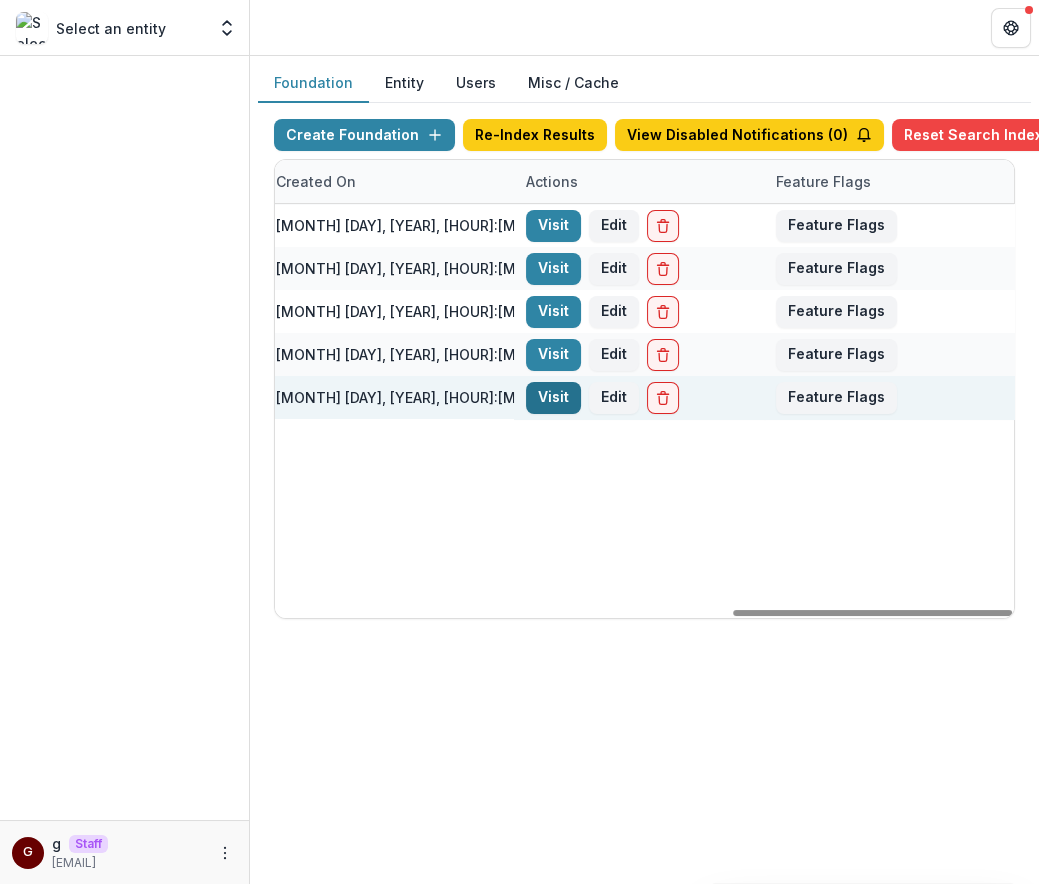 click on "Visit" at bounding box center [553, 398] 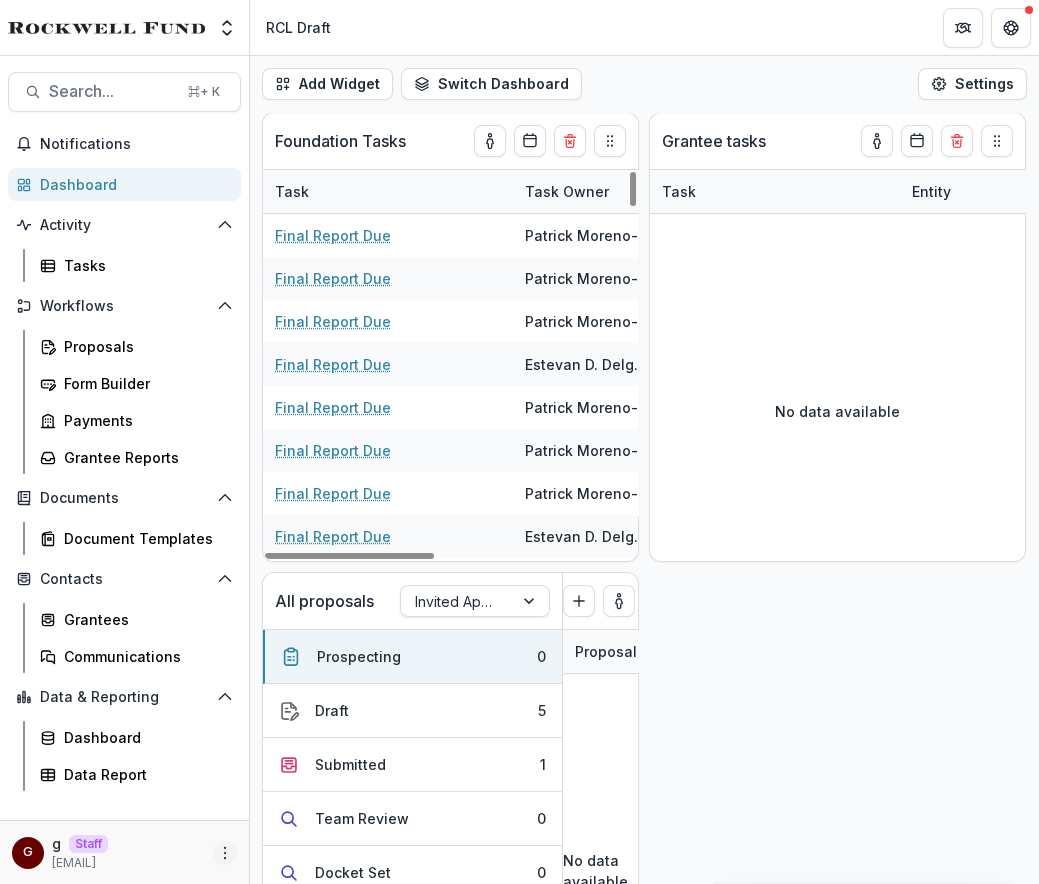 click at bounding box center [225, 853] 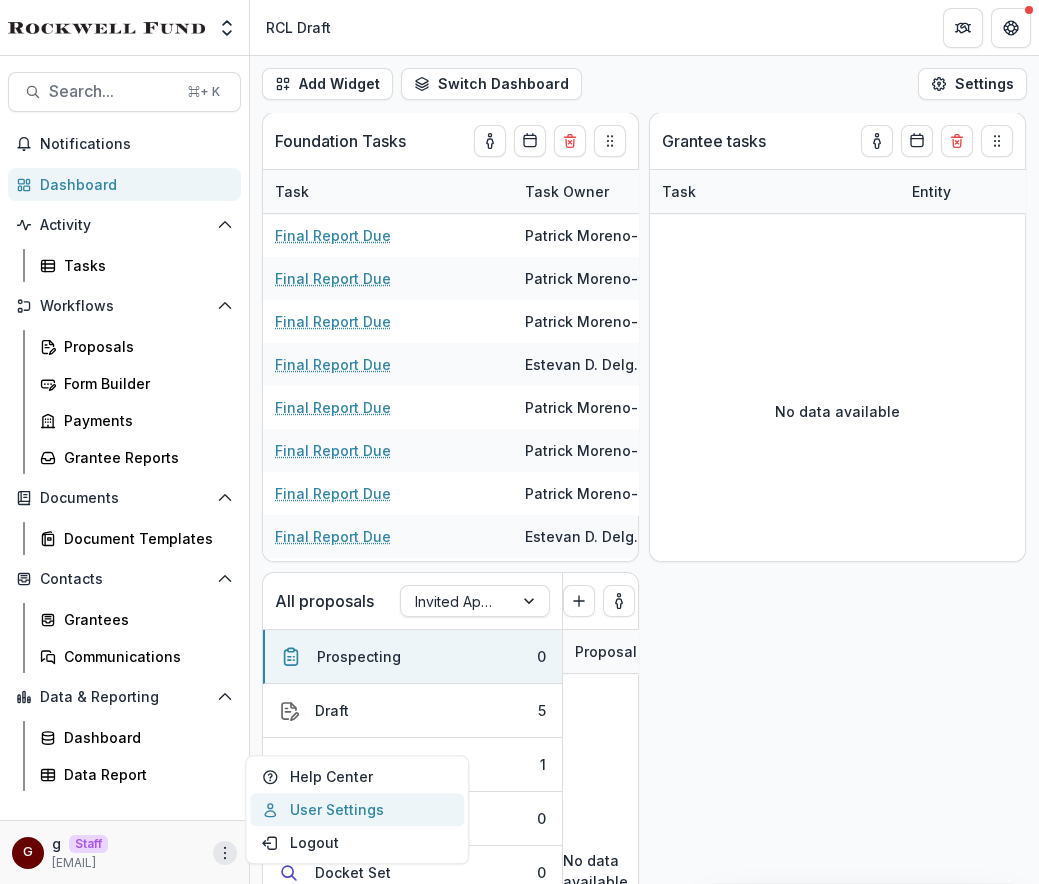 click on "User Settings" at bounding box center [357, 809] 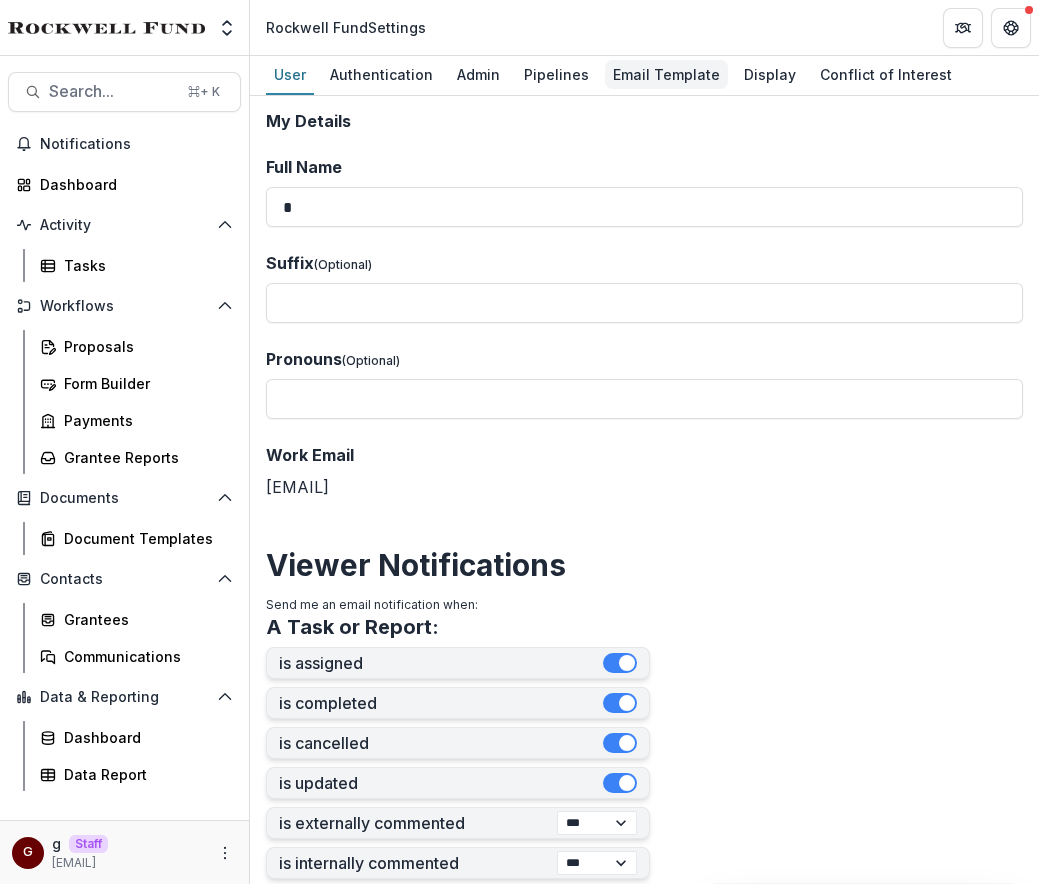 click on "Email Template" at bounding box center [666, 74] 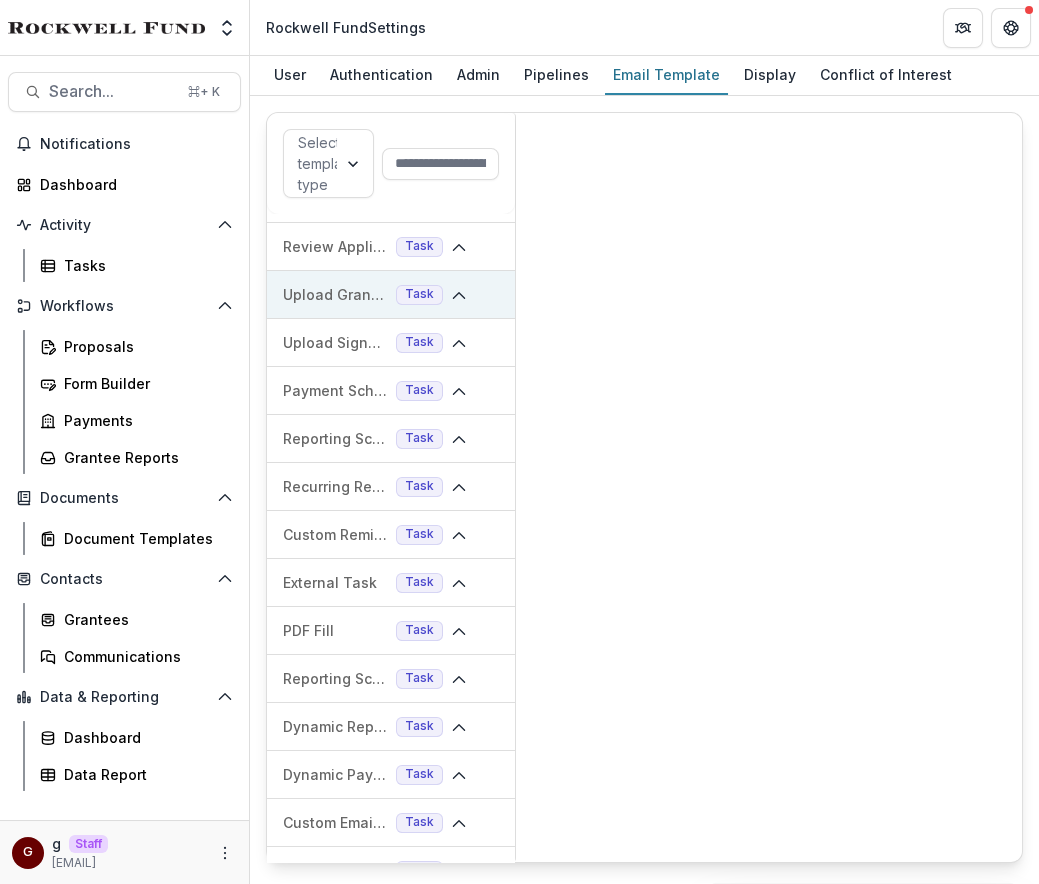 scroll, scrollTop: 378, scrollLeft: 0, axis: vertical 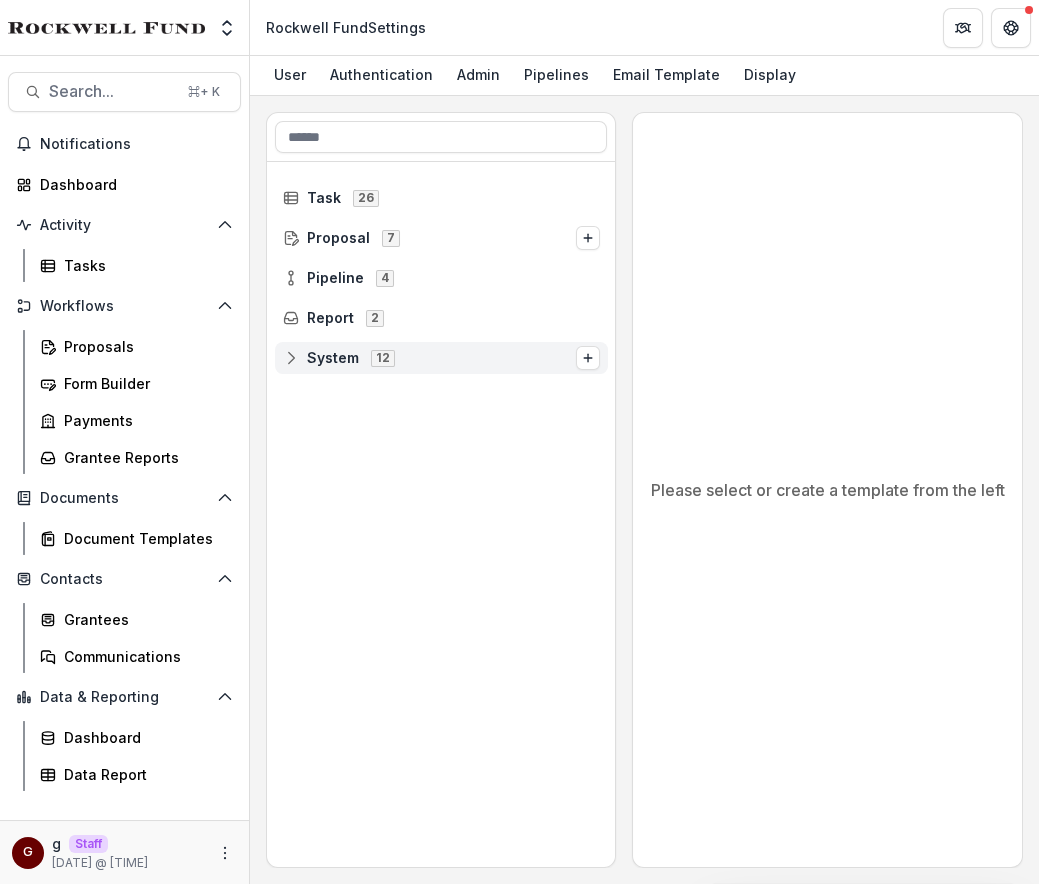 click on "System 12" at bounding box center [429, 357] 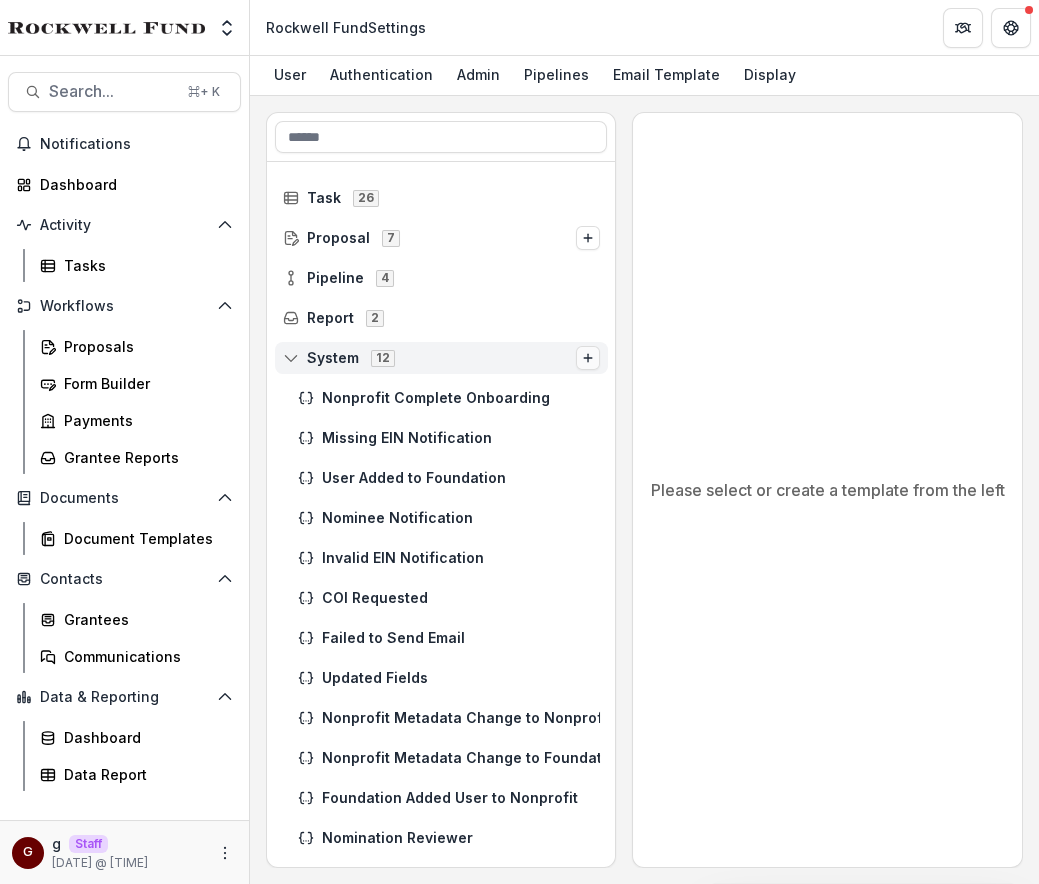 click at bounding box center (588, 358) 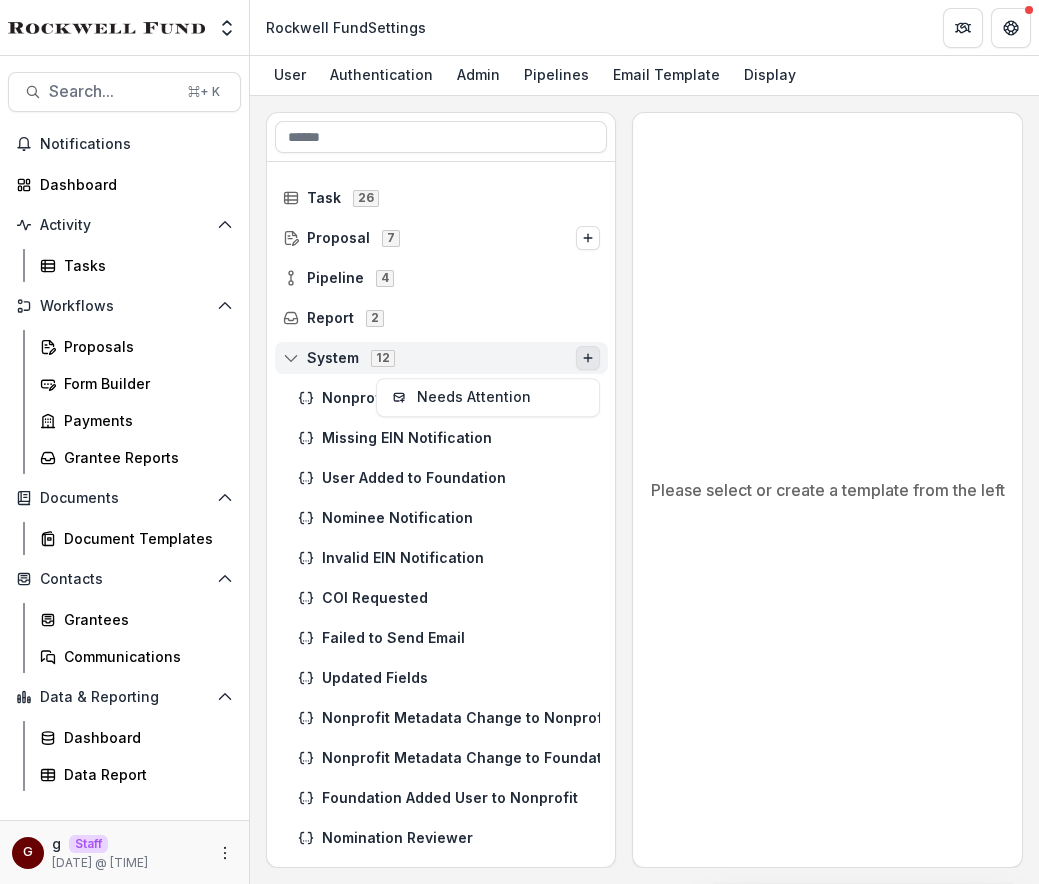 click on "System 12" at bounding box center (429, 357) 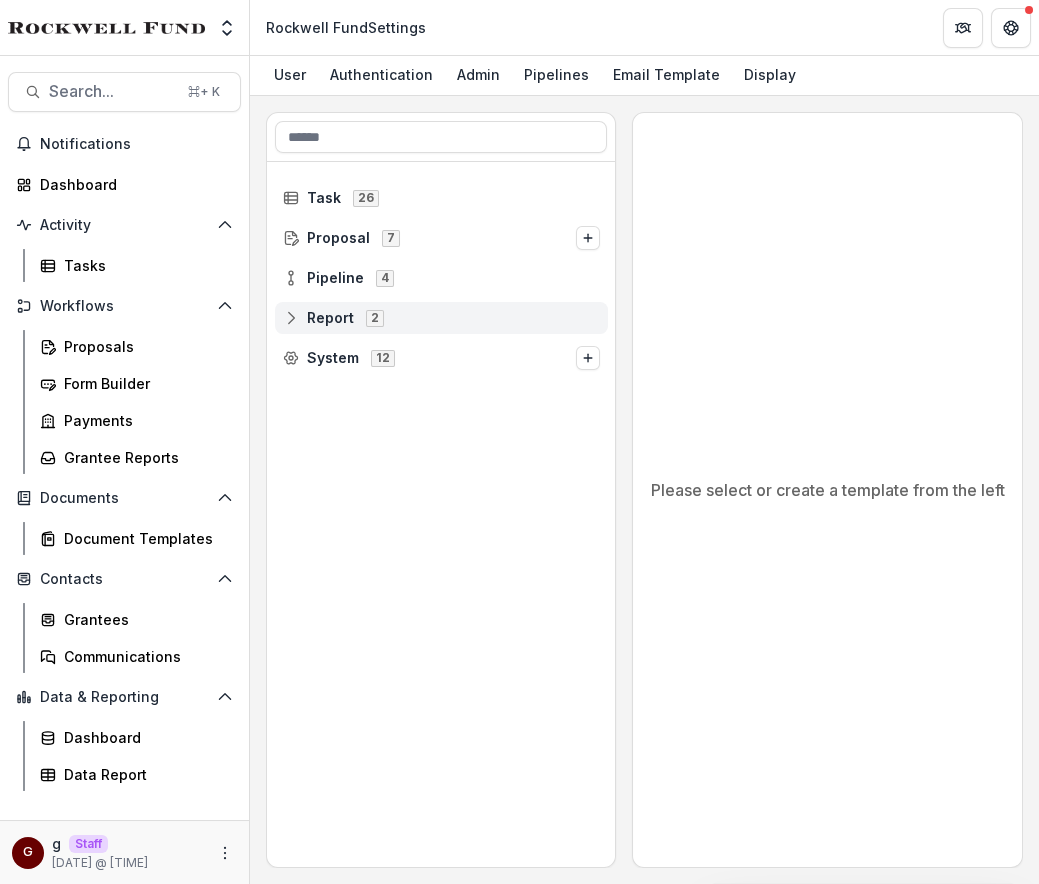 click on "Report 2" at bounding box center (441, 317) 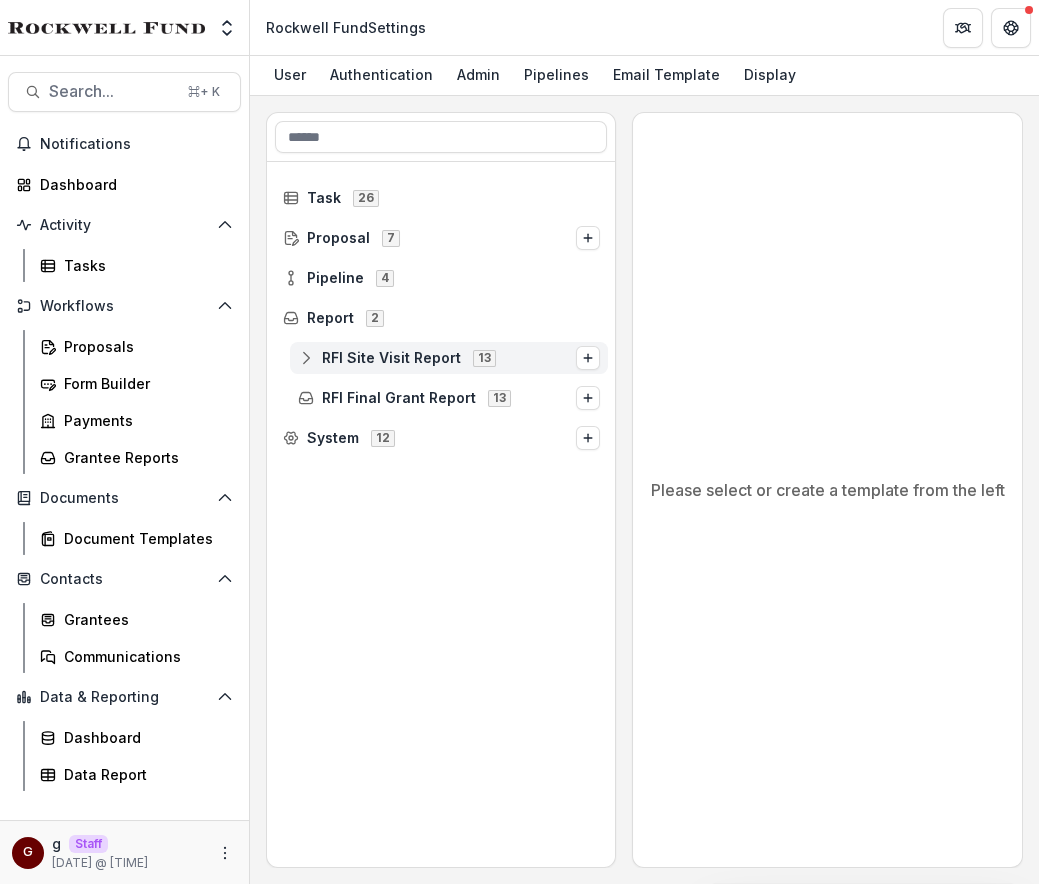 click on "RFI Site Visit Report" at bounding box center [391, 358] 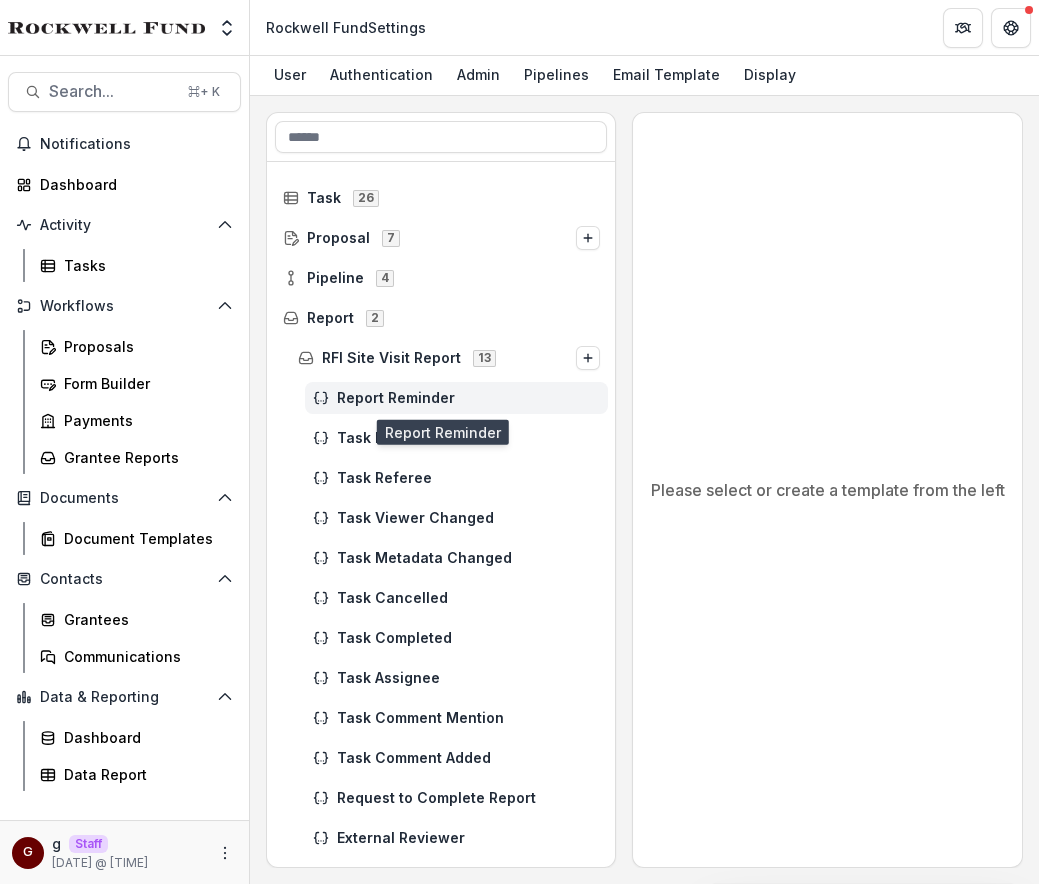 click on "Report Reminder" at bounding box center (468, 398) 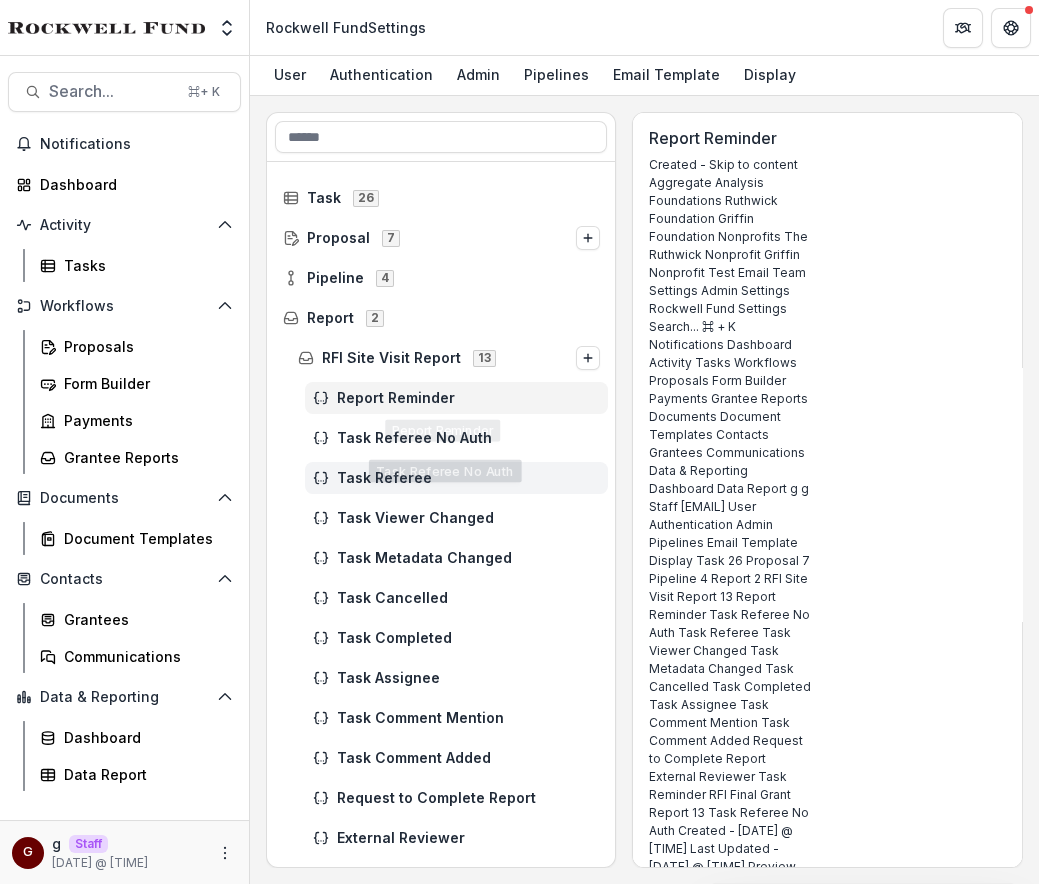 click on "Task Referee" at bounding box center (456, 478) 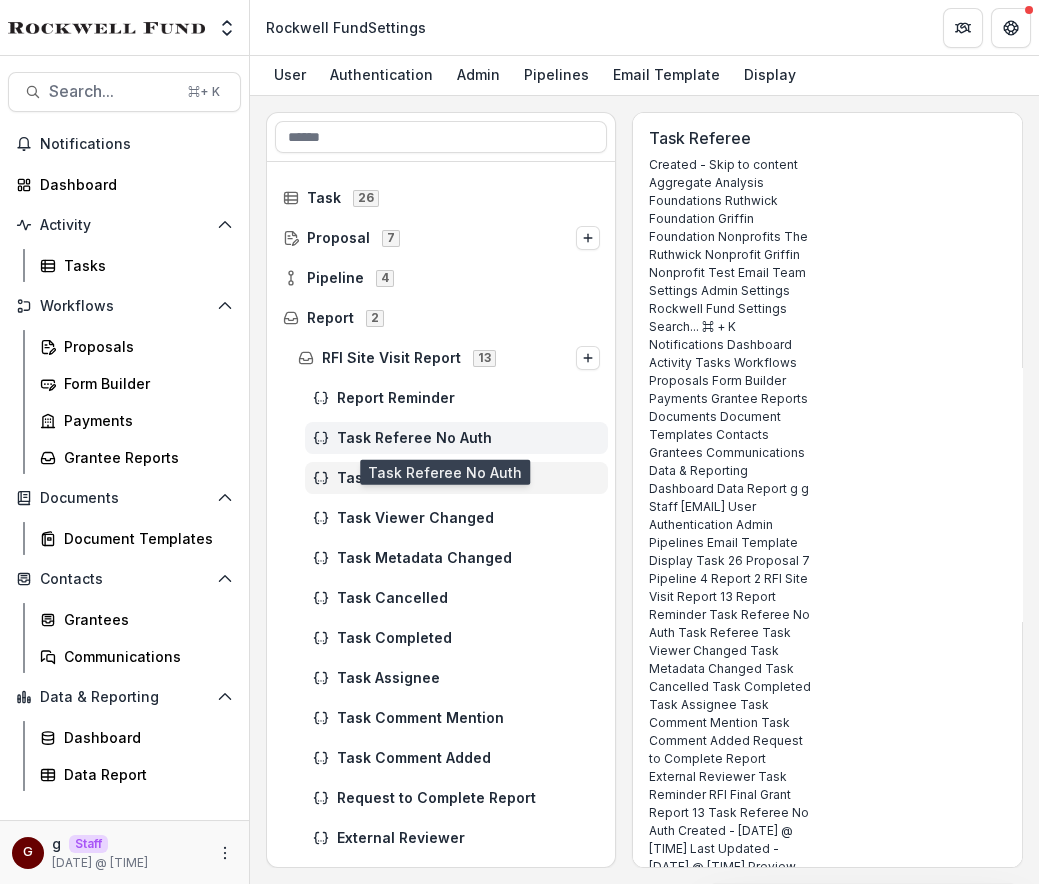 click on "Task Referee No Auth" at bounding box center (468, 438) 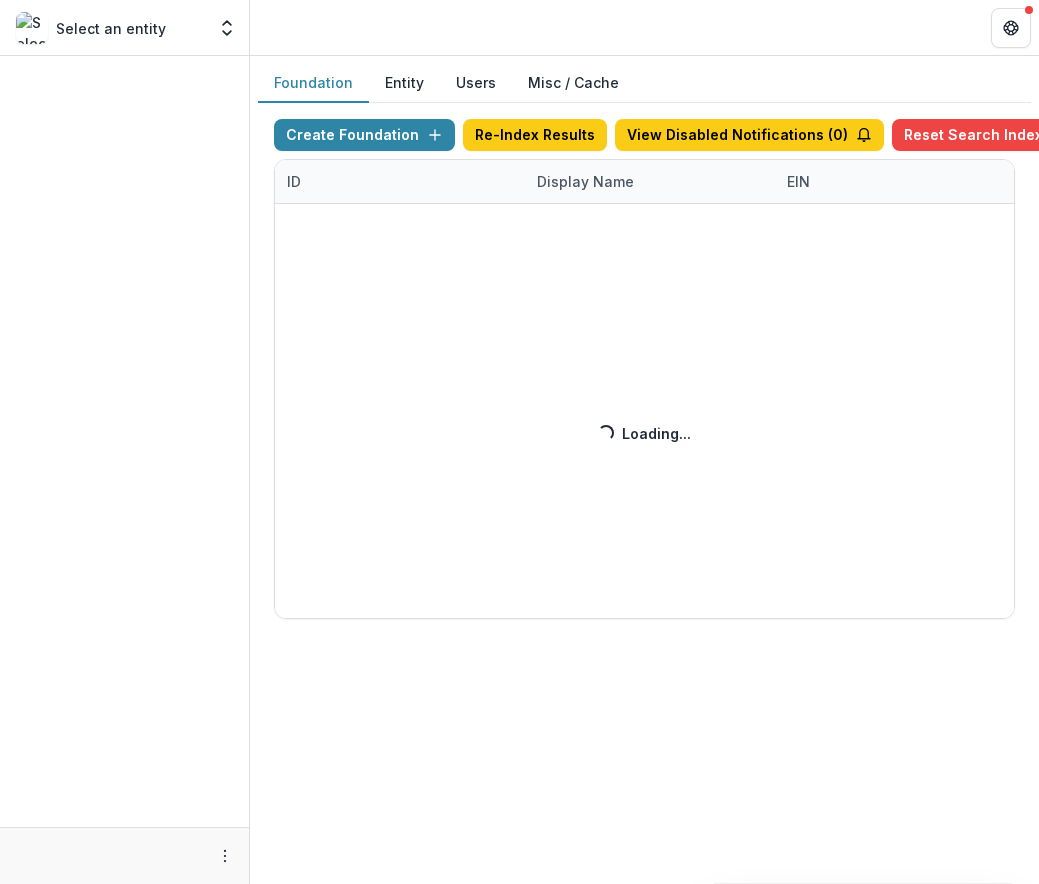 scroll, scrollTop: 0, scrollLeft: 0, axis: both 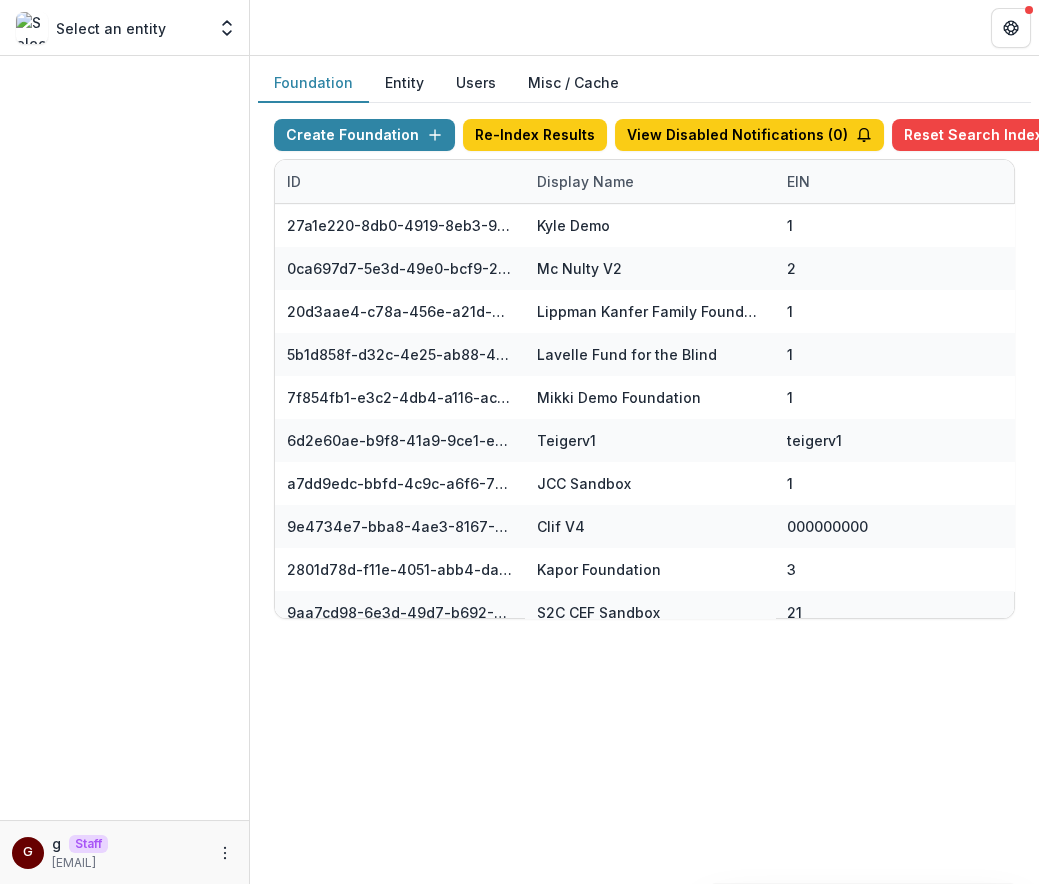 click on "Display Name" at bounding box center (650, 181) 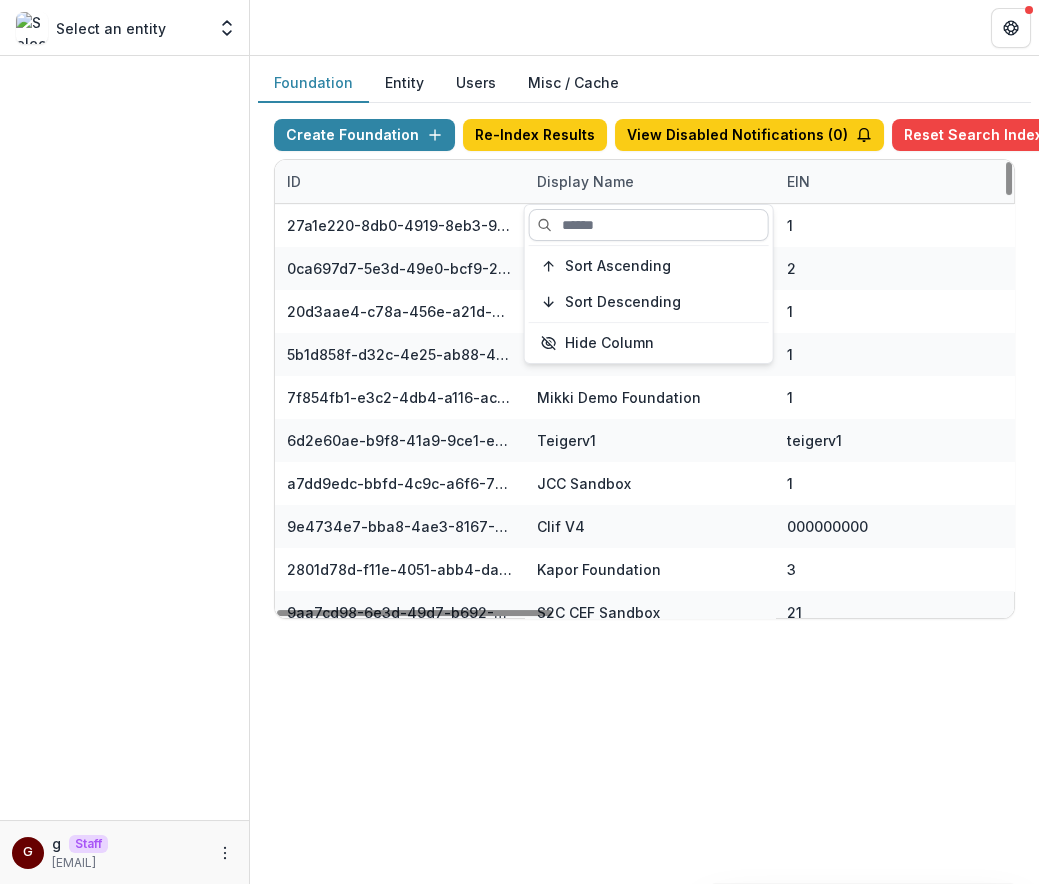 click at bounding box center [649, 225] 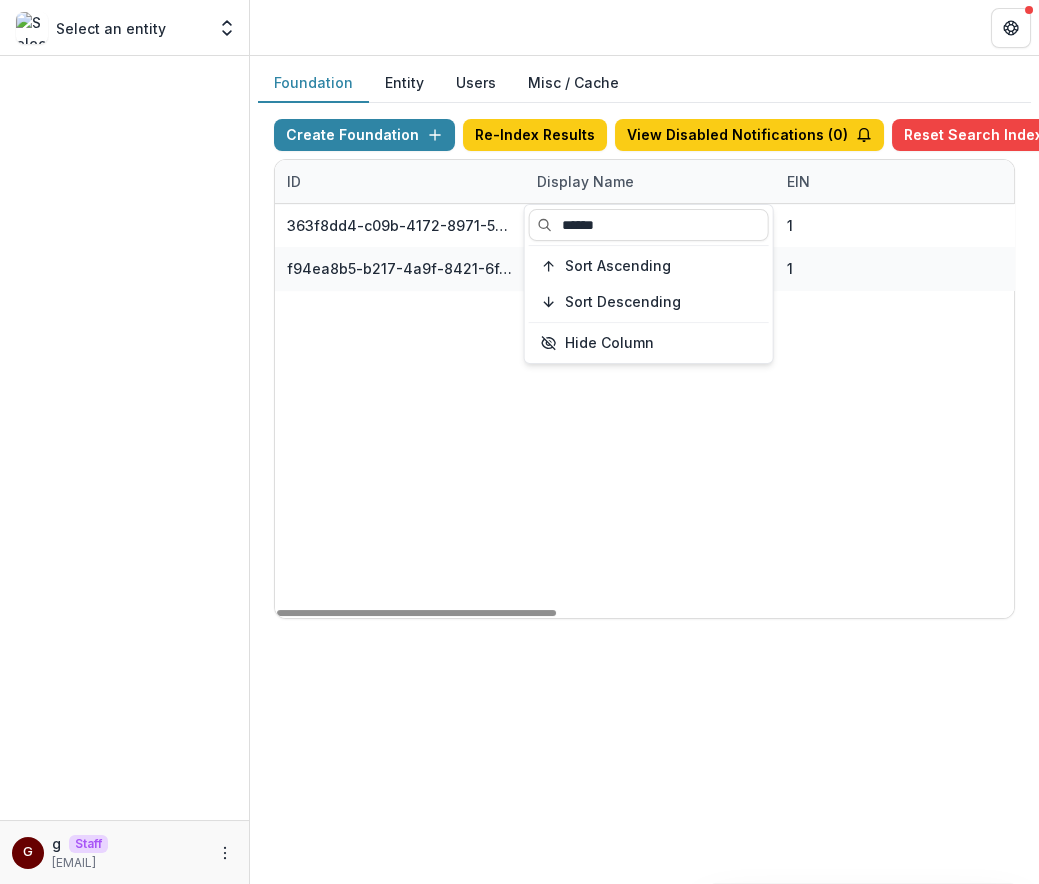 type on "******" 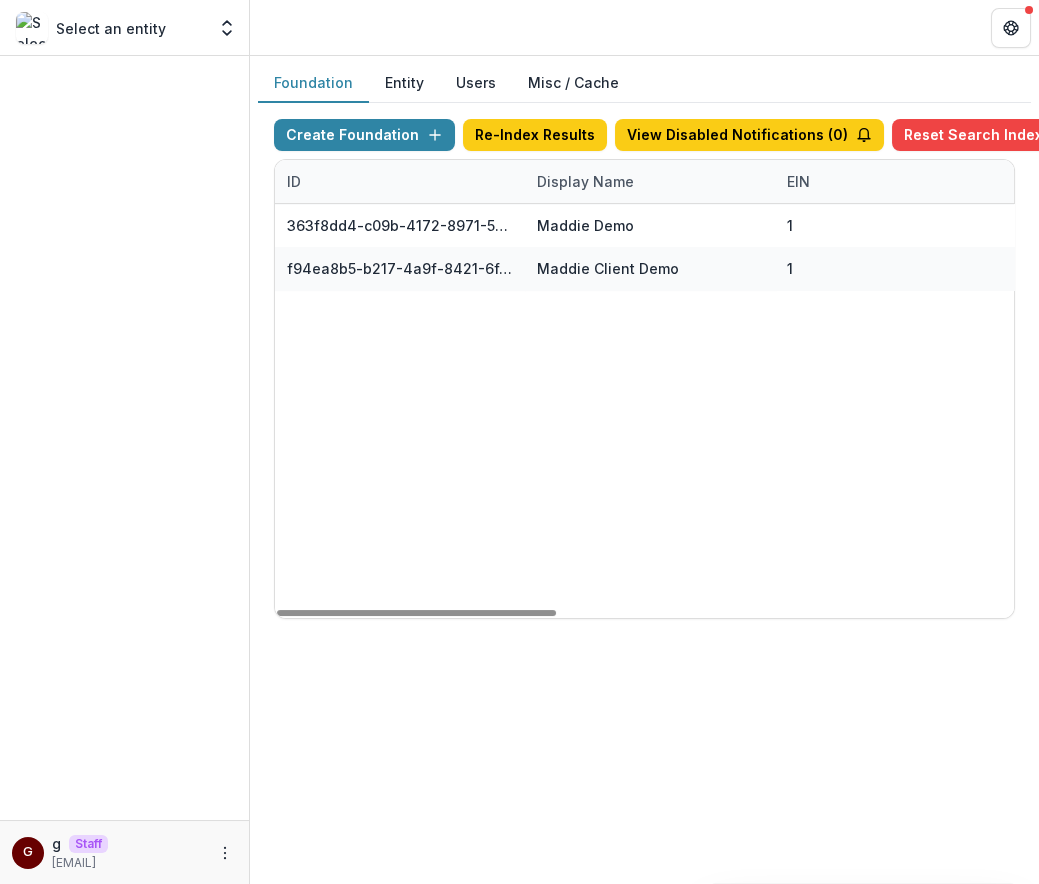 click on "363f8dd4-c09b-4172-8971-5df72bc73874 Maddie Demo 1 INTERNAL maddiedemo [DATE], [TIME] Visit Edit f94ea8b5-b217-4a9f-8421-6f4cf1170782 Maddie Client Demo 1 INTERNAL maddieclientdemo [DATE], [TIME] Visit Edit" at bounding box center [1250, 411] 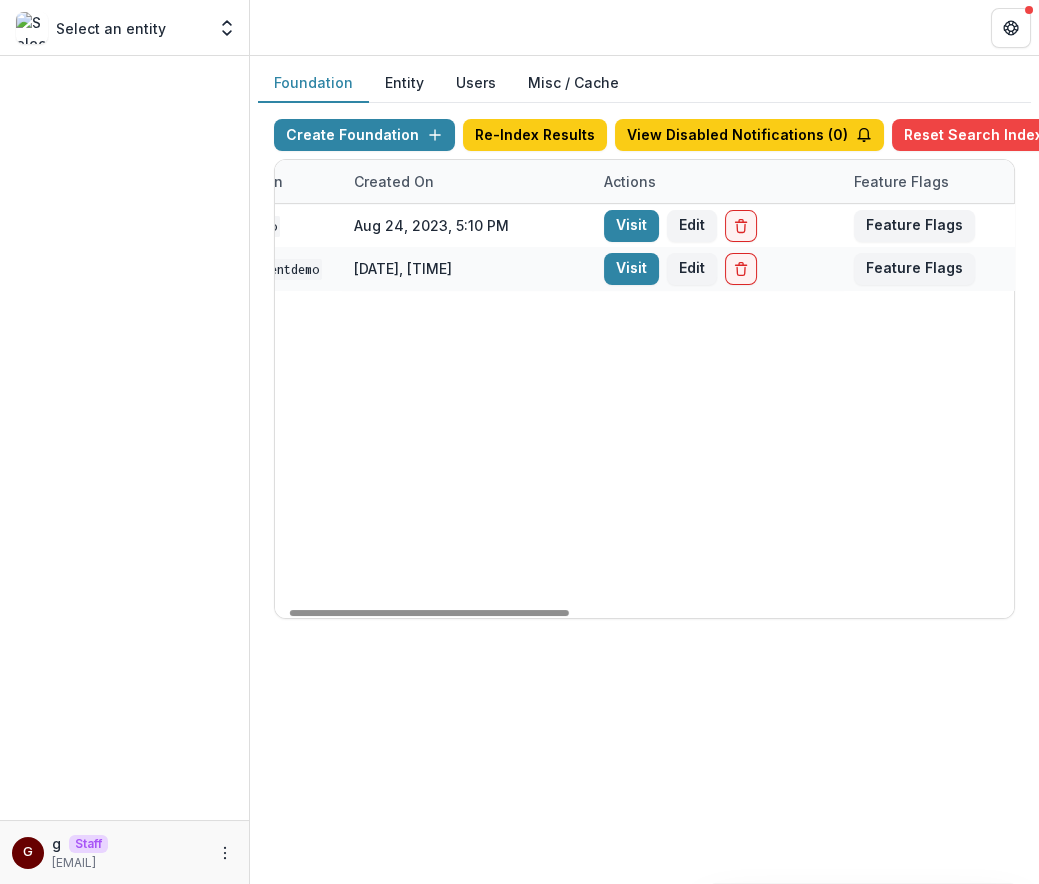 scroll, scrollTop: 0, scrollLeft: 1211, axis: horizontal 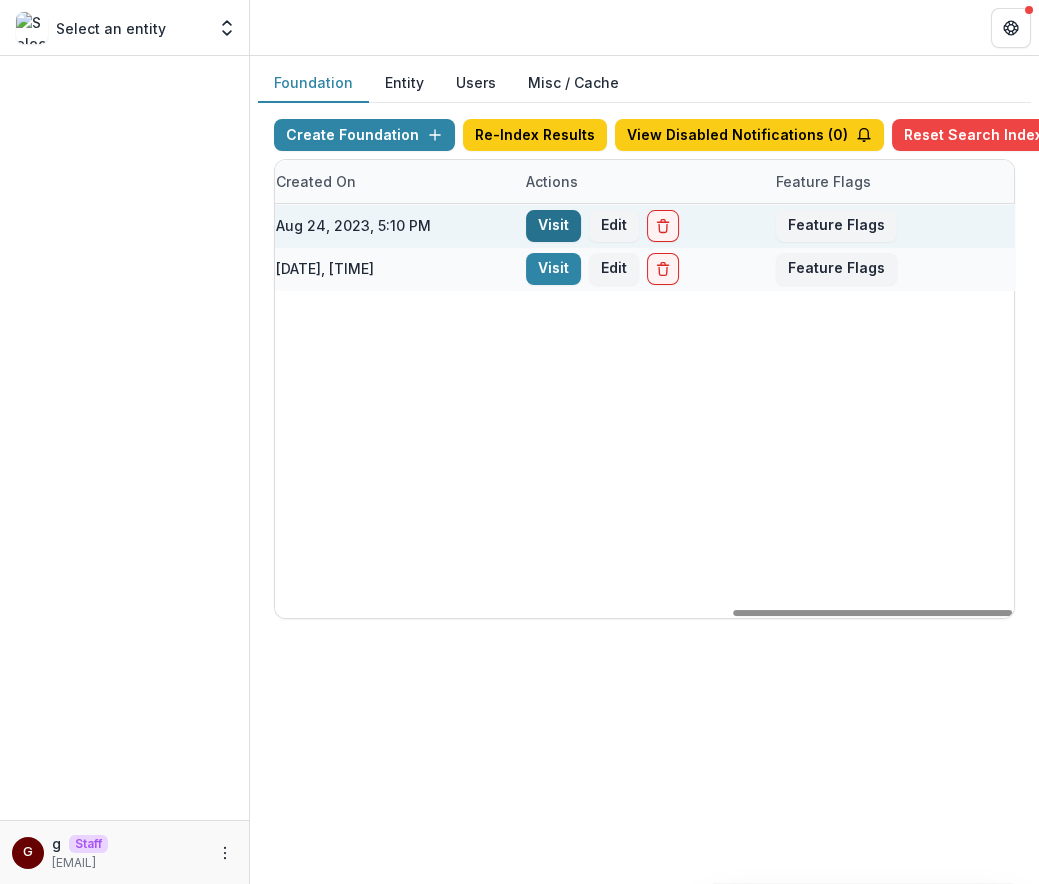 click on "Visit" at bounding box center [553, 226] 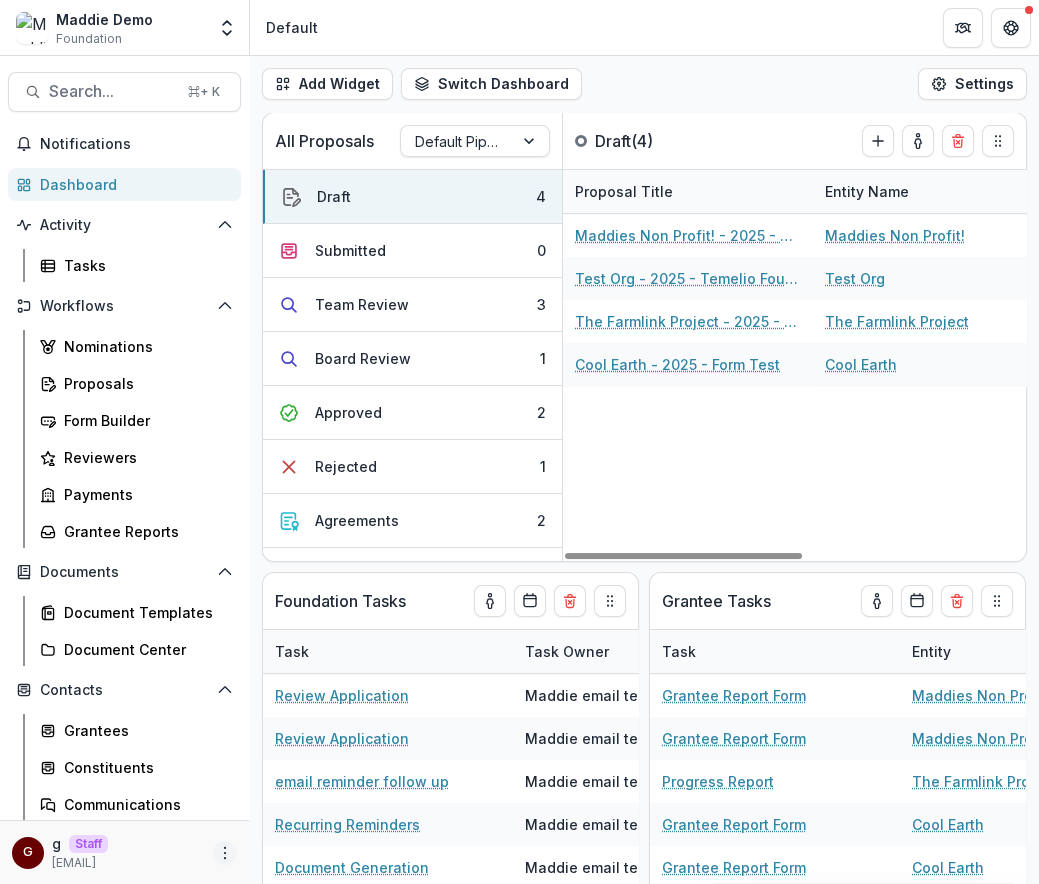 click at bounding box center (225, 853) 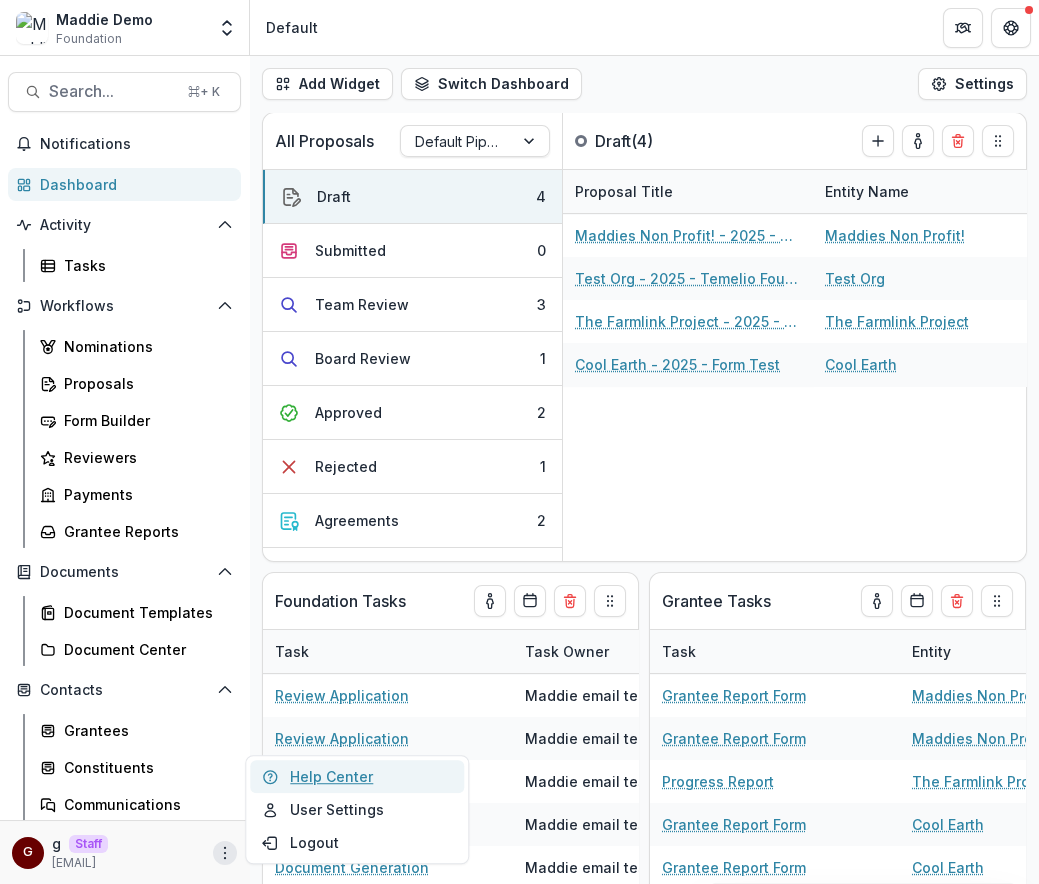 click on "Help Center" at bounding box center [357, 776] 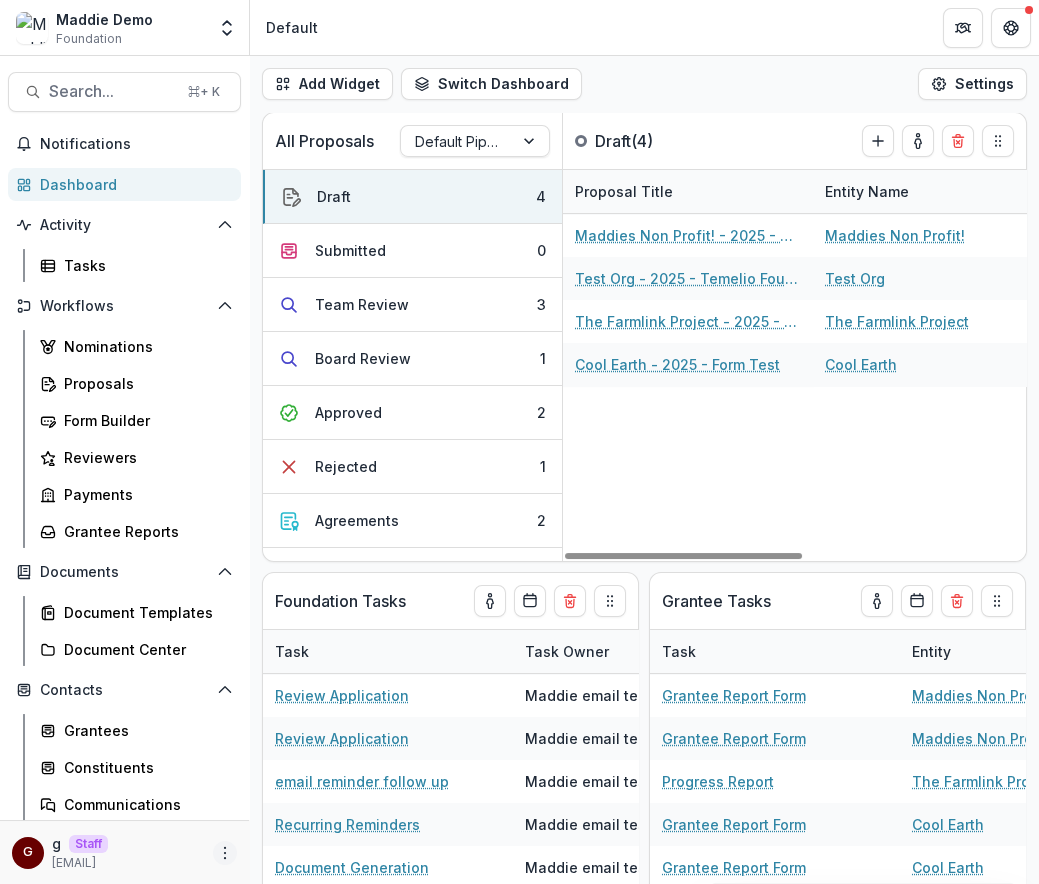 click at bounding box center (225, 853) 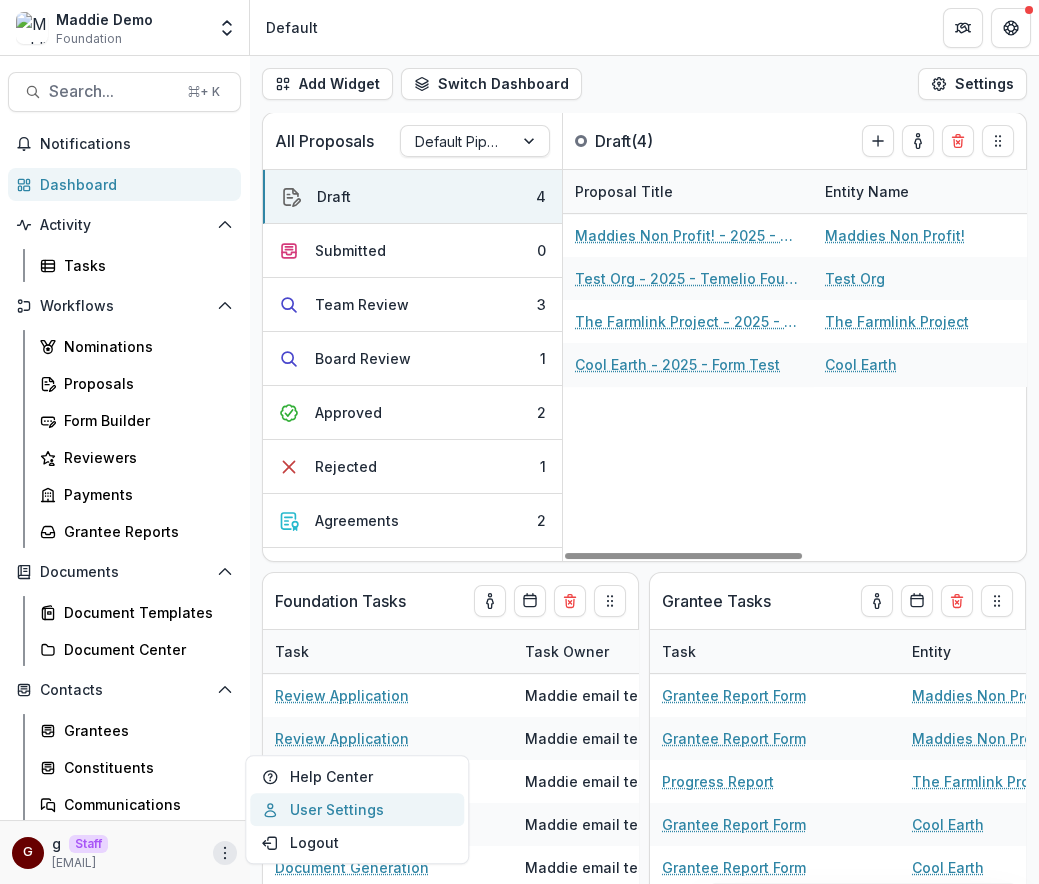 click on "User Settings" at bounding box center (357, 809) 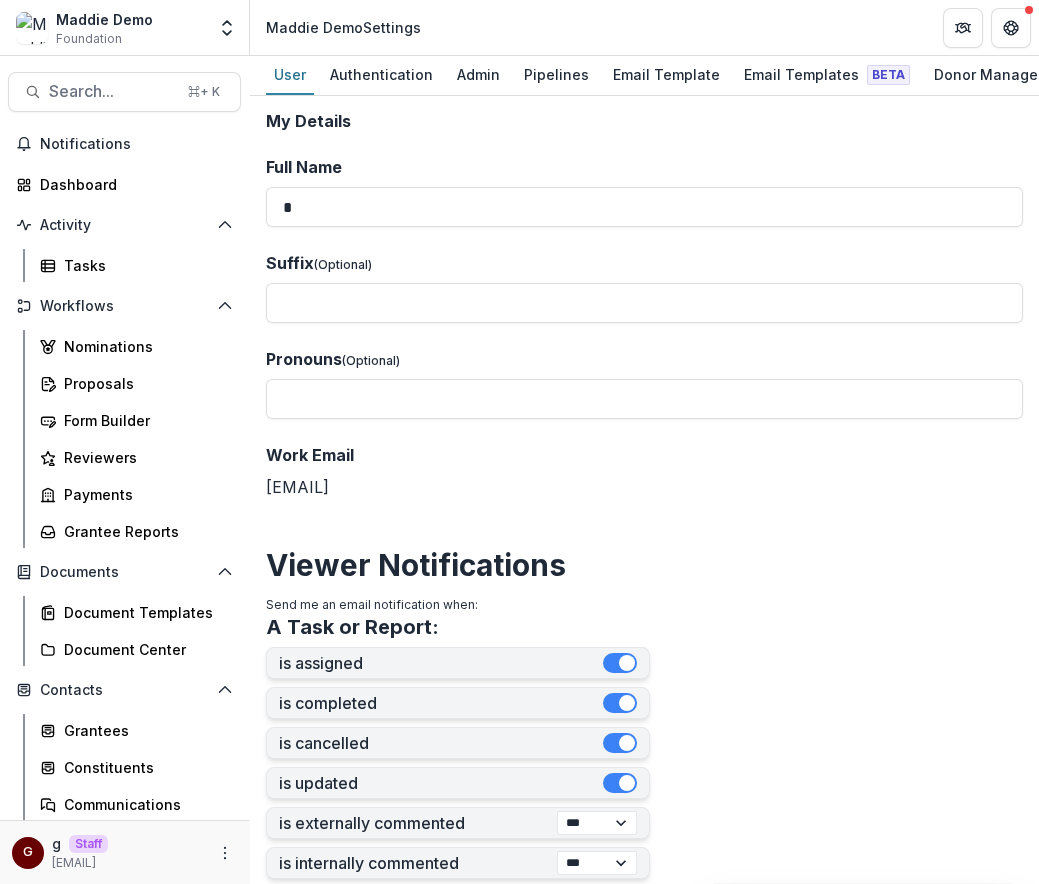 click on "Maddie Demo  Settings" at bounding box center [644, 27] 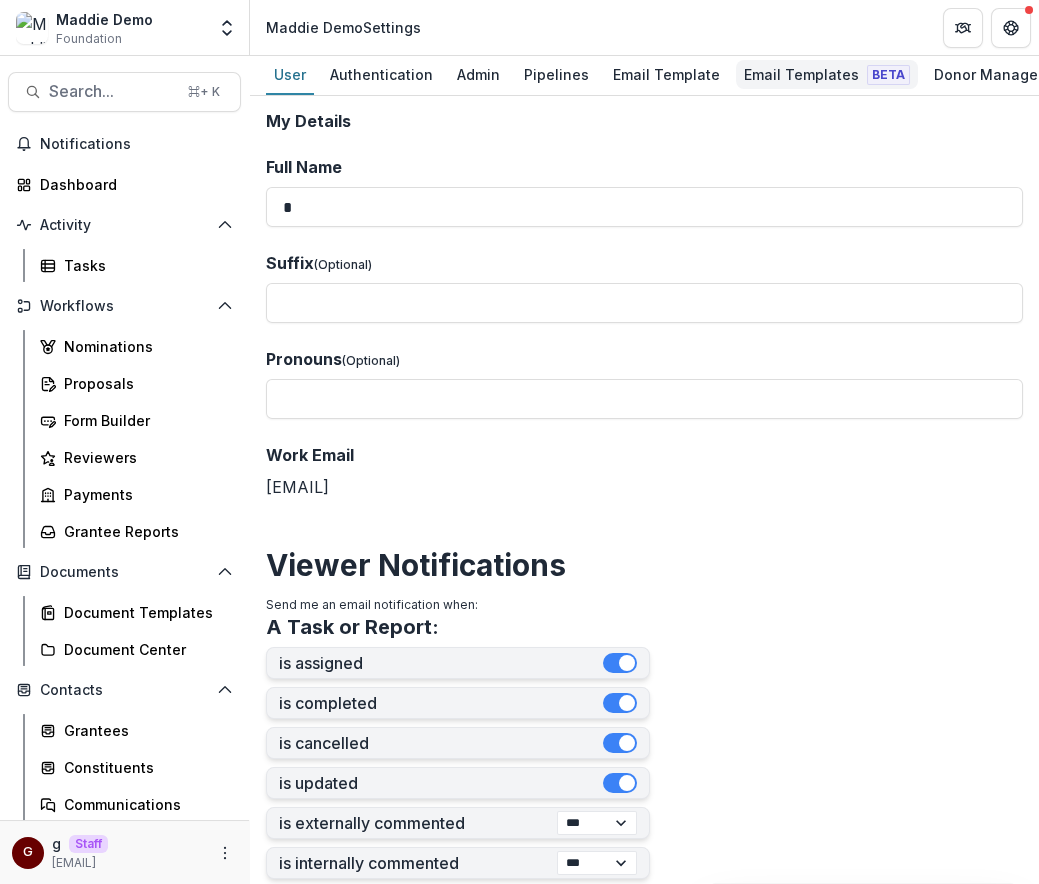 click on "Email Templates   Beta" at bounding box center [827, 74] 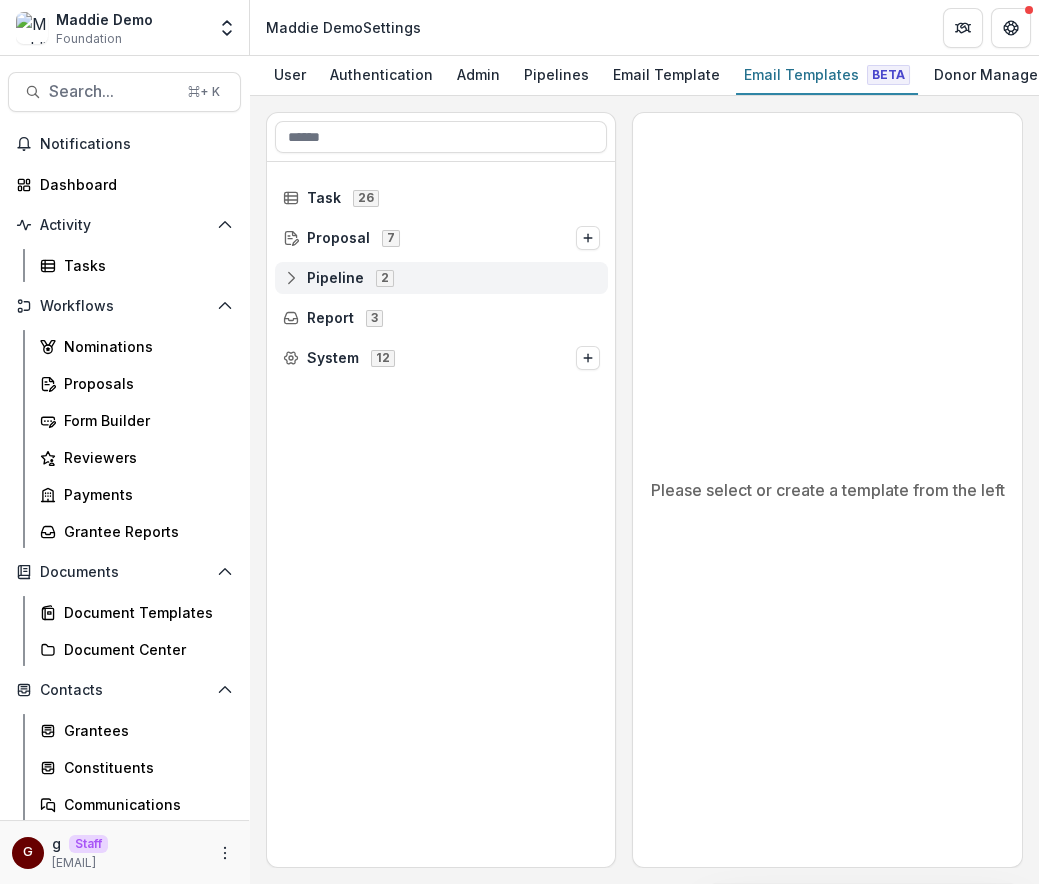 click on "Pipeline 2" at bounding box center [441, 278] 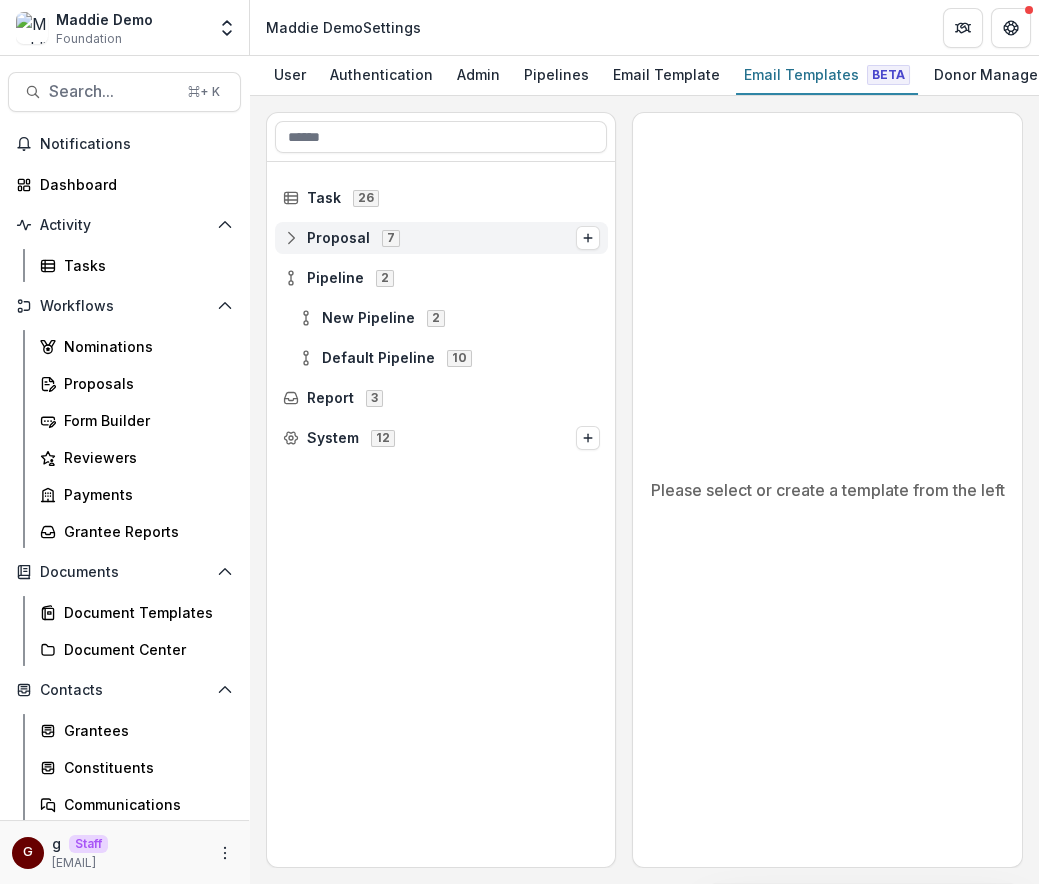 click on "7" at bounding box center (391, 238) 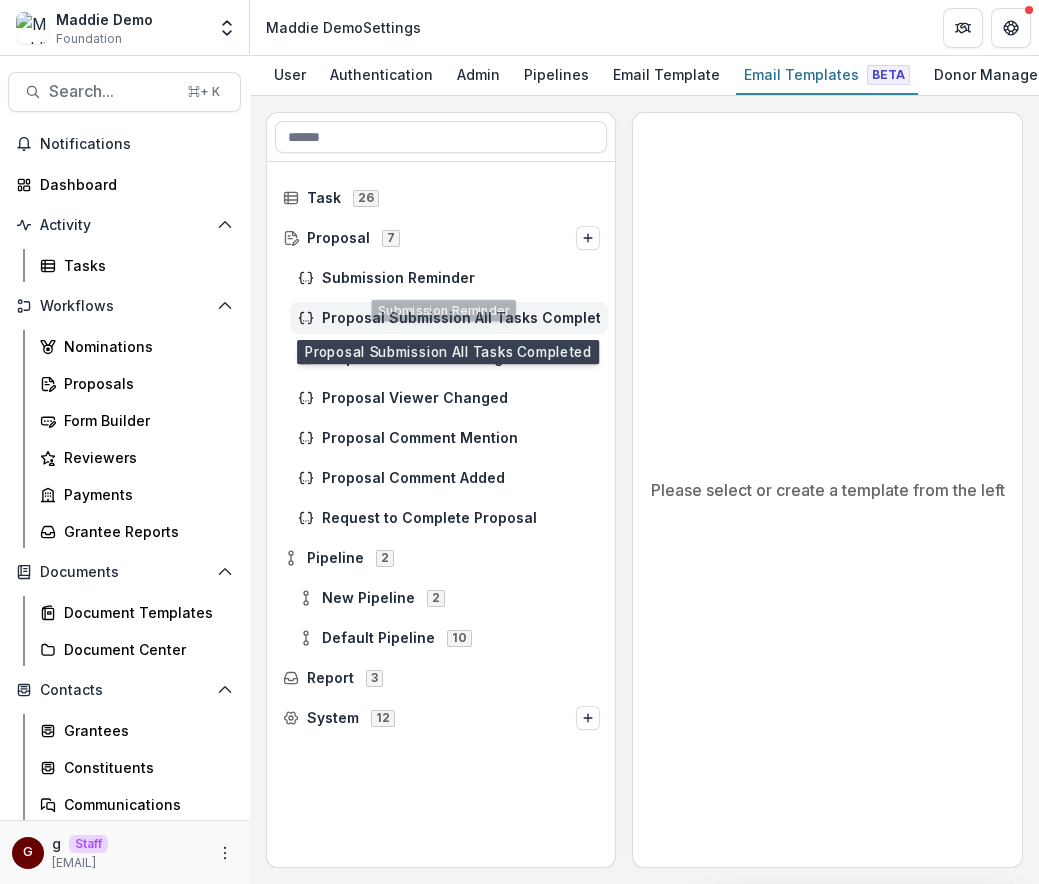 click on "Proposal Submission All Tasks Completed" at bounding box center [449, 318] 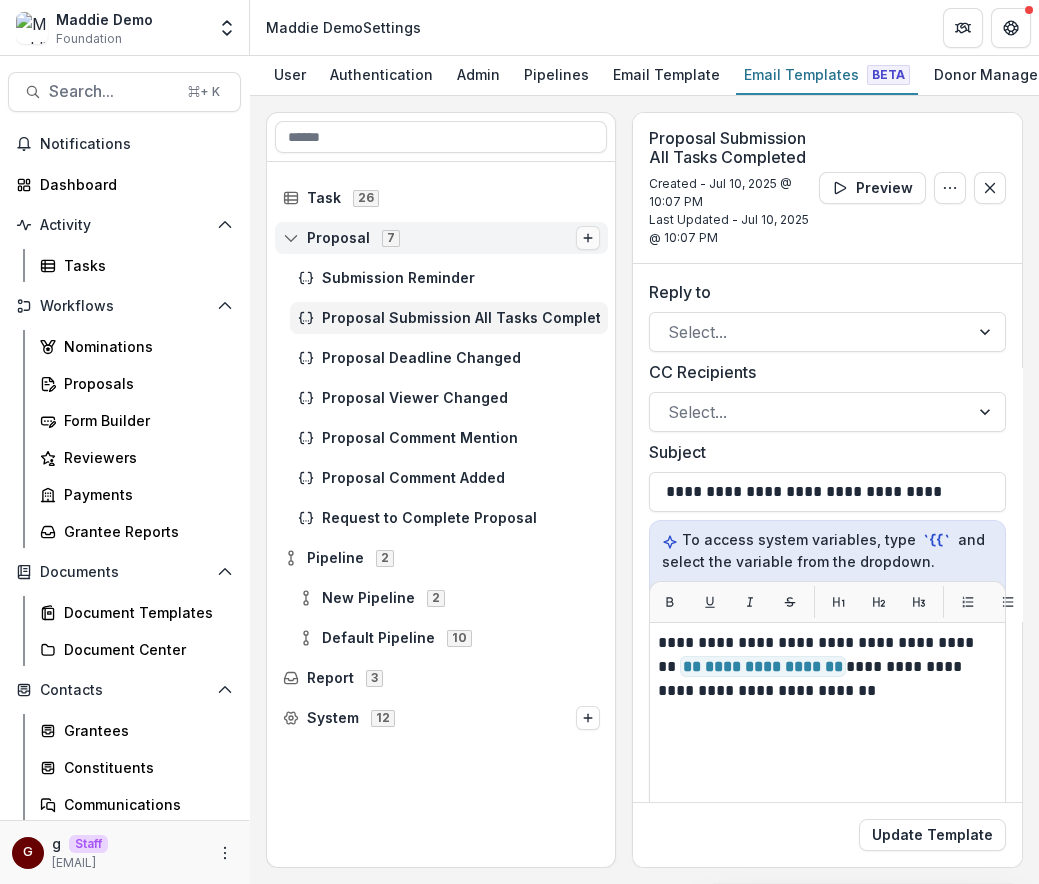click 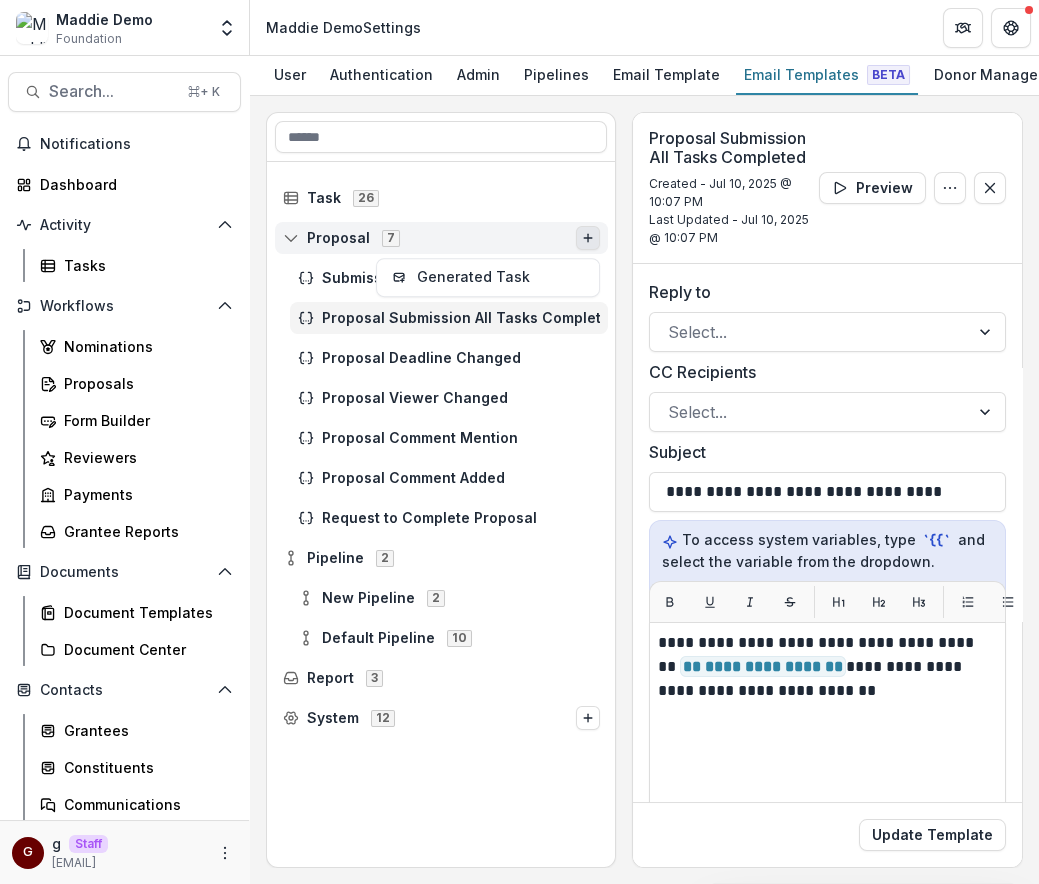 click on "Proposal 7" at bounding box center [429, 237] 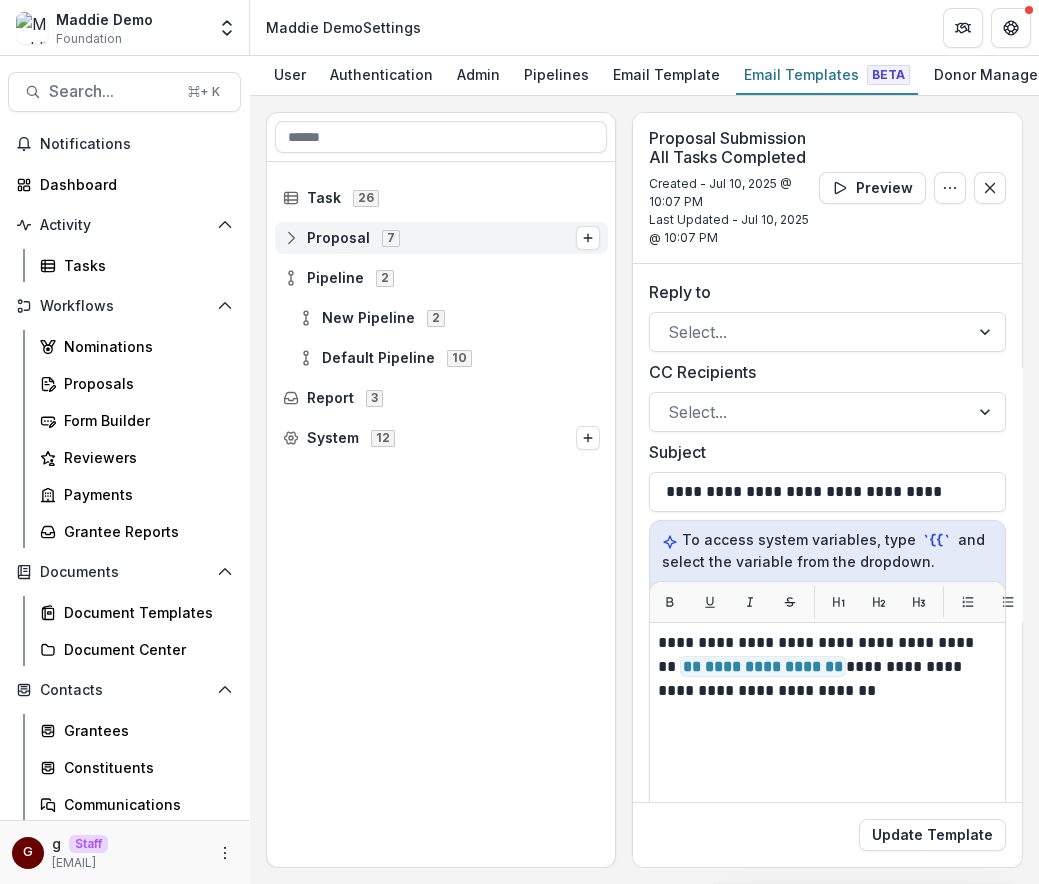 click on "7" at bounding box center (391, 237) 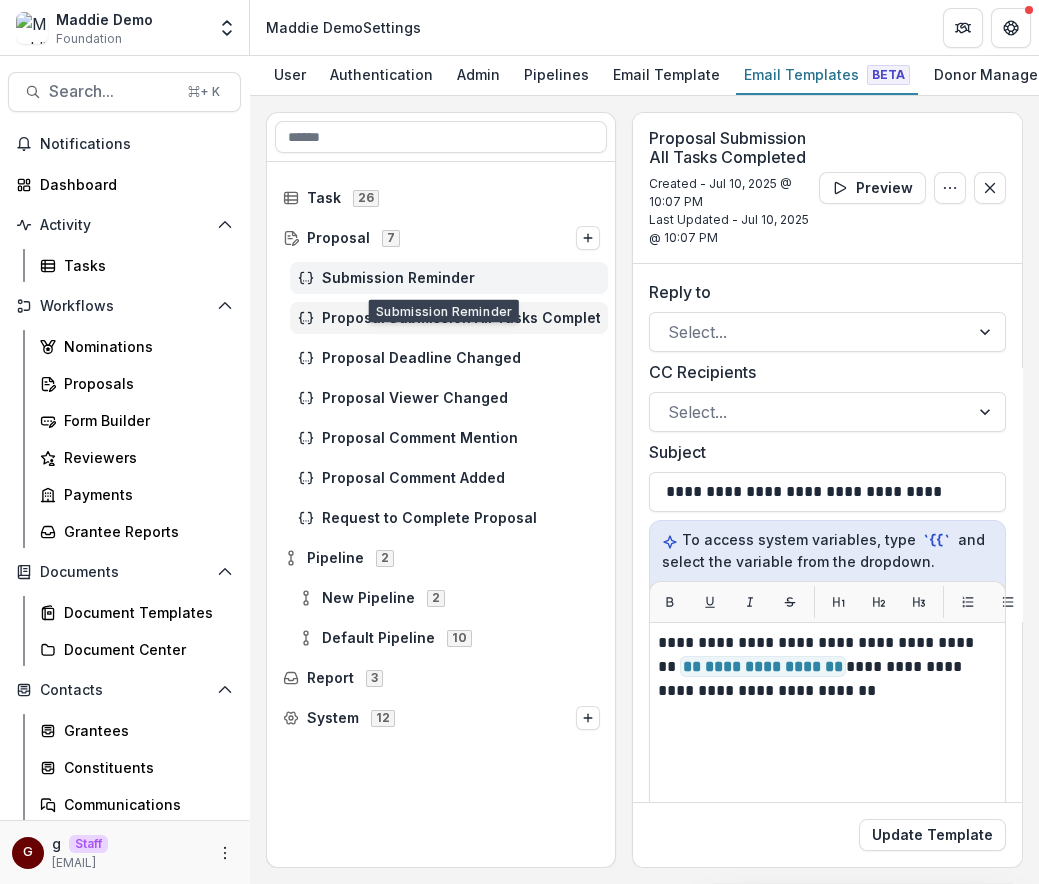 click on "Submission Reminder" at bounding box center (461, 278) 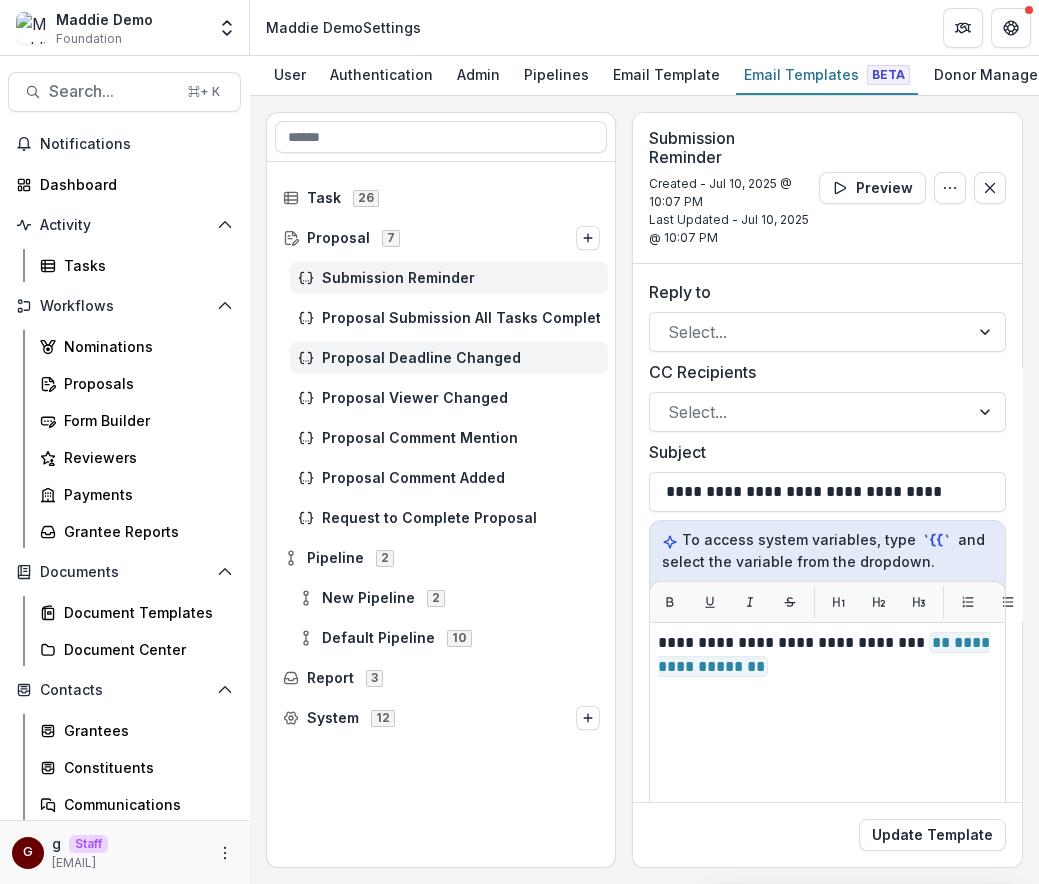 click on "Proposal Deadline Changed" at bounding box center (449, 358) 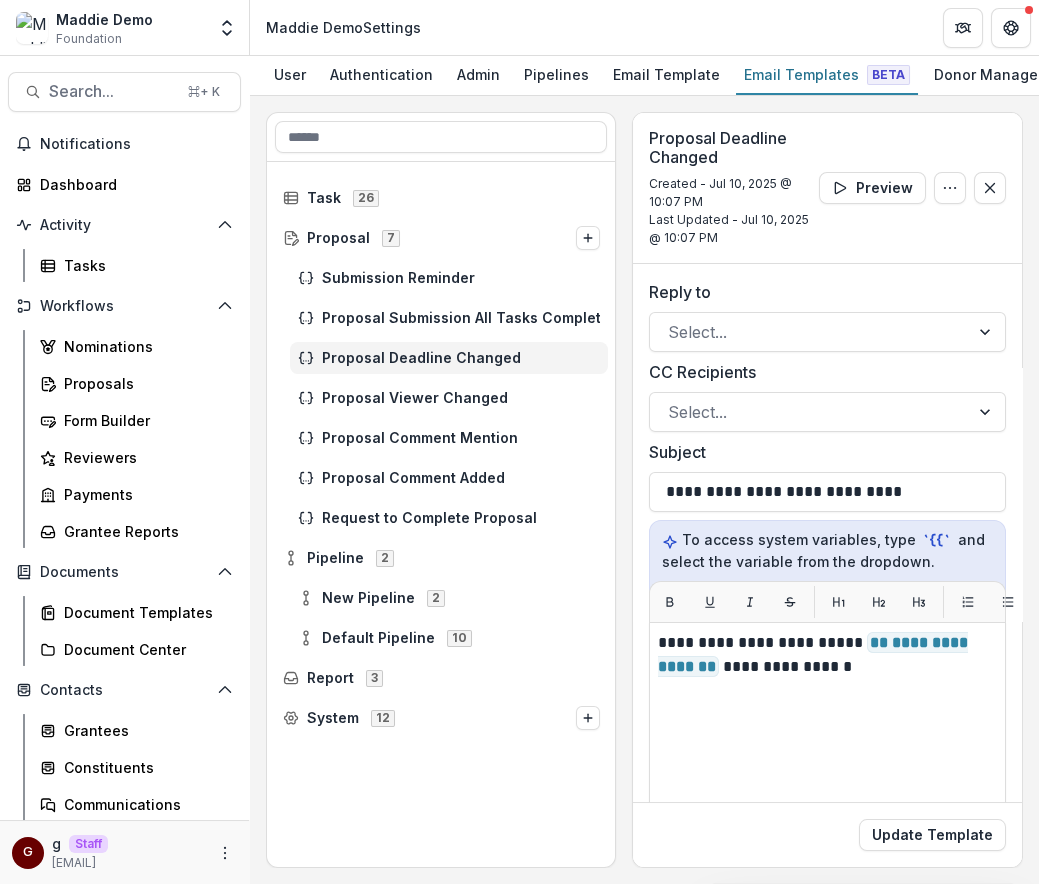 click on "Proposal Viewer Changed" at bounding box center [441, 398] 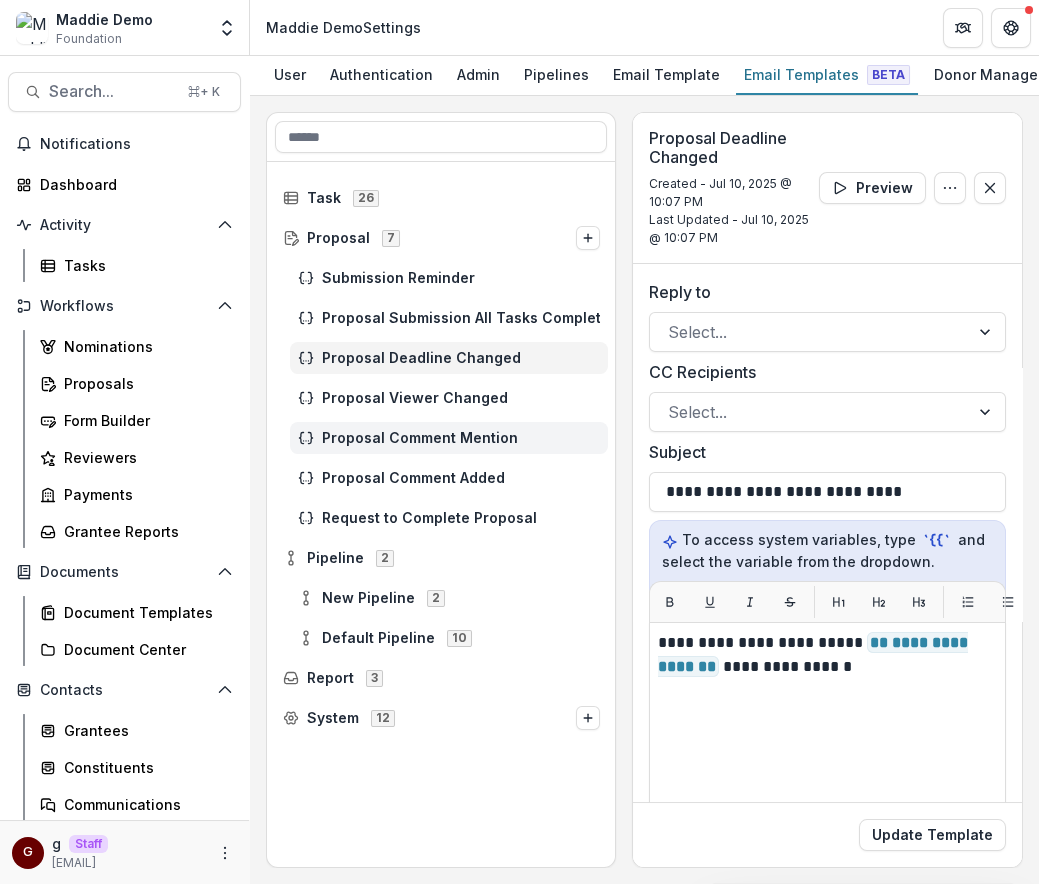 click on "Proposal Comment Mention" at bounding box center [449, 438] 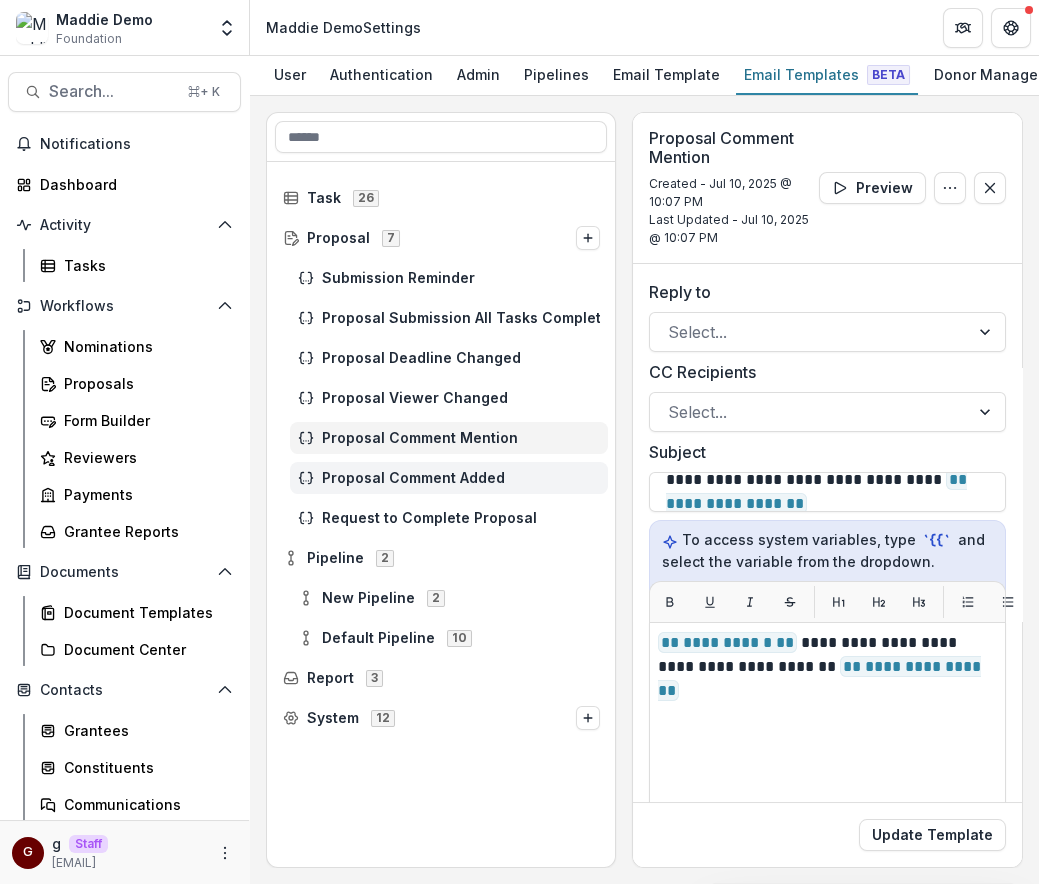 click on "Proposal Comment Added" at bounding box center (461, 478) 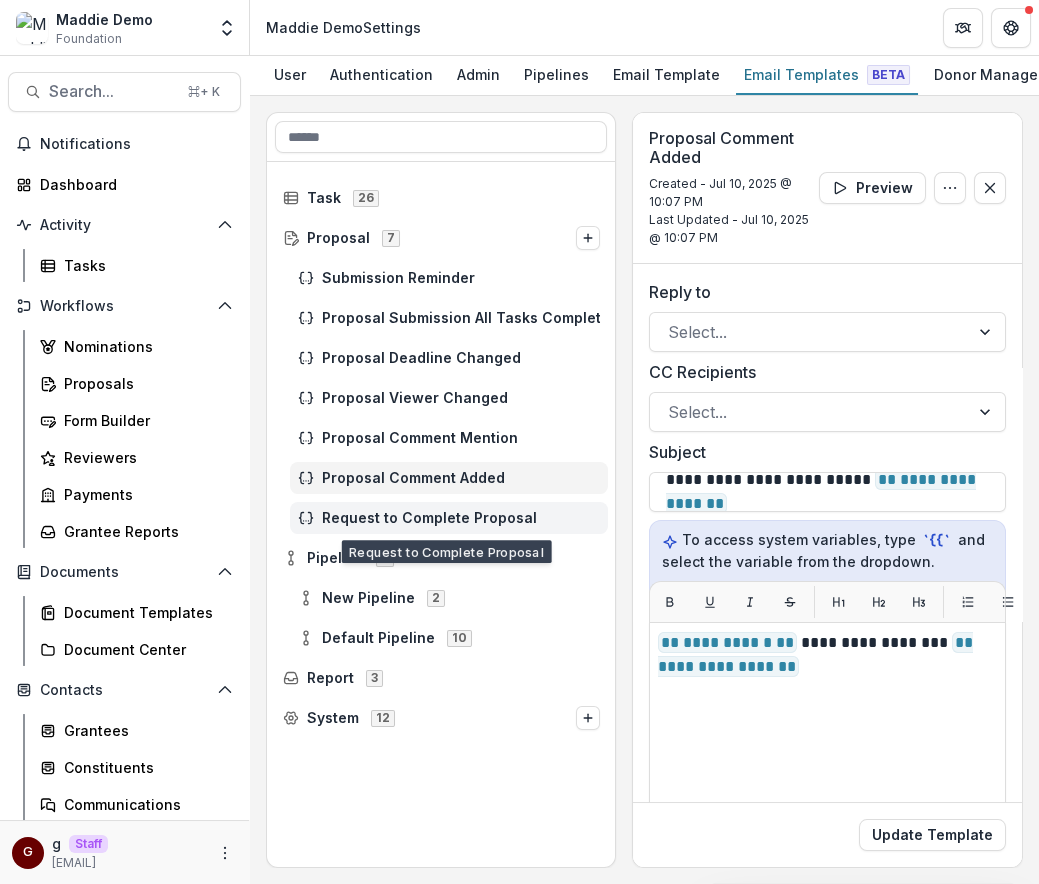 click on "Request to Complete Proposal" at bounding box center [461, 518] 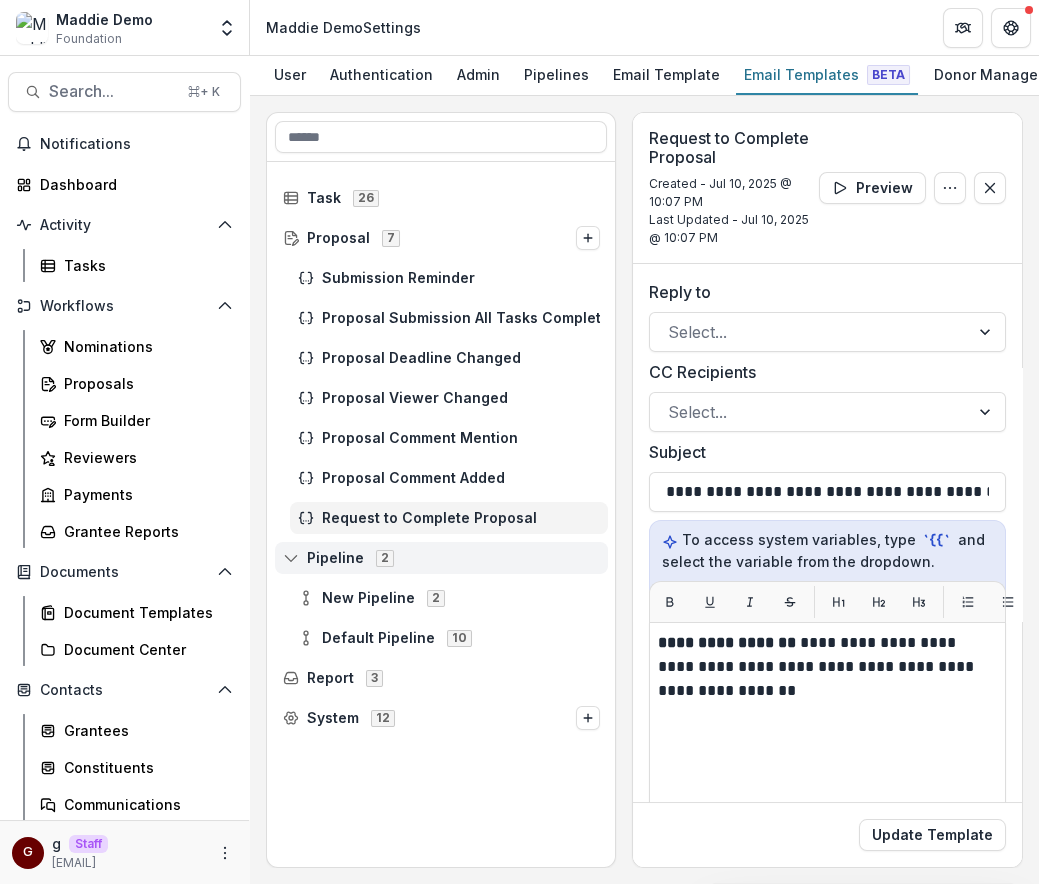 click on "Pipeline 2" at bounding box center [441, 558] 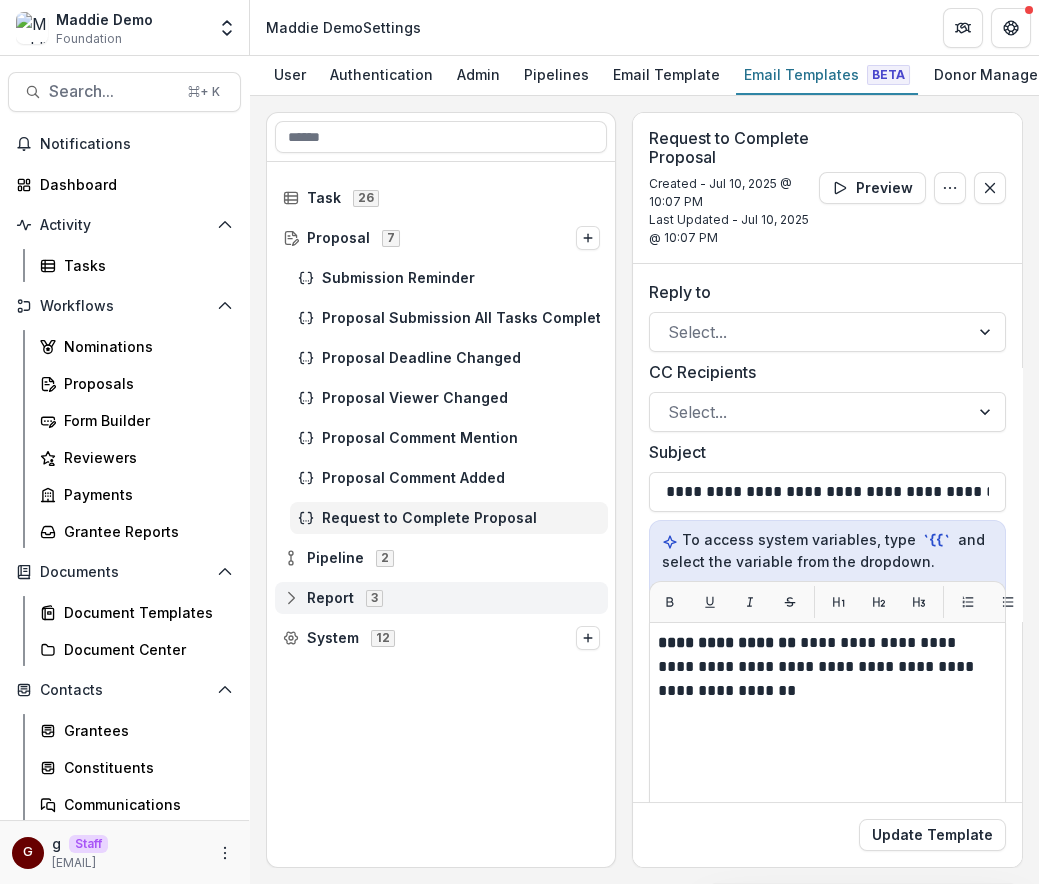 click on "Report 3" at bounding box center (441, 597) 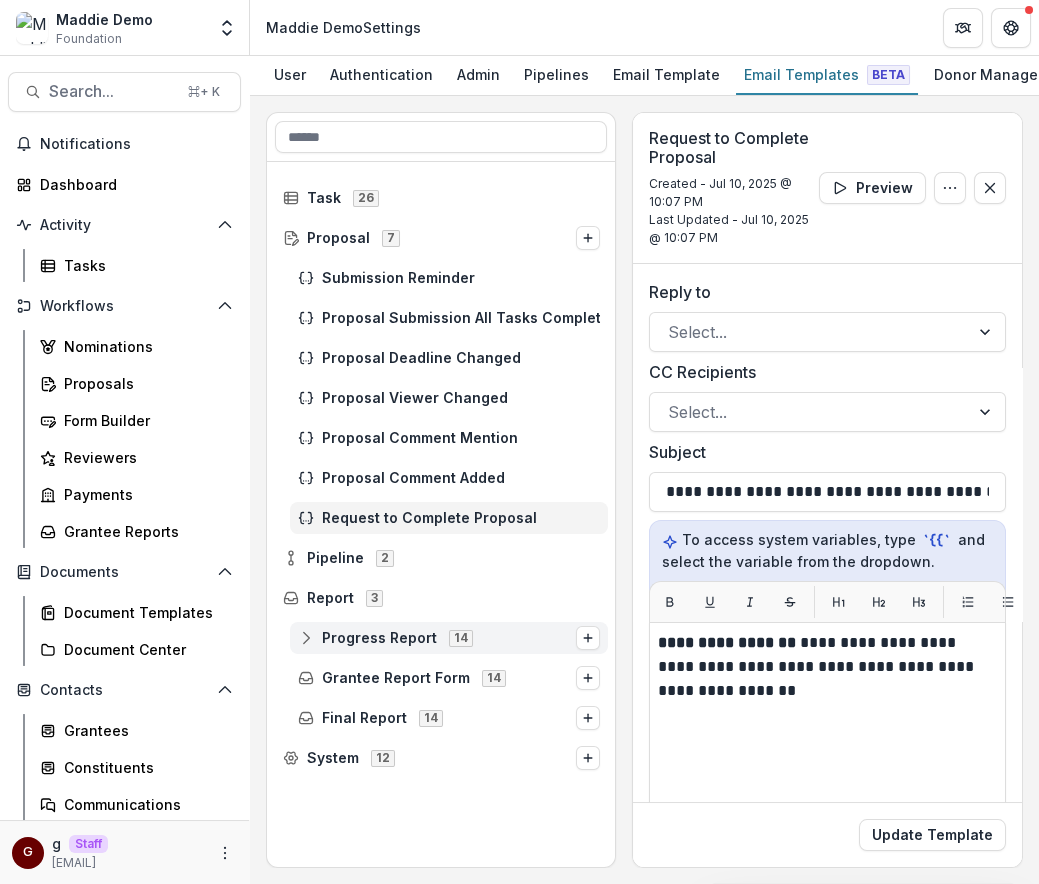 click on "Progress Report" at bounding box center [379, 638] 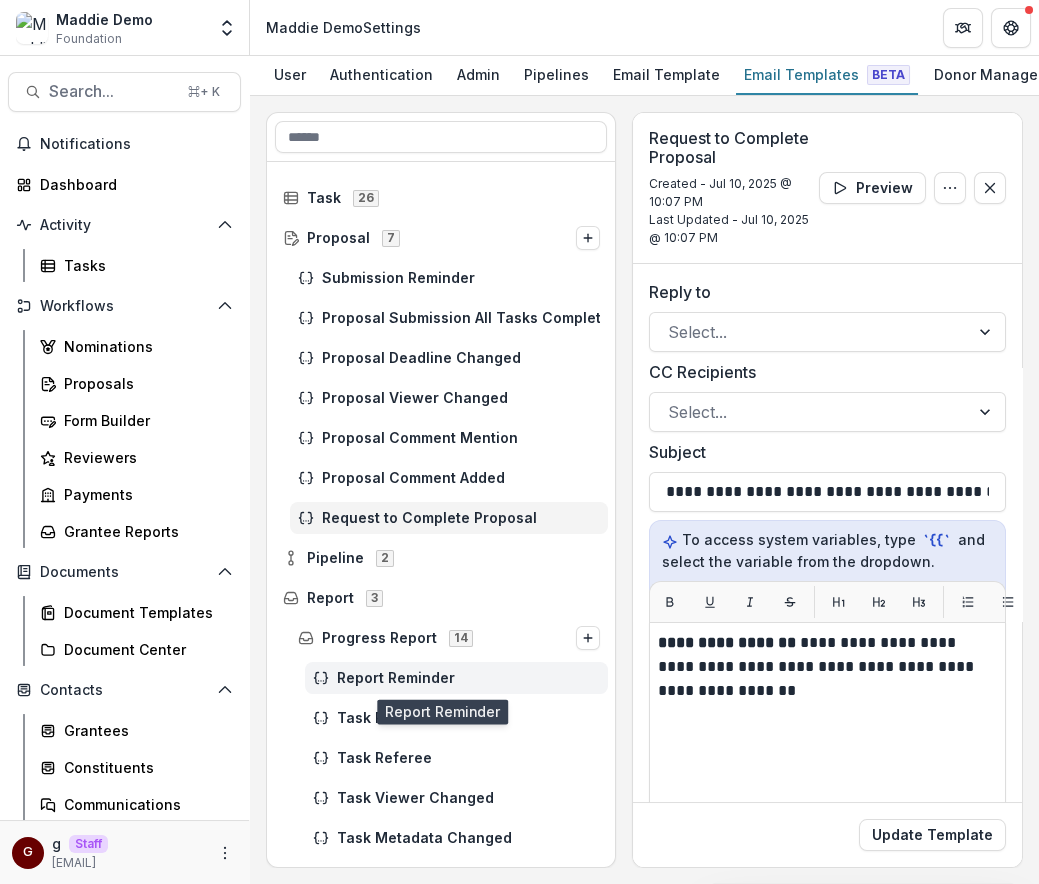 click on "Report Reminder" at bounding box center [468, 678] 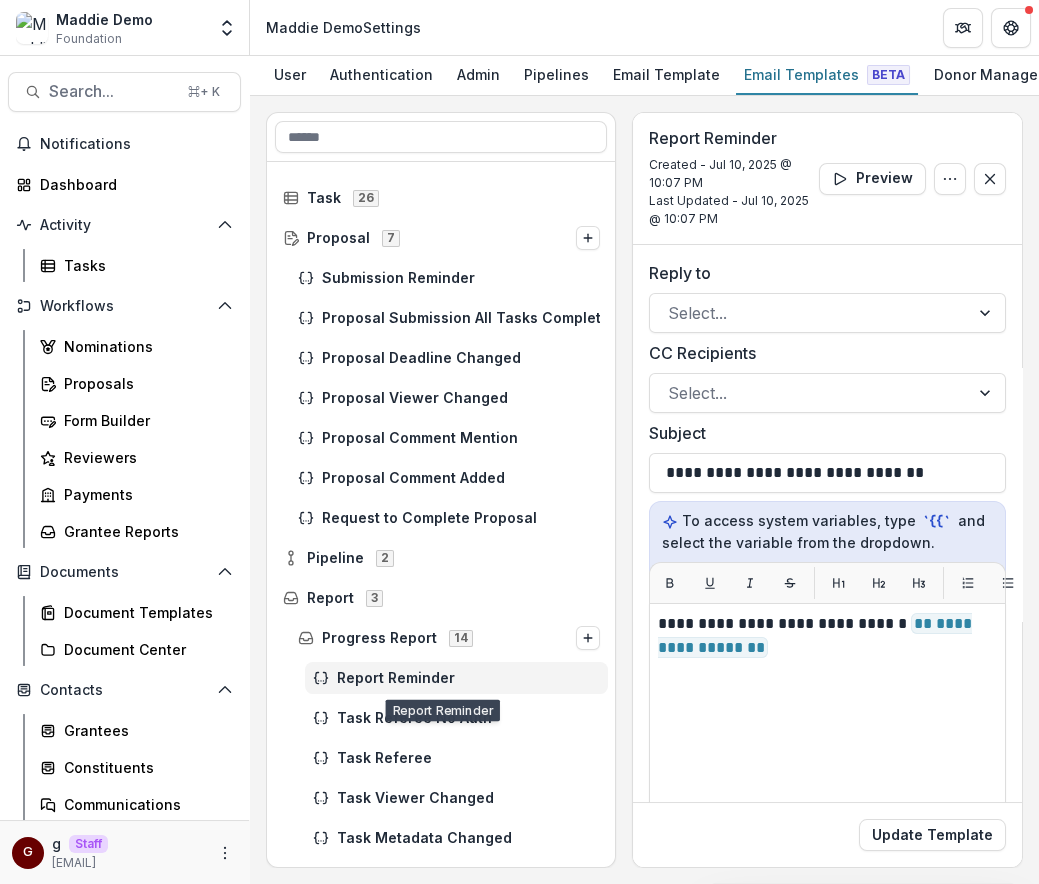 click on "Task Referee No Auth" at bounding box center (441, 718) 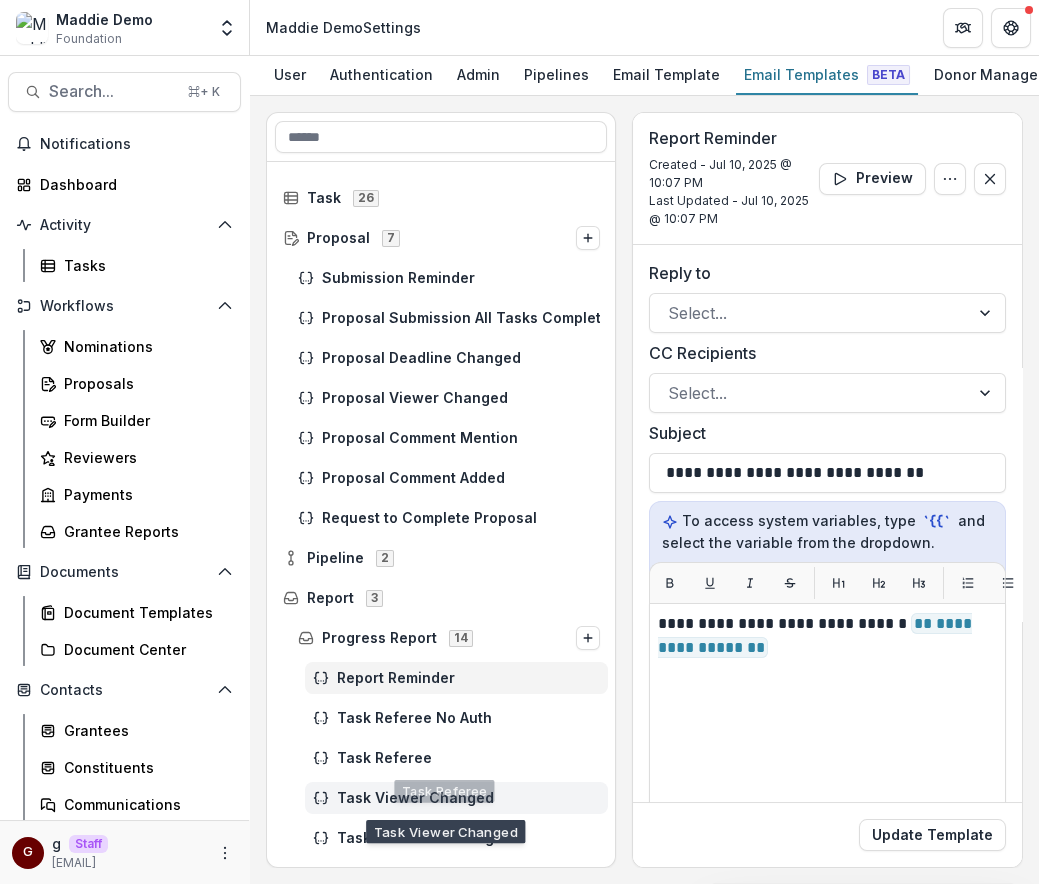 click on "Task Viewer Changed" at bounding box center [456, 798] 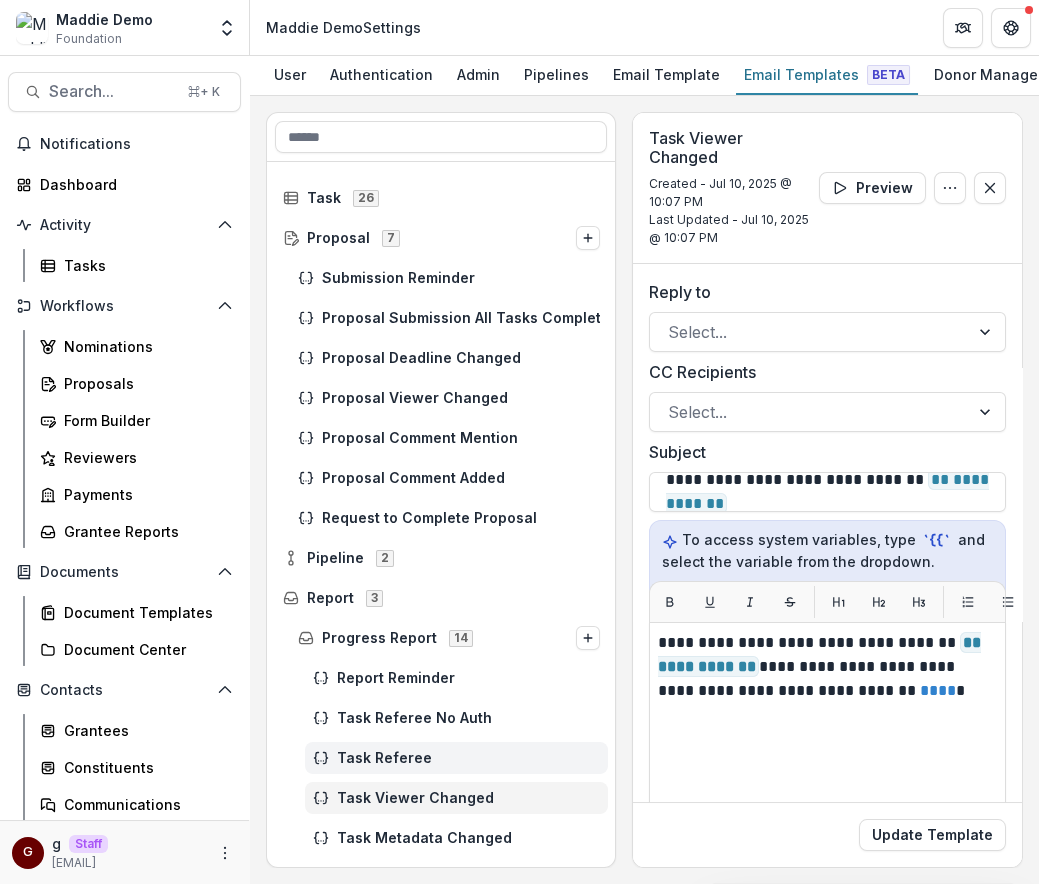 click on "Task Referee" at bounding box center [456, 758] 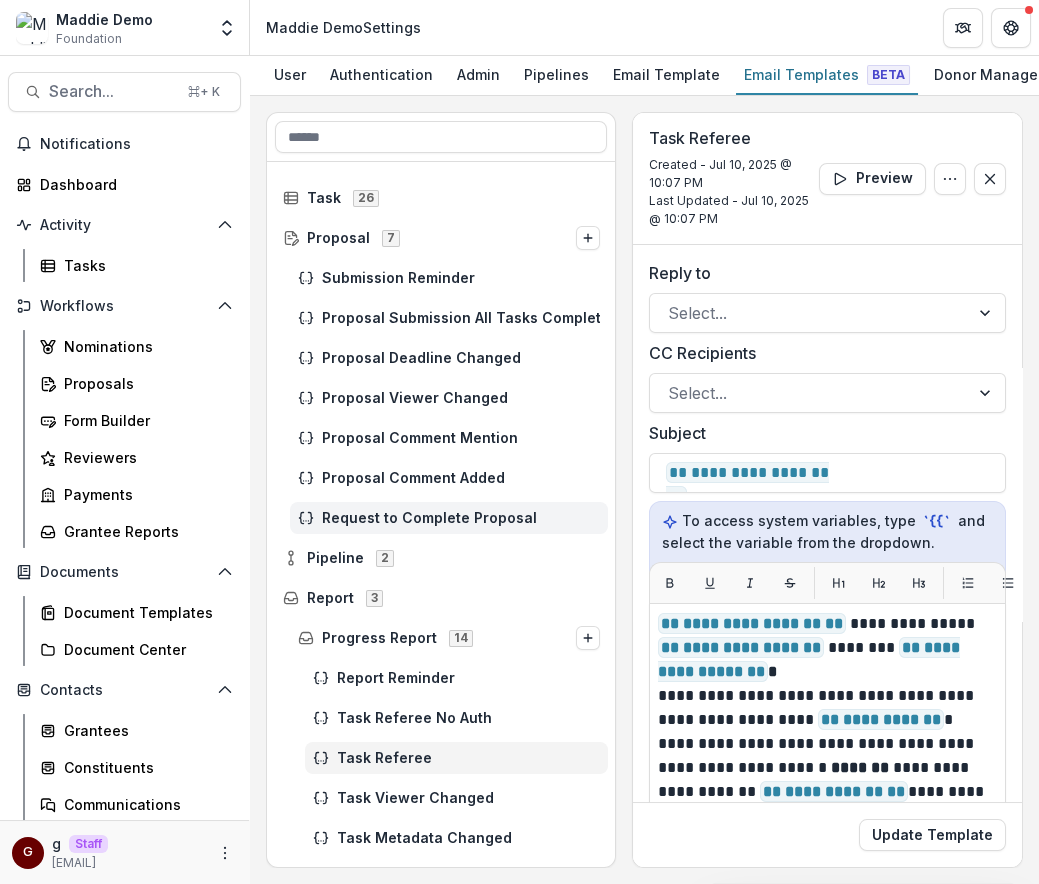 click on "Request to Complete Proposal" at bounding box center (449, 518) 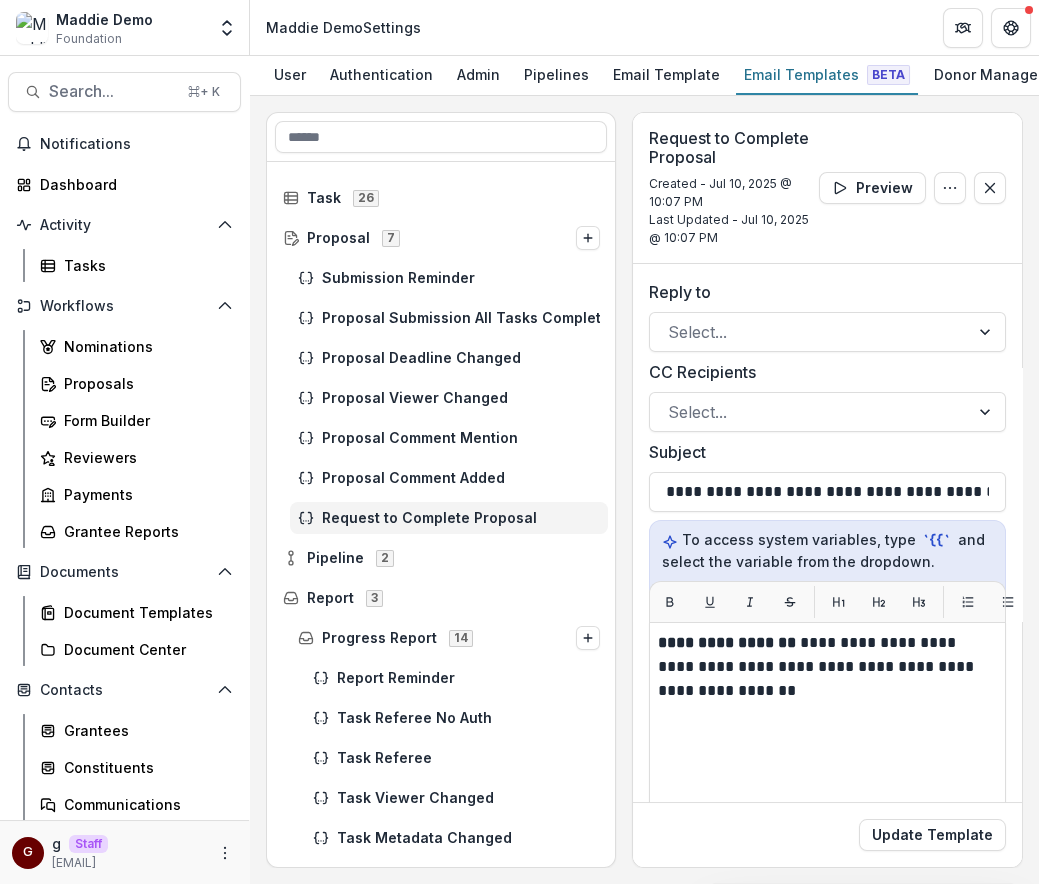 click on "Request to Complete Proposal" at bounding box center (441, 518) 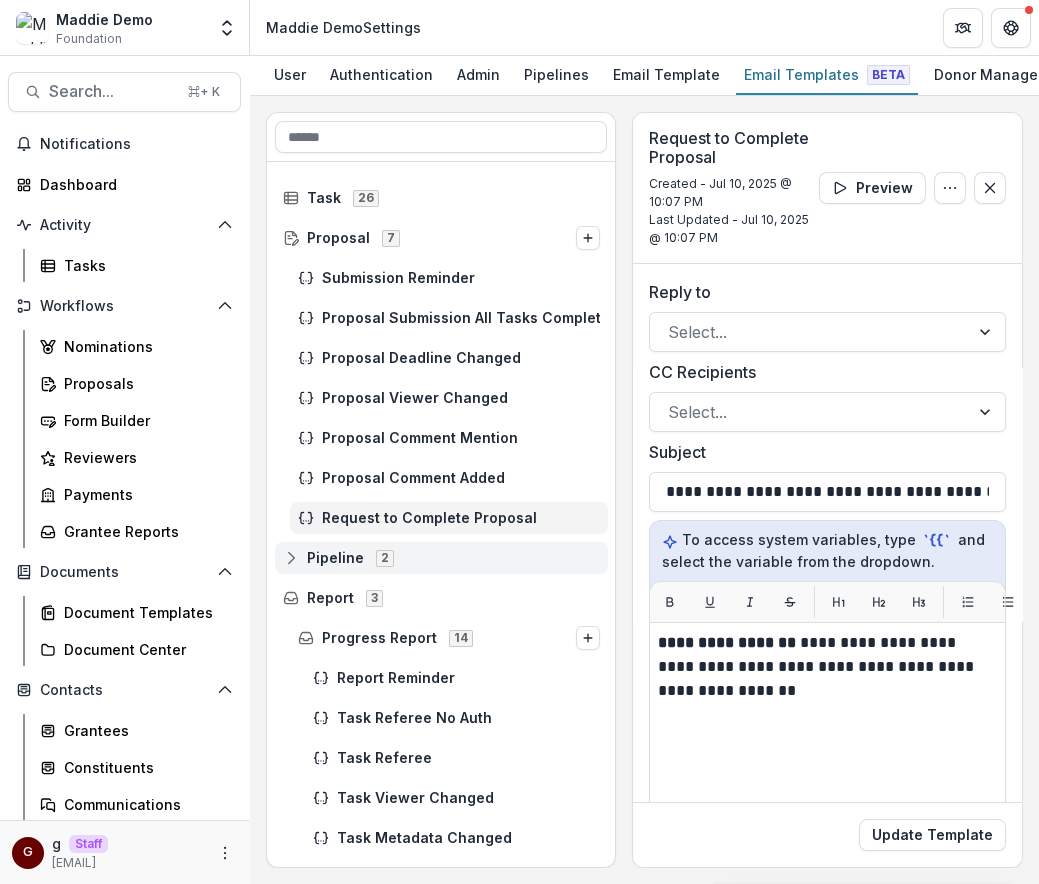 click on "Pipeline 2" at bounding box center [441, 558] 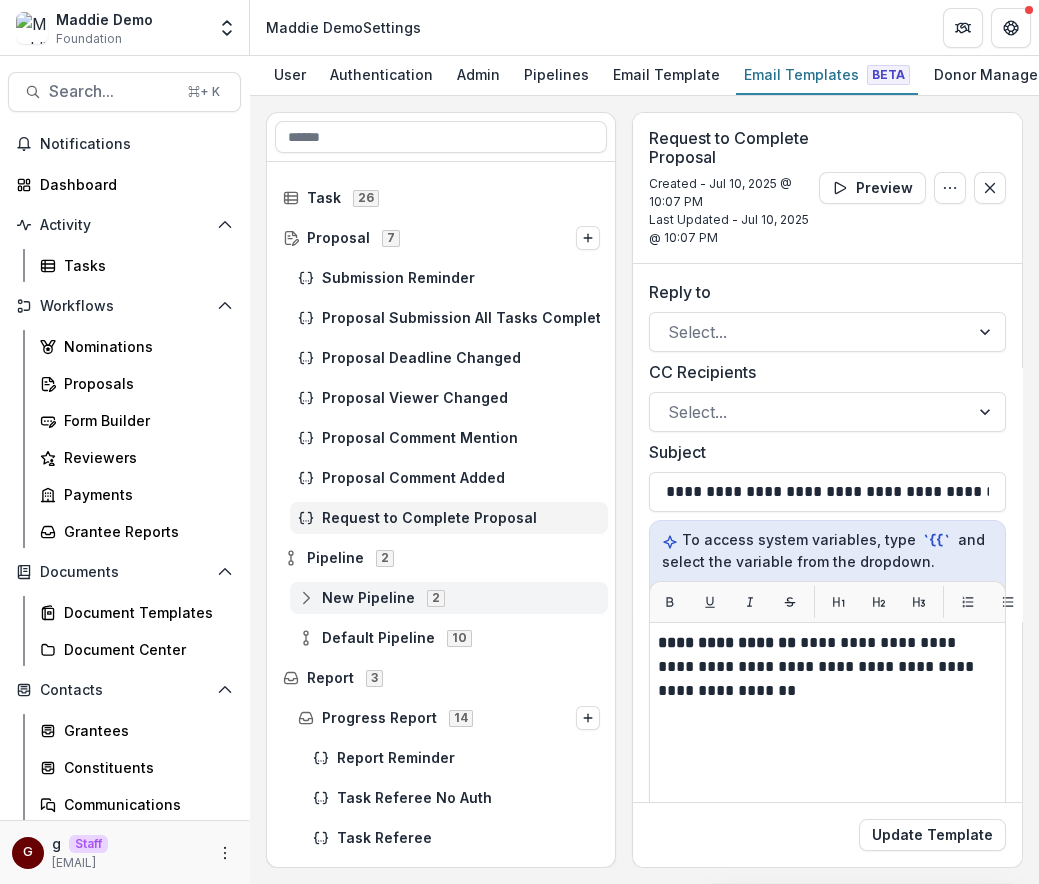 click on "New Pipeline" at bounding box center [368, 598] 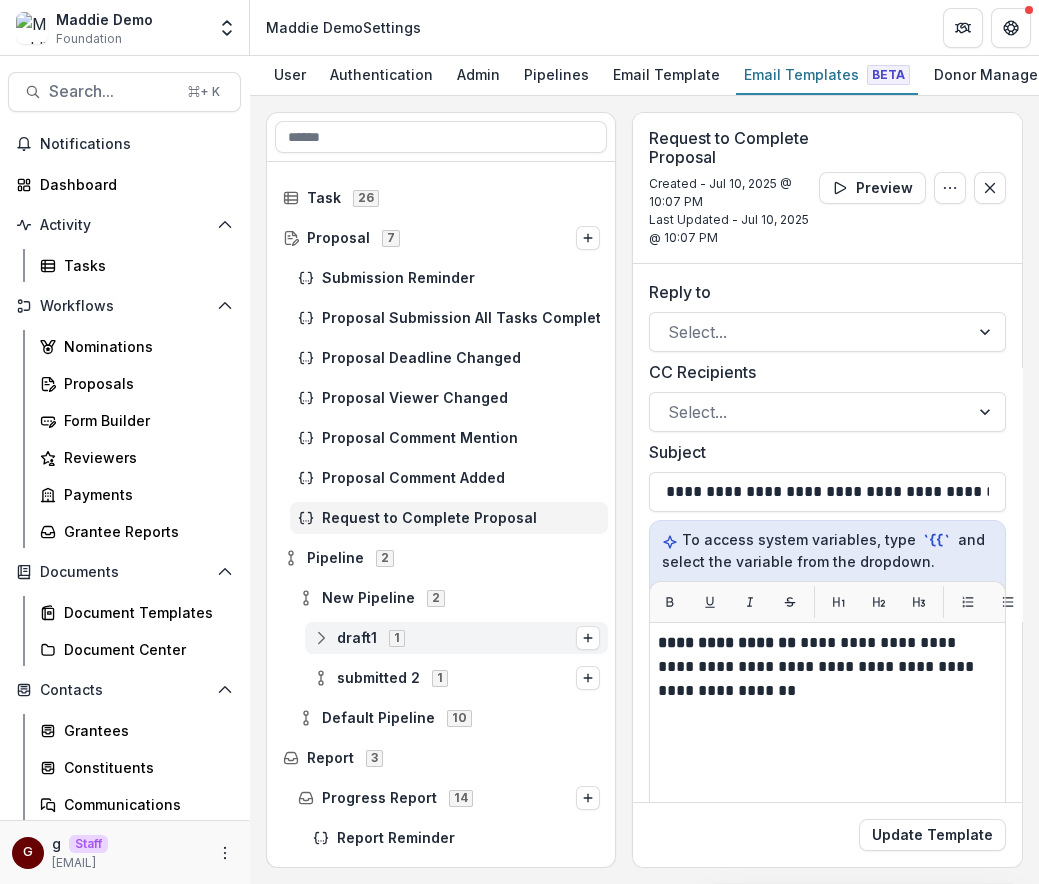 click on "draft1 1" at bounding box center (444, 637) 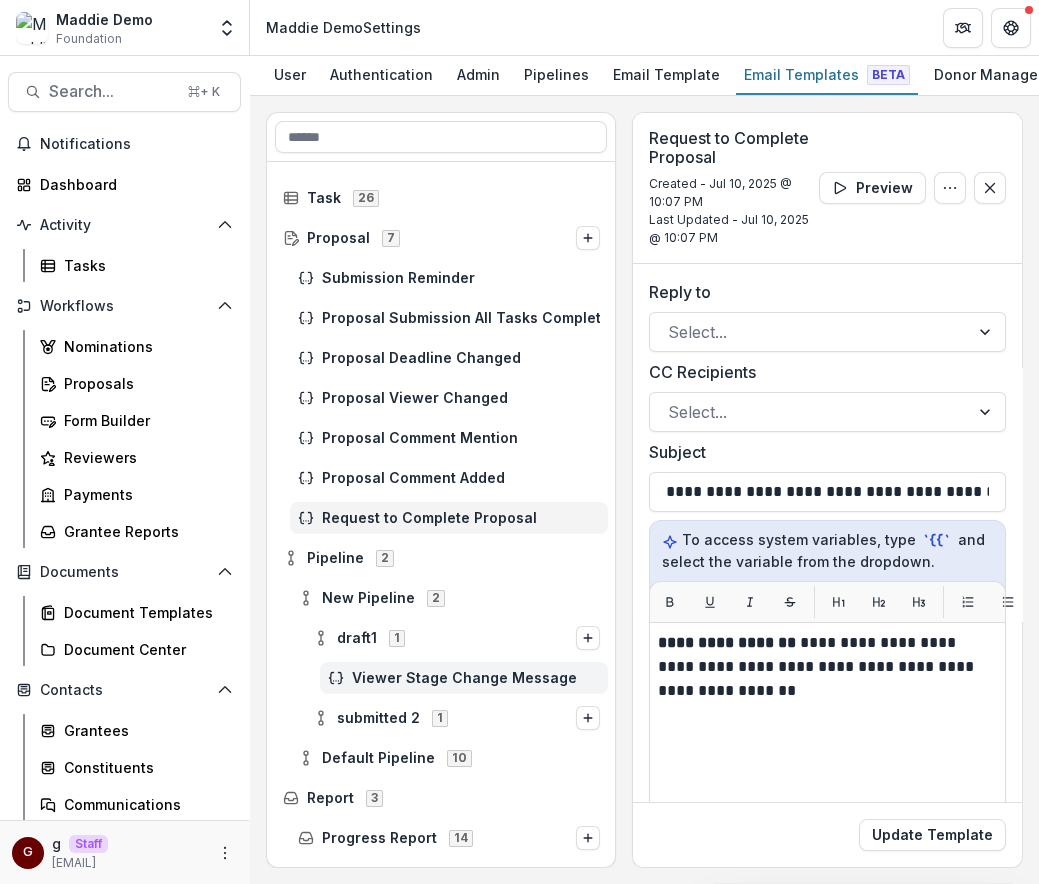 click on "Viewer Stage Change Message" at bounding box center (476, 678) 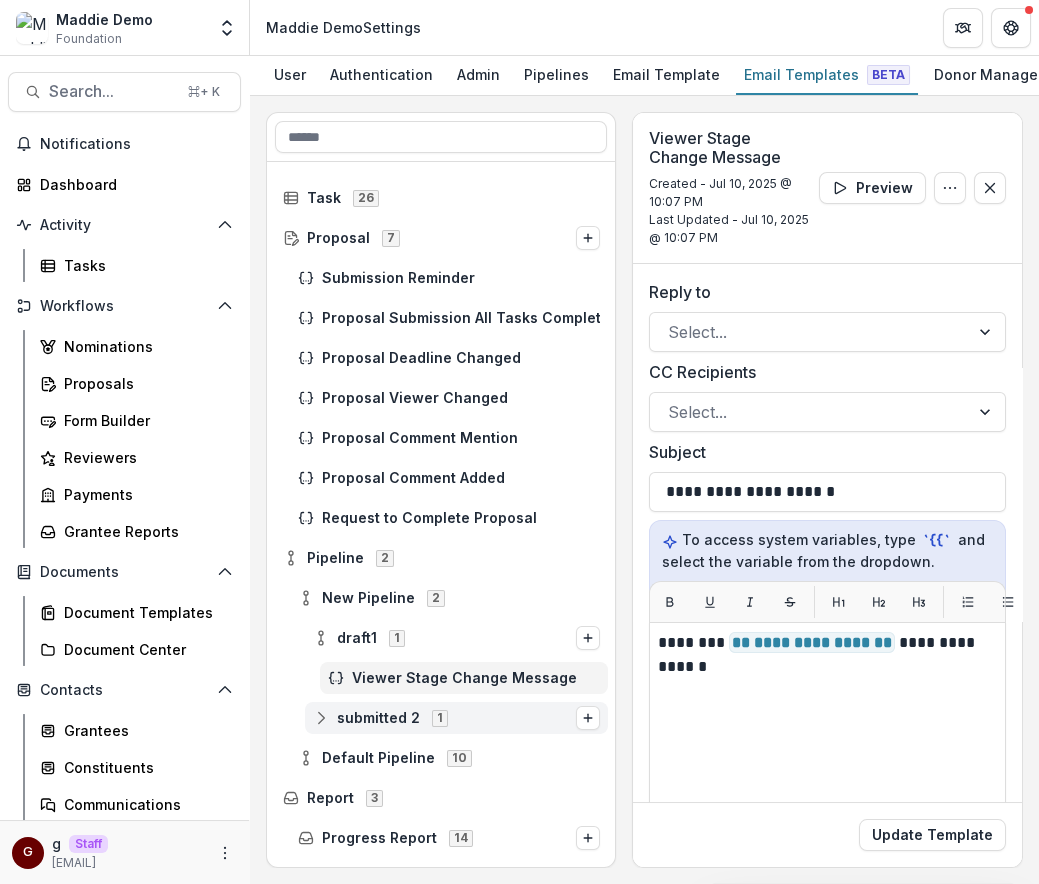 click on "submitted 2 1" at bounding box center [456, 718] 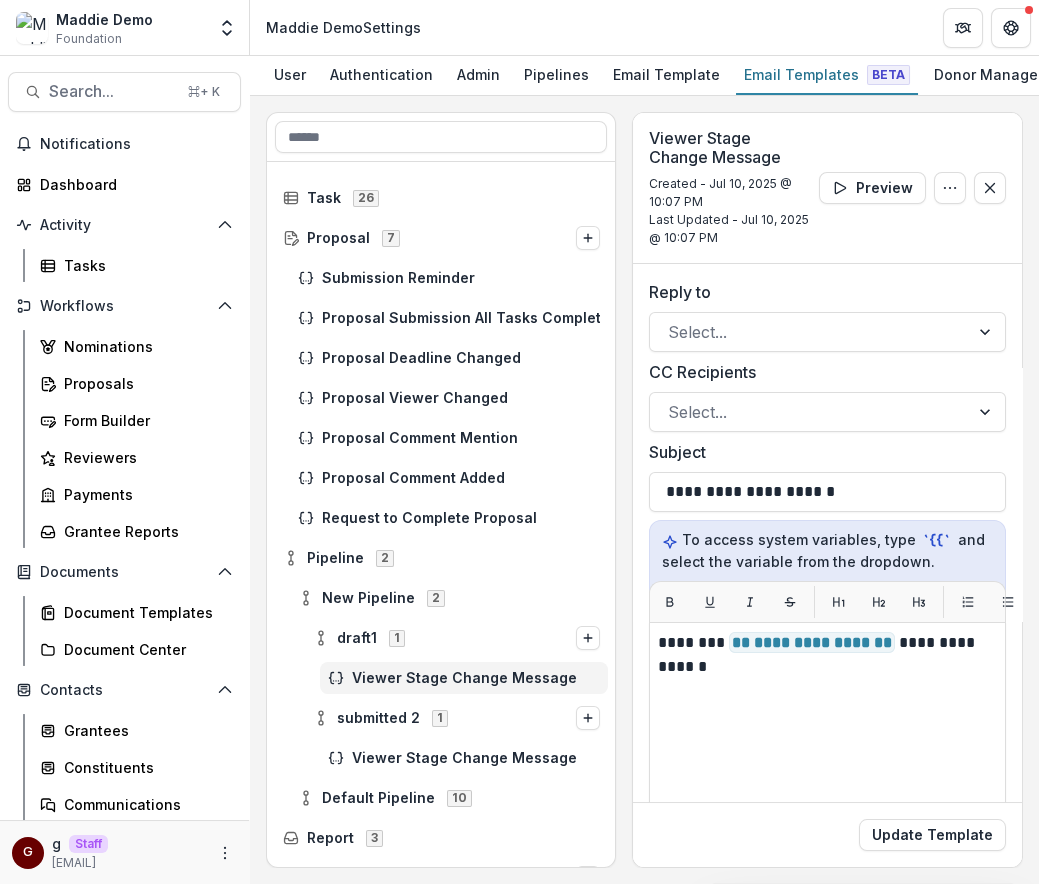click on "submitted 2 1" at bounding box center [441, 718] 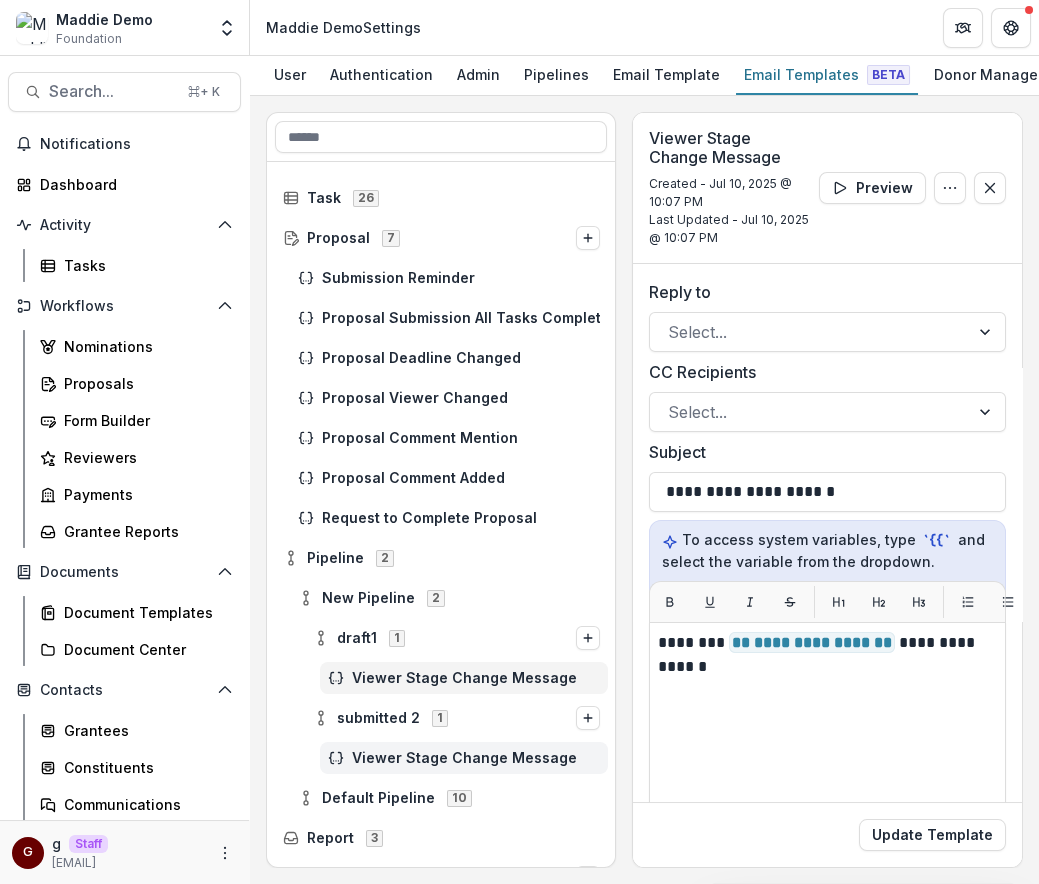 click on "Viewer Stage Change Message" at bounding box center (464, 758) 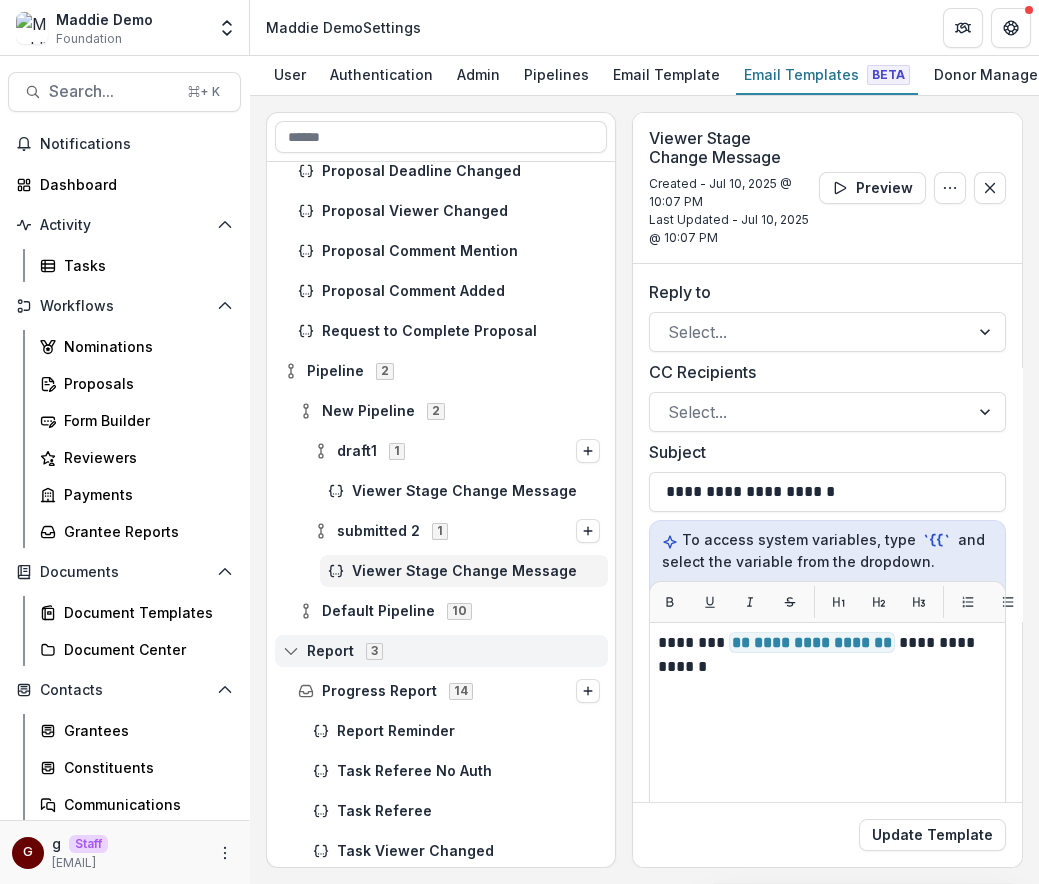 click on "Report 3" at bounding box center [441, 651] 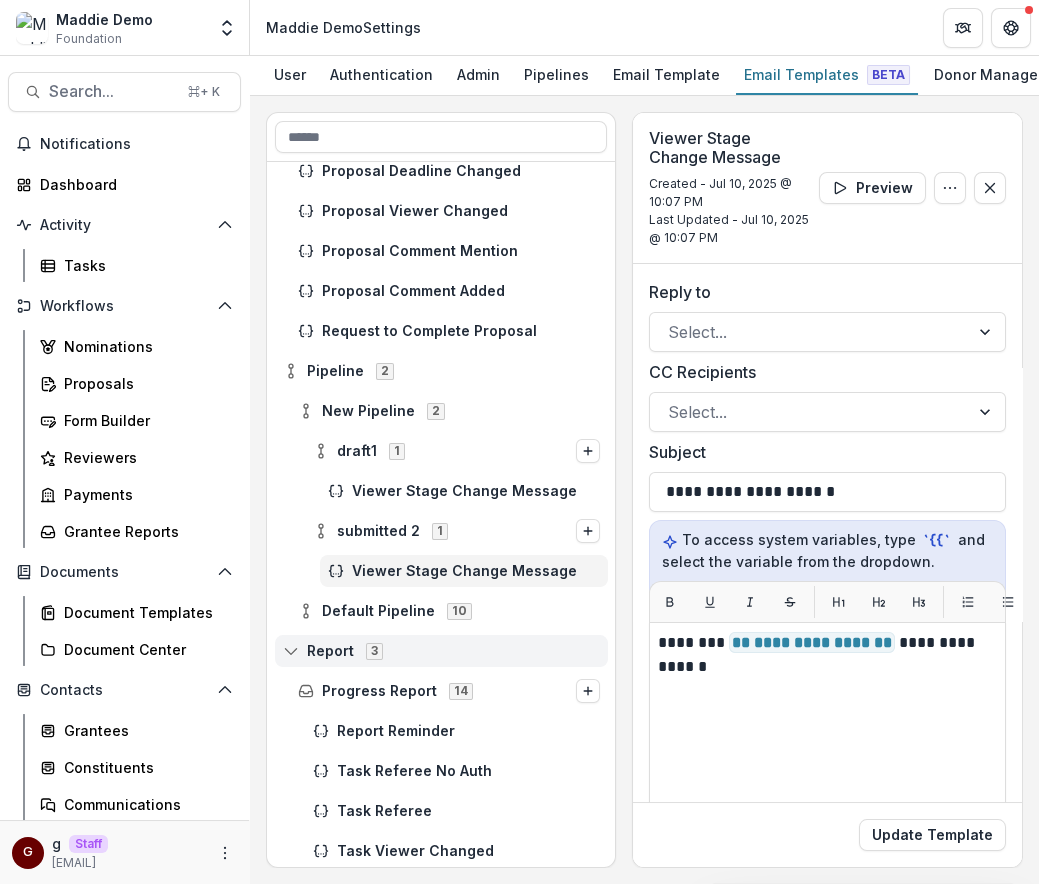 scroll, scrollTop: 29, scrollLeft: 0, axis: vertical 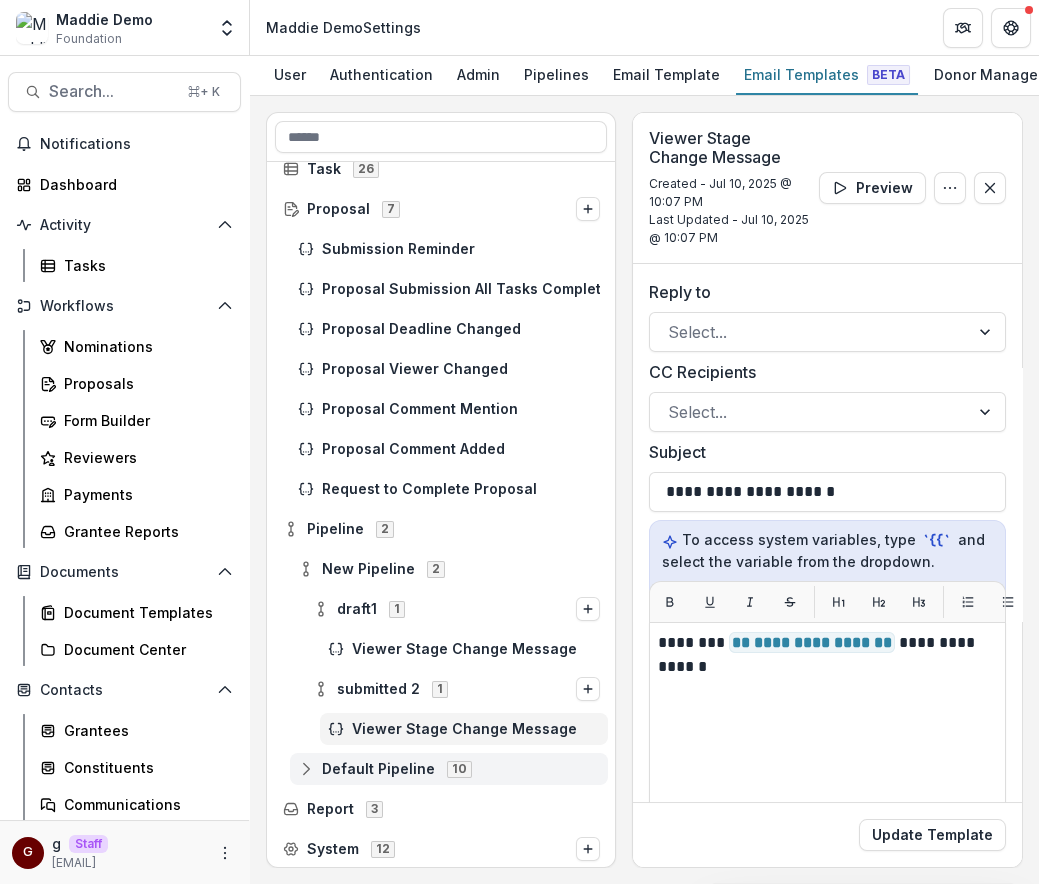 click on "Default Pipeline 10" at bounding box center (449, 769) 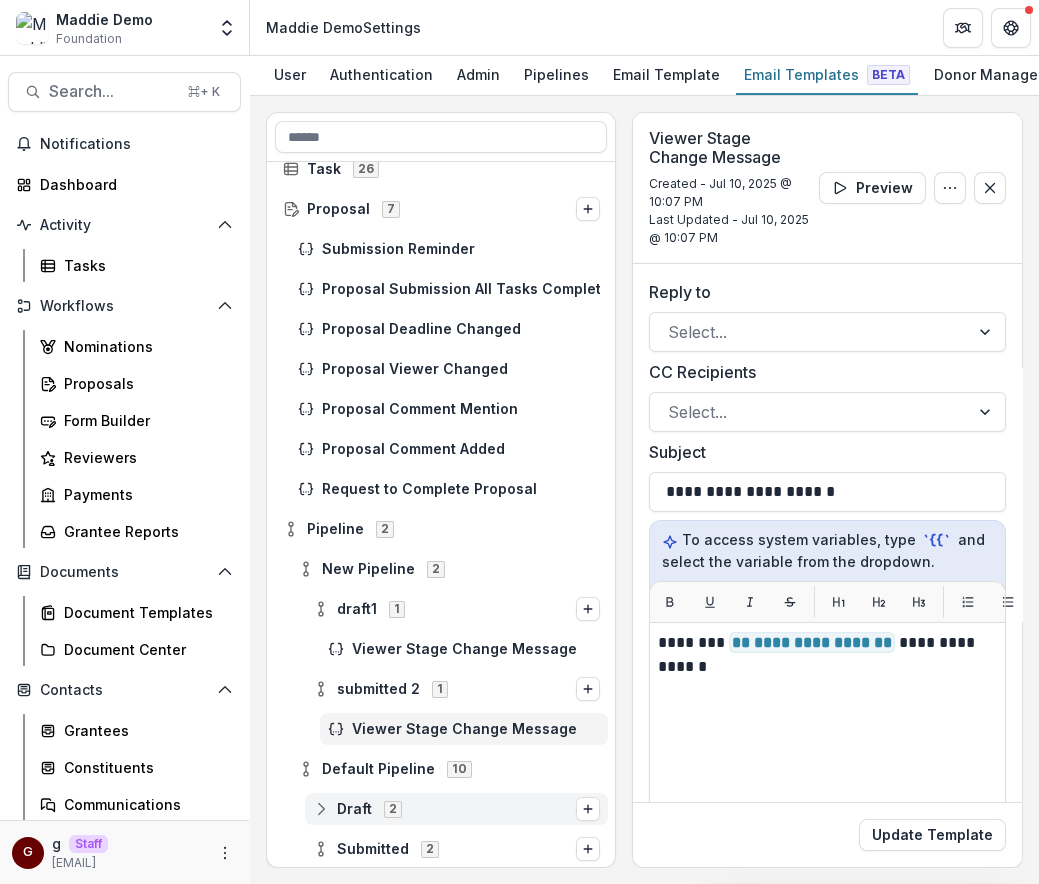click on "2" at bounding box center [393, 808] 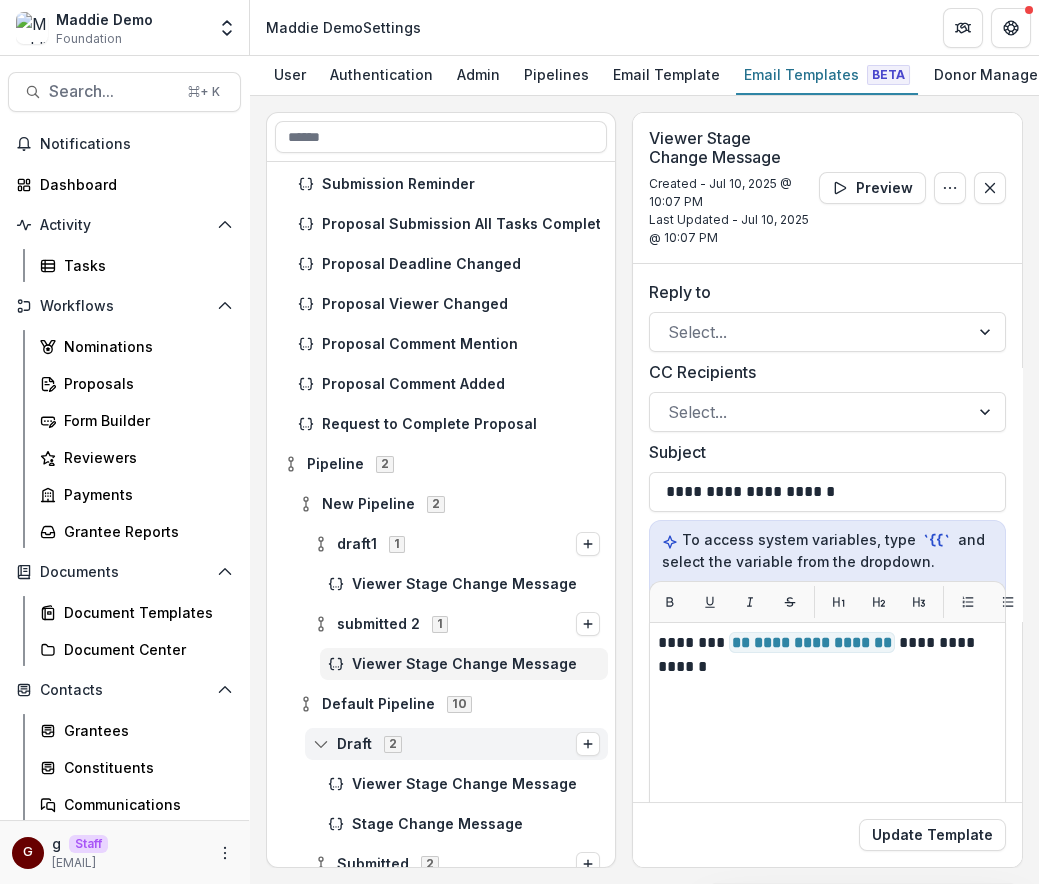 scroll, scrollTop: 139, scrollLeft: 0, axis: vertical 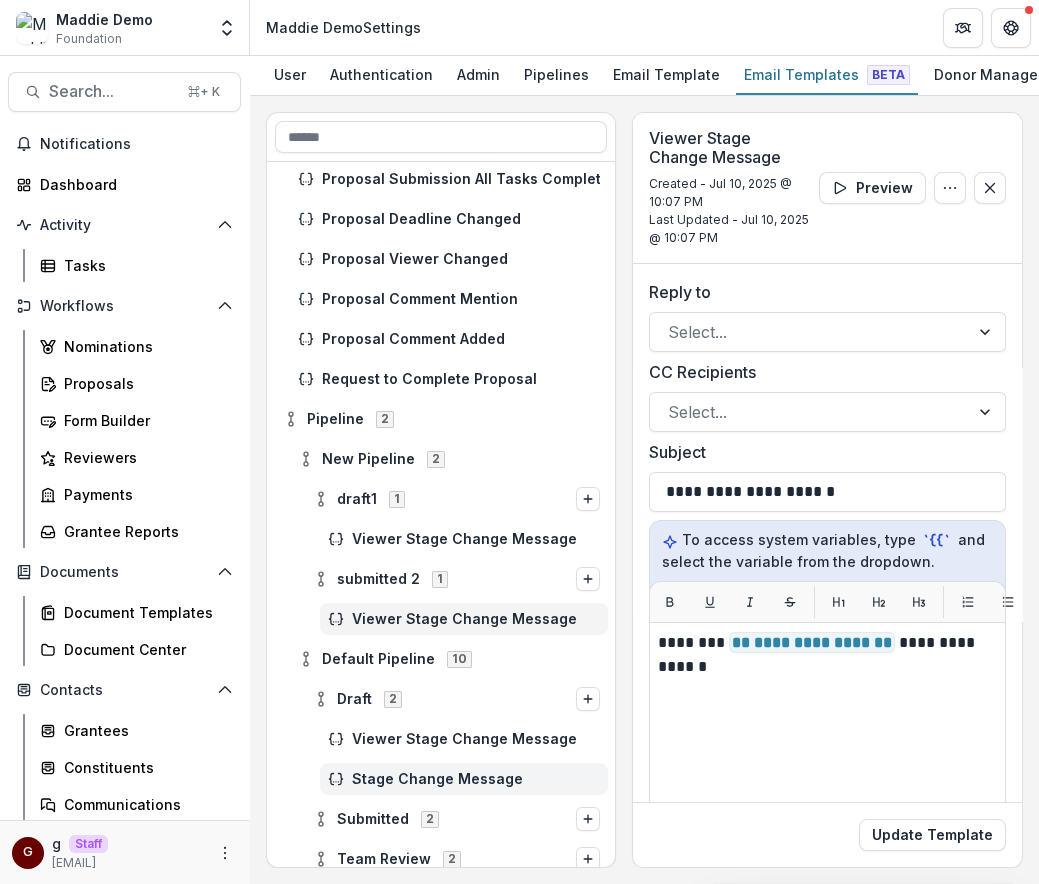 click on "Stage Change Message" at bounding box center [464, 779] 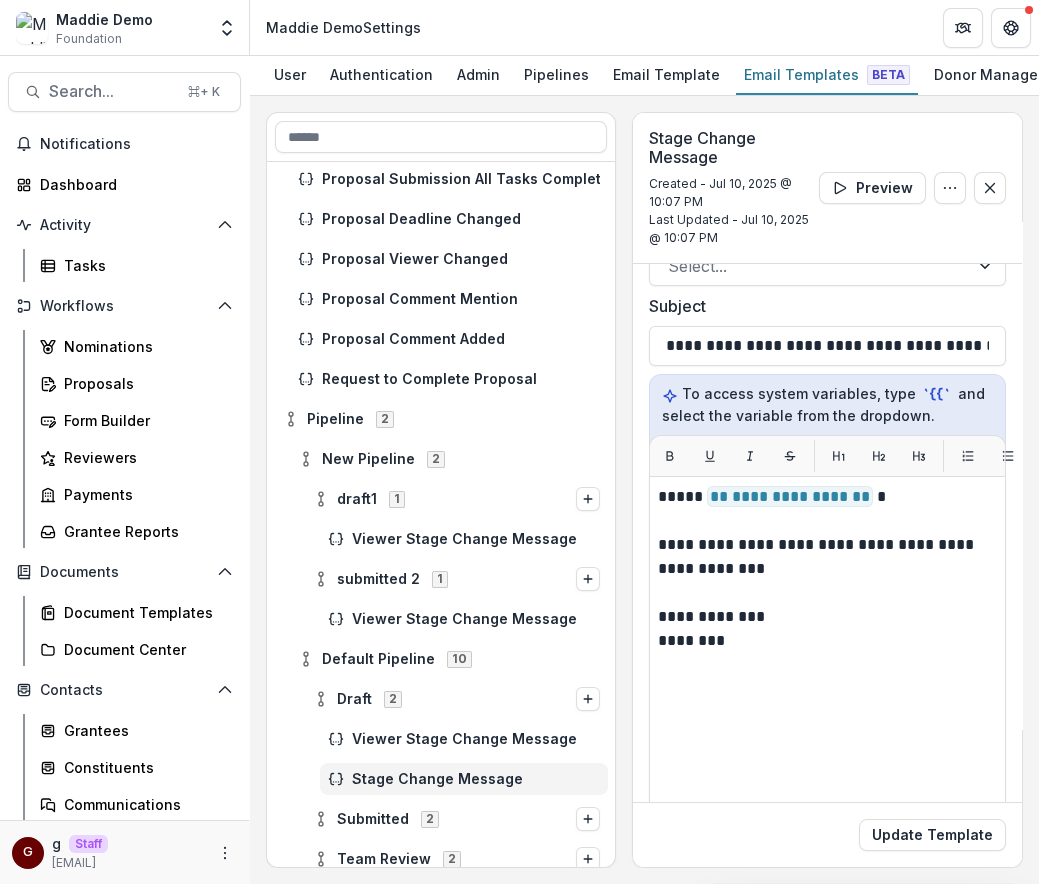 scroll, scrollTop: 232, scrollLeft: 0, axis: vertical 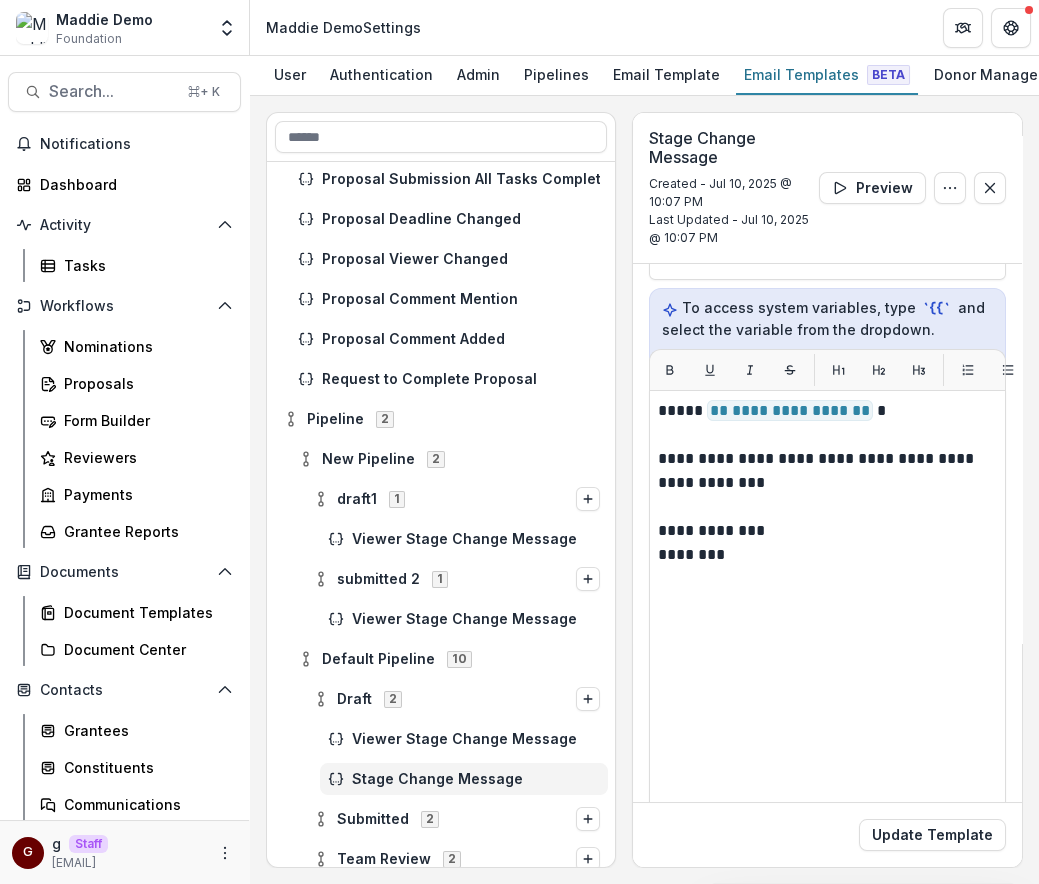click on "Submission Reminder Proposal Submission All Tasks Completed Proposal Deadline Changed Proposal Viewer Changed Proposal Comment Mention Proposal Comment Added Request to Complete Proposal Pipeline 2 New Pipeline 2 draft1 1 Viewer Stage Change Message submitted 2 1 Viewer Stage Change Message Default Pipeline 10 Draft 2 Viewer Stage Change Message Stage Change Message Submitted 2 Team Review 2 In Review 3 Approved 2" at bounding box center [441, 515] 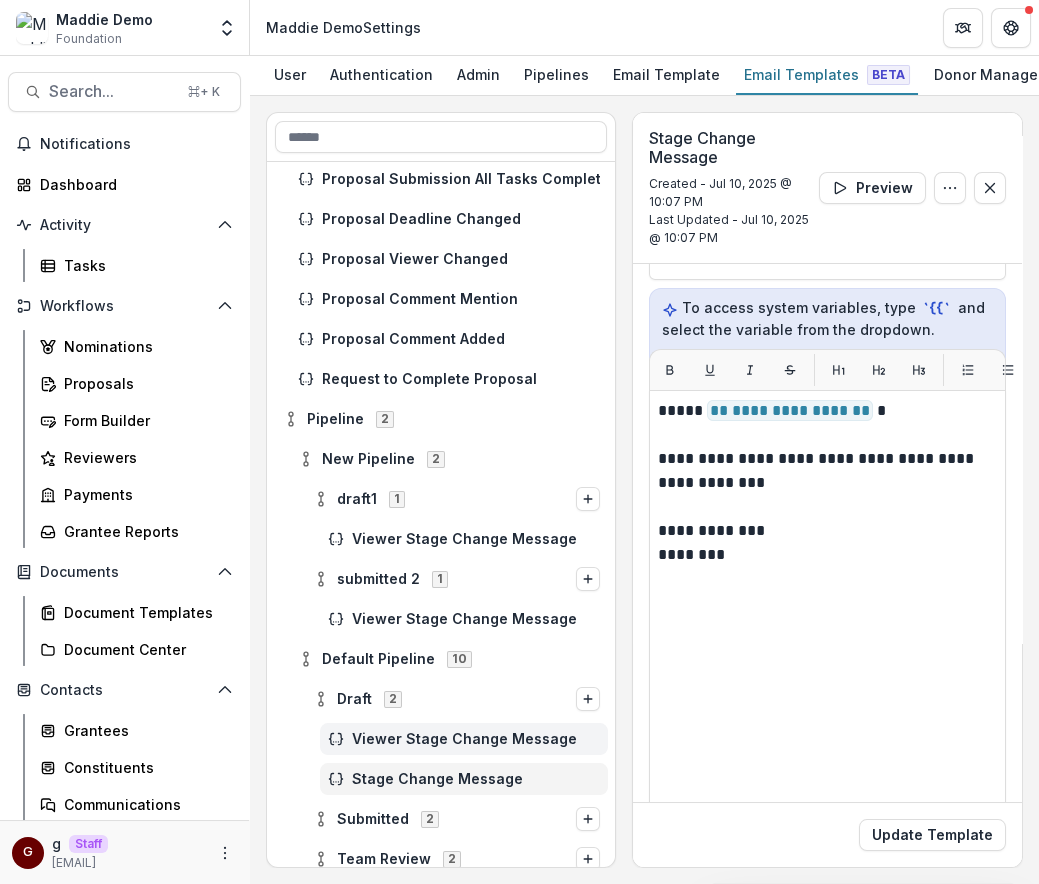 click on "Viewer Stage Change Message" at bounding box center [476, 739] 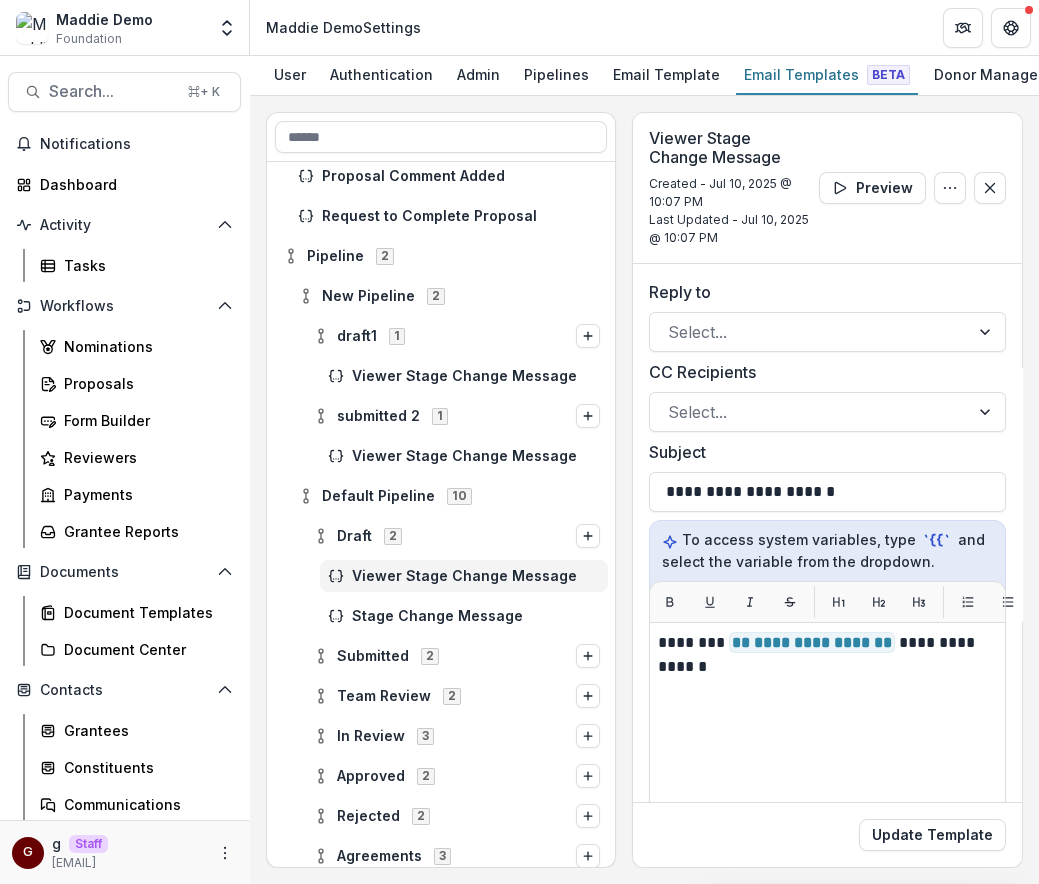 scroll, scrollTop: 360, scrollLeft: 0, axis: vertical 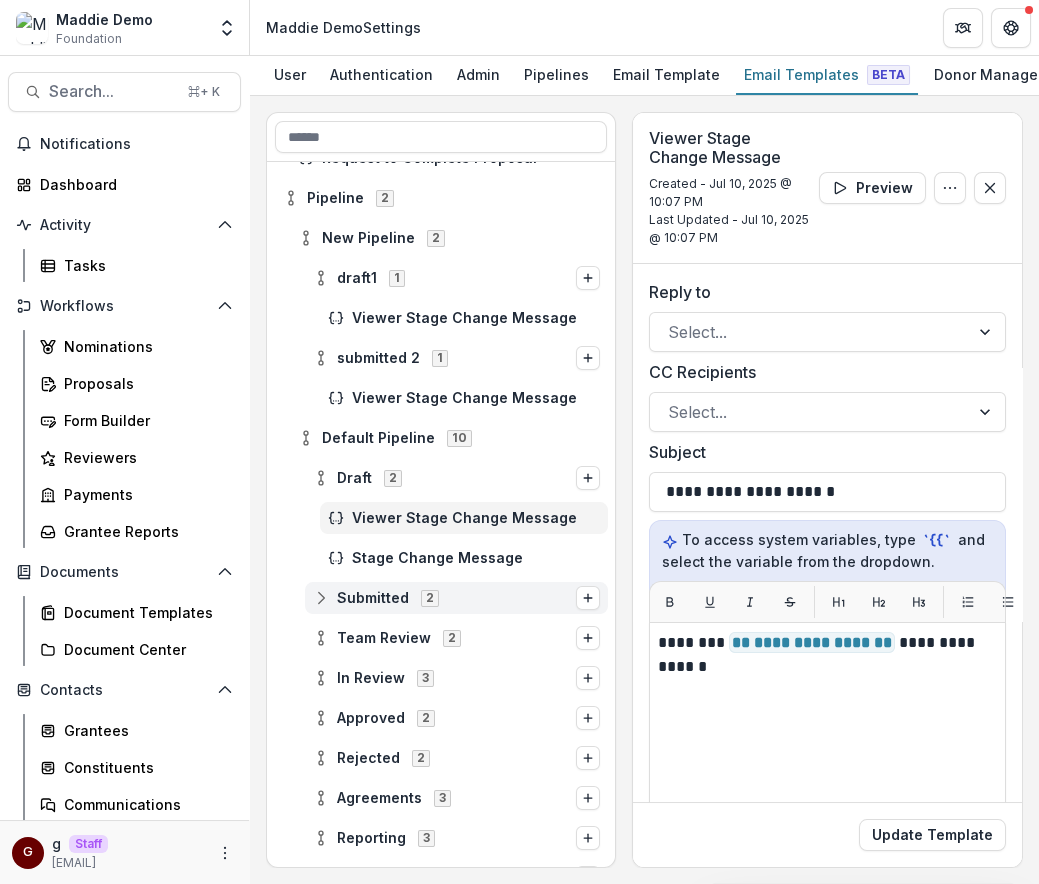 click on "Submitted" at bounding box center [373, 598] 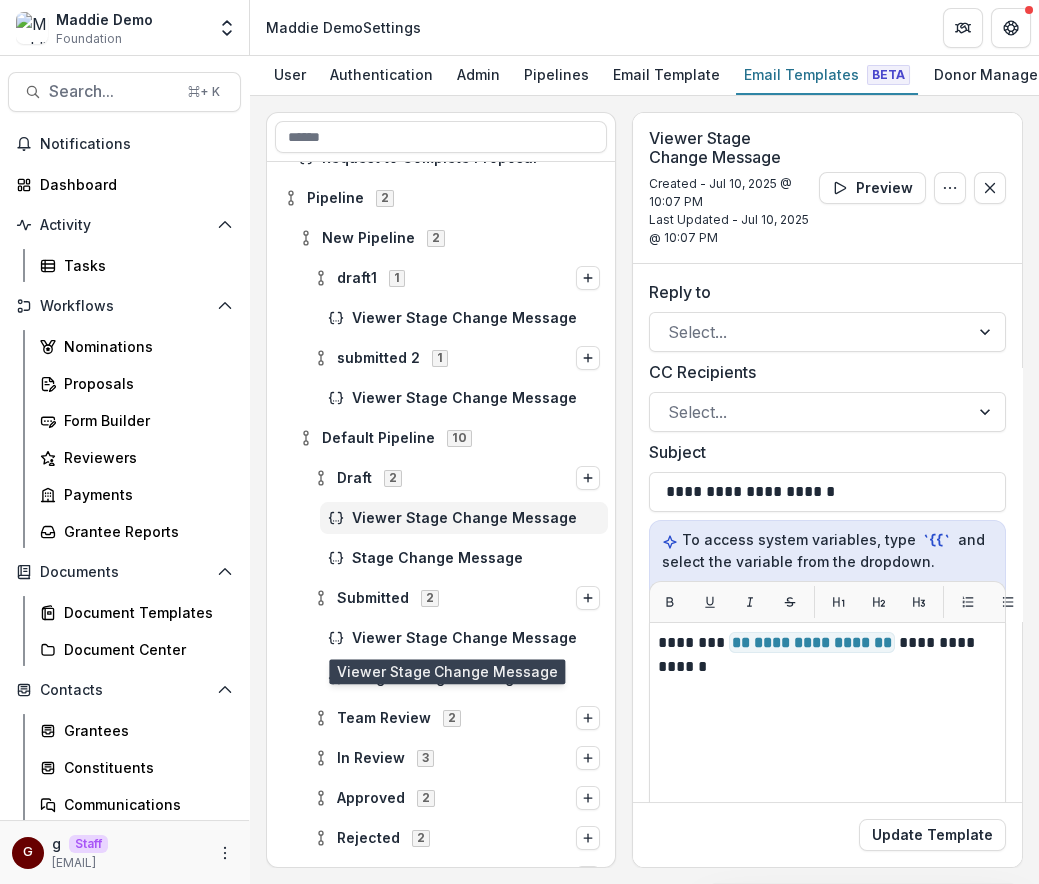 click on "Viewer Stage Change Message" at bounding box center [464, 638] 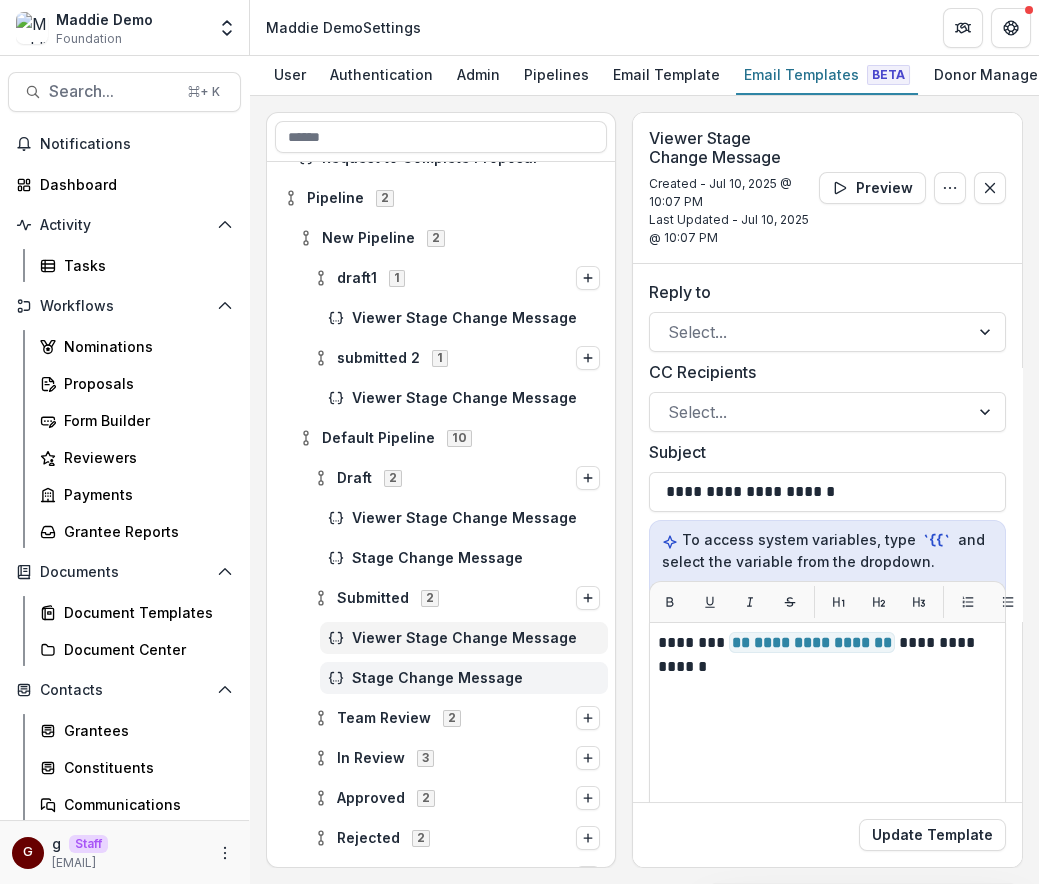 click on "Stage Change Message" at bounding box center [476, 678] 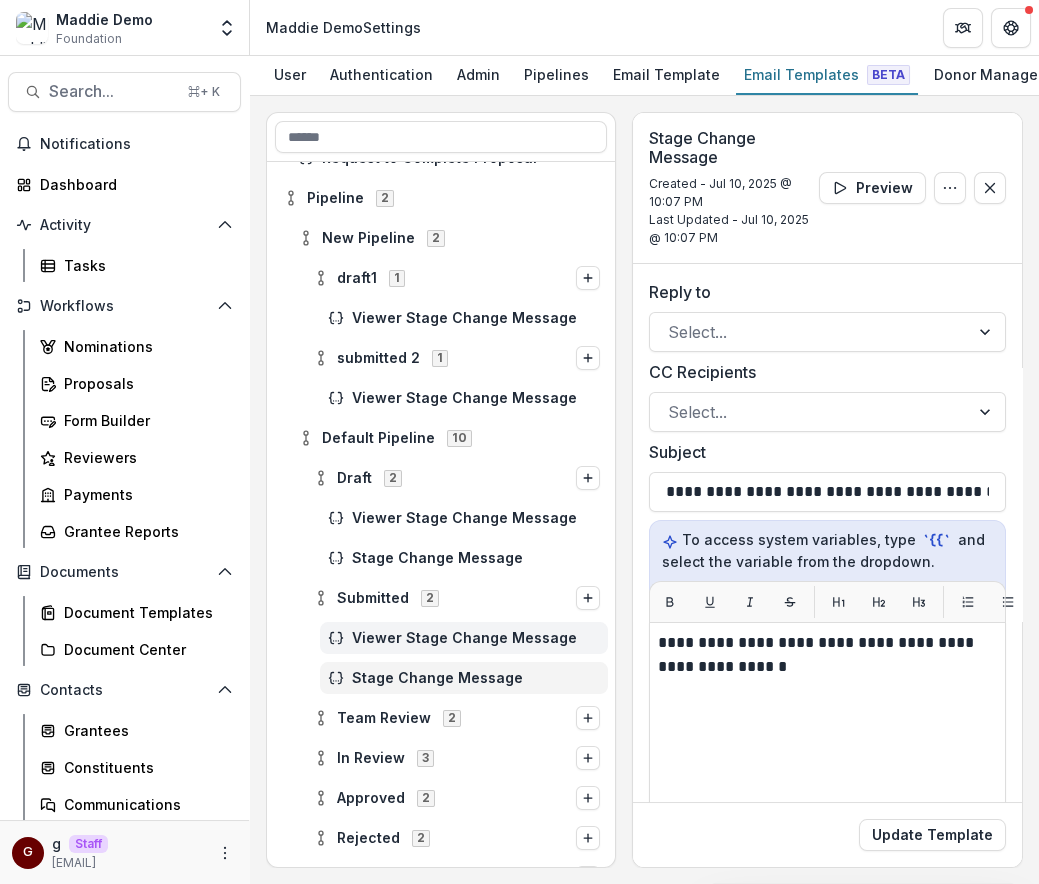 click on "Viewer Stage Change Message" at bounding box center (464, 638) 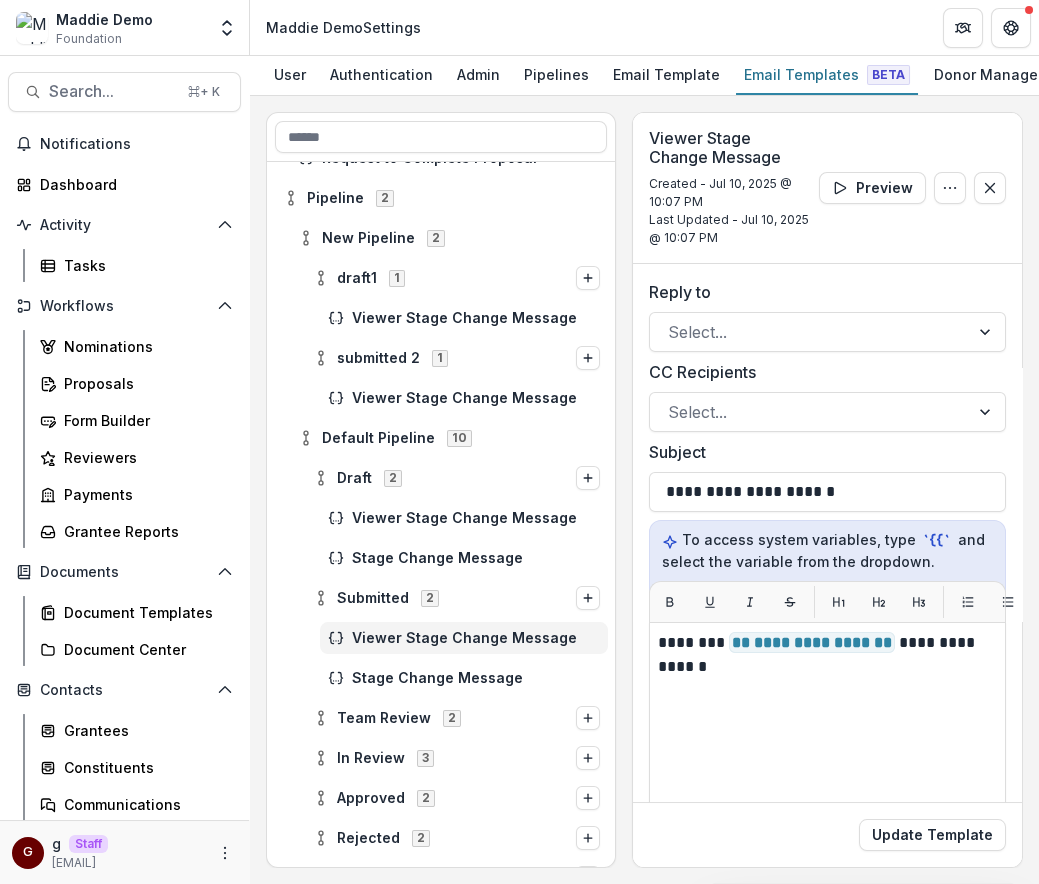 click on "Foundation" at bounding box center [89, 39] 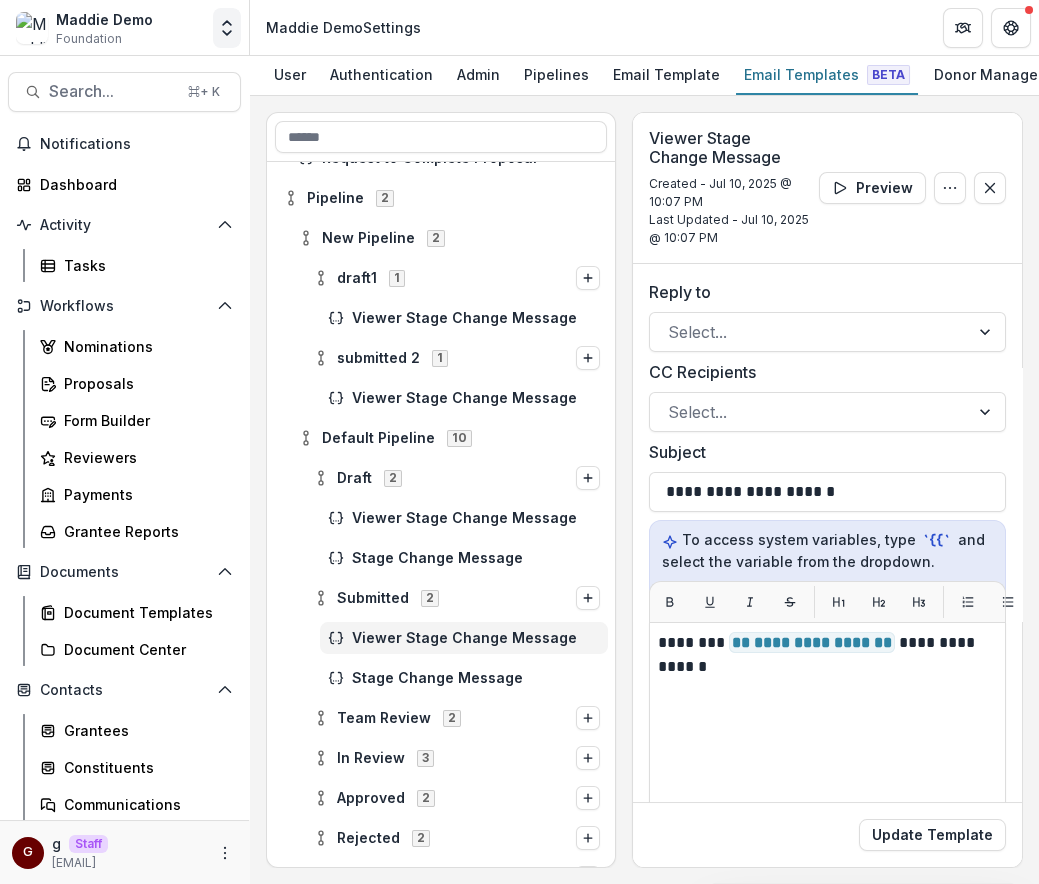 click at bounding box center [227, 28] 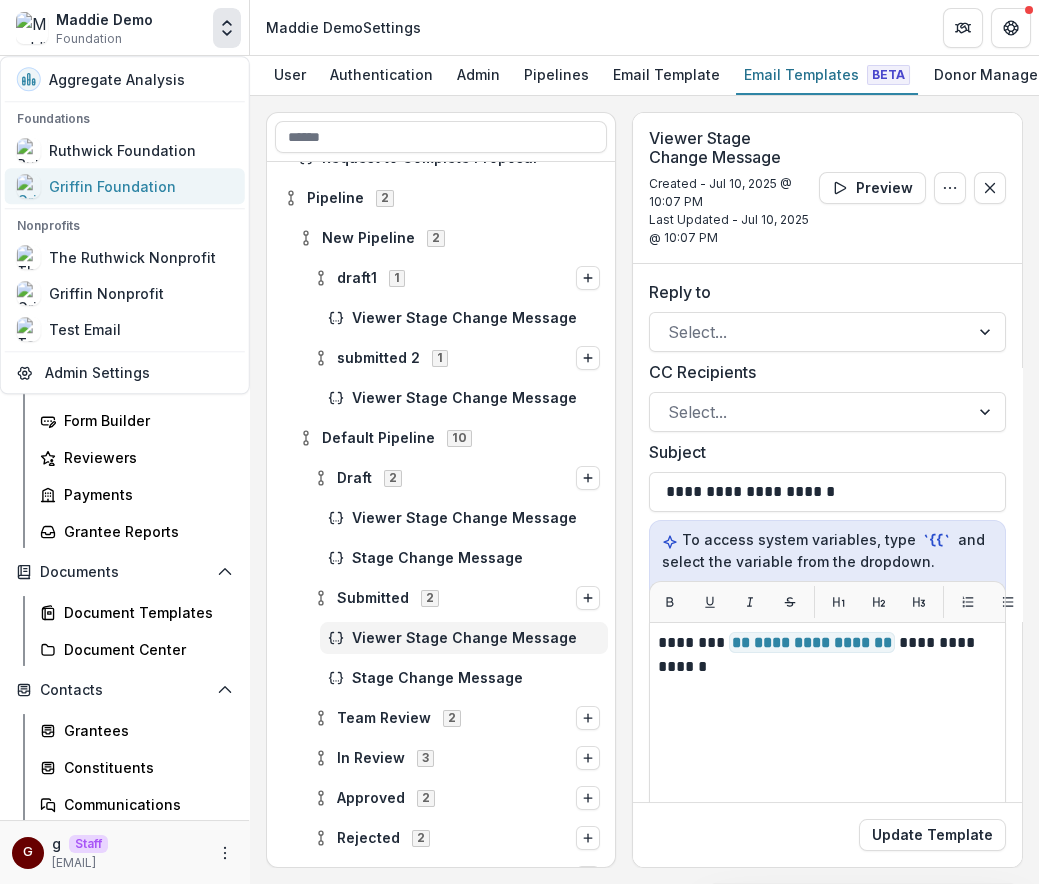 click on "Griffin Foundation" at bounding box center (112, 186) 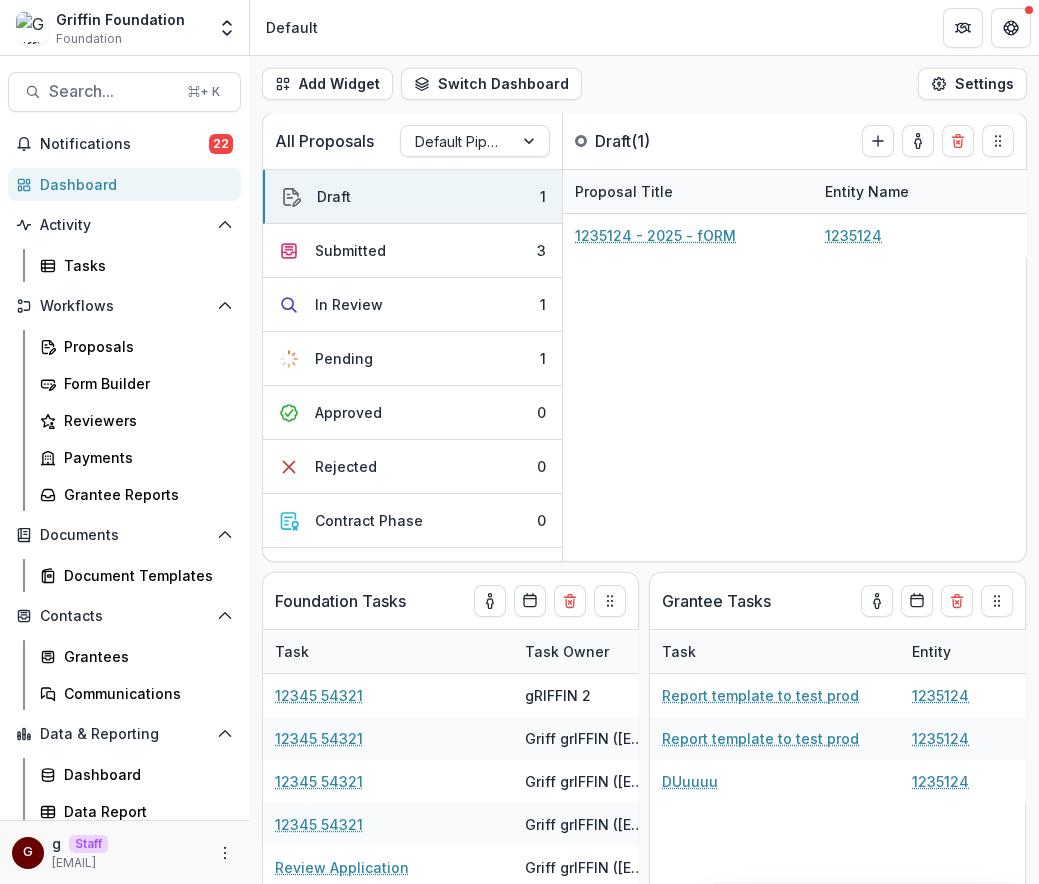 click on "g g Staff [EMAIL]" at bounding box center [124, 852] 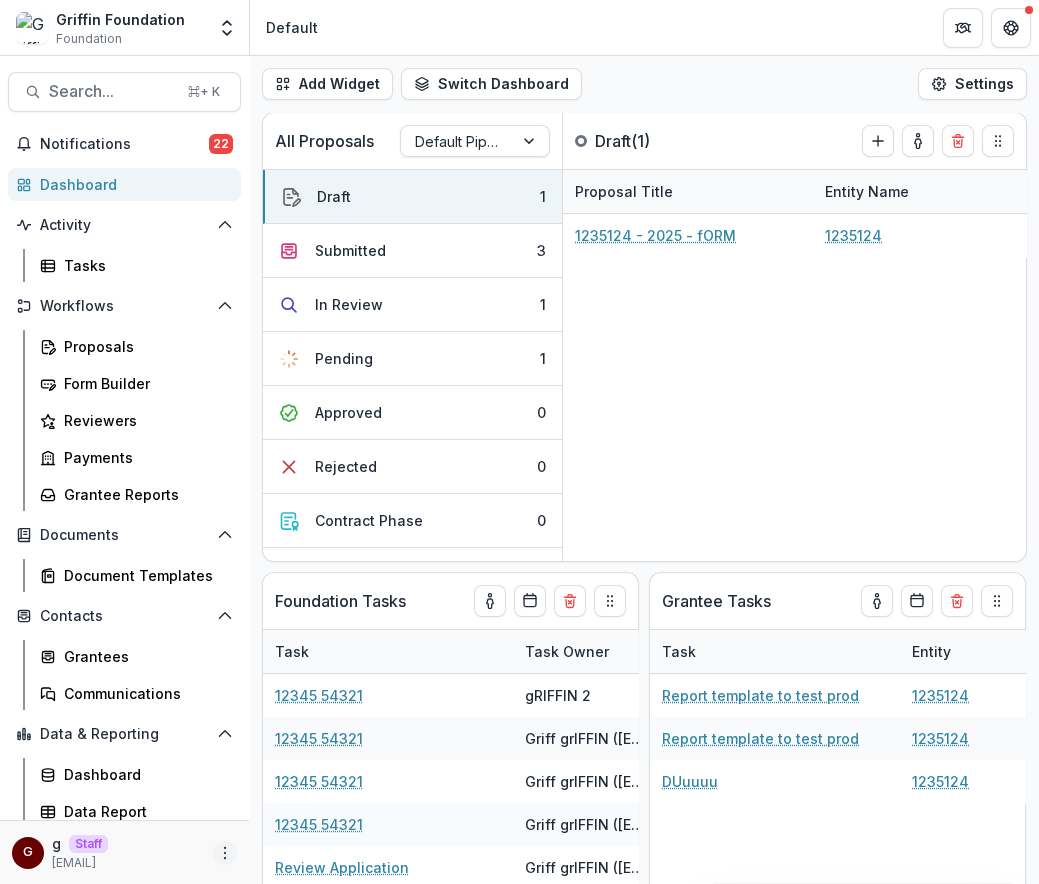 click 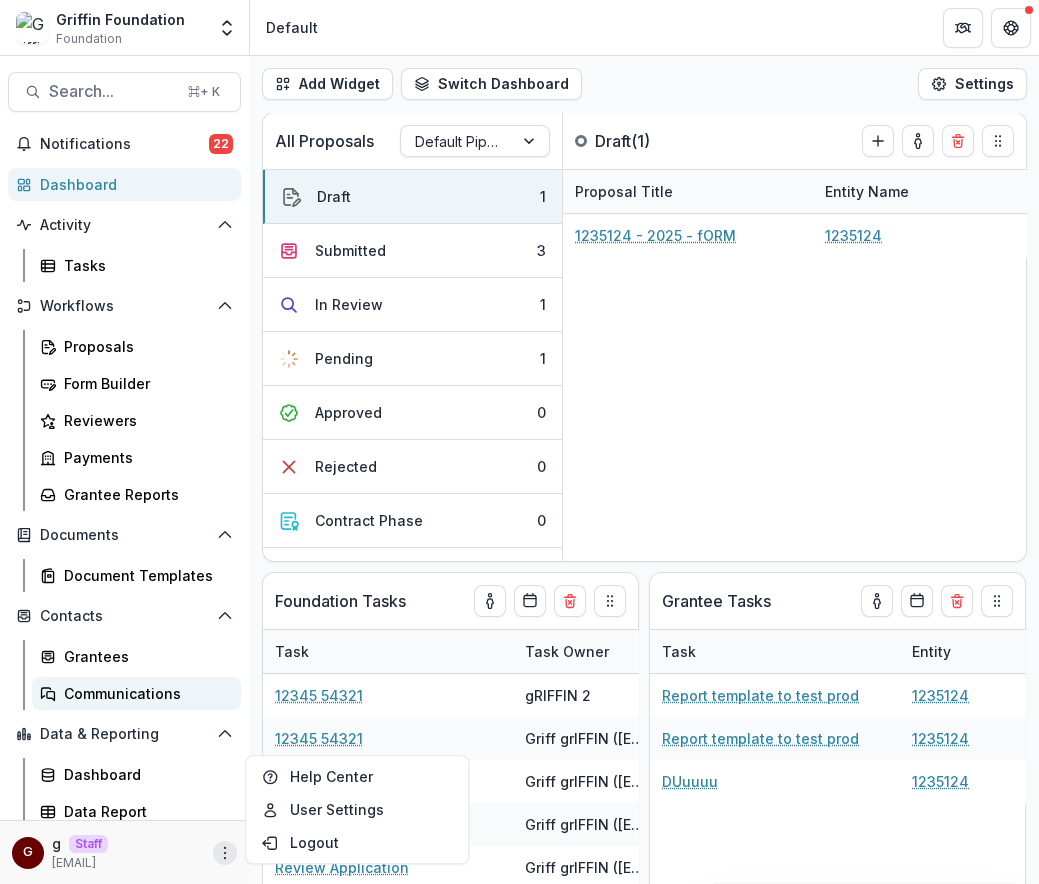 click on "Communications" at bounding box center (144, 693) 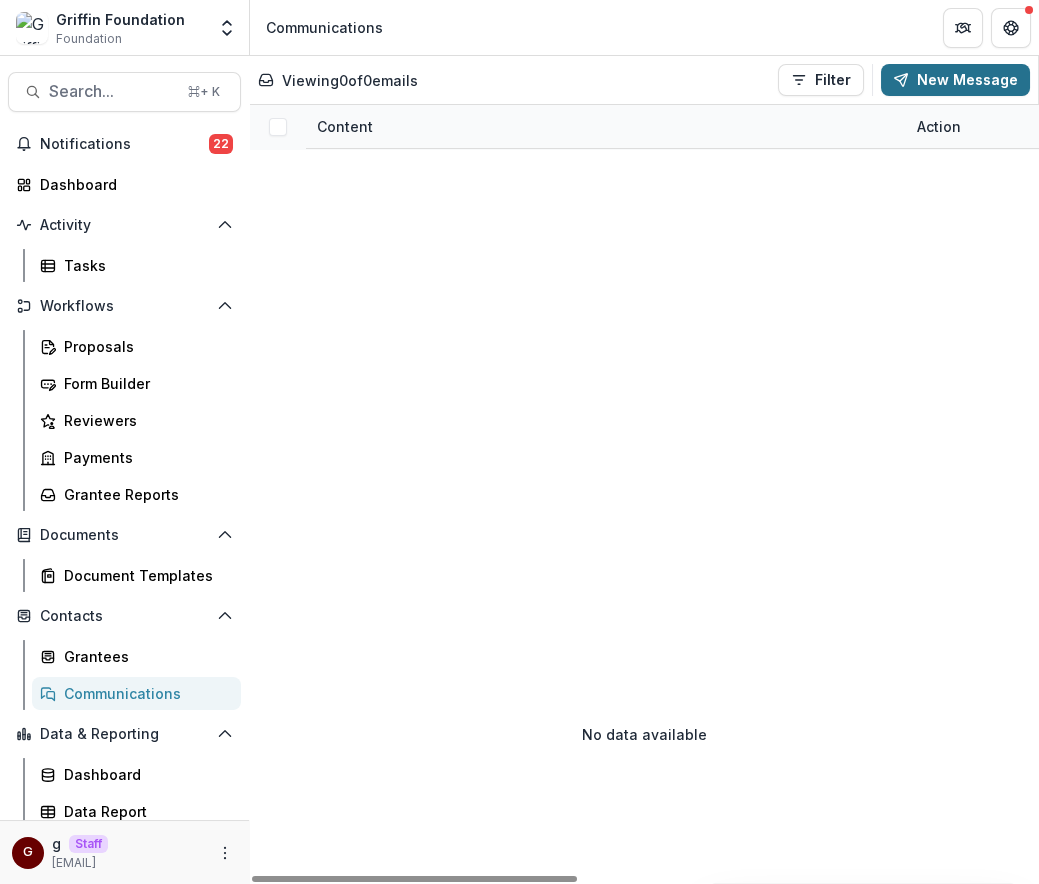 click on "New Message" at bounding box center (955, 80) 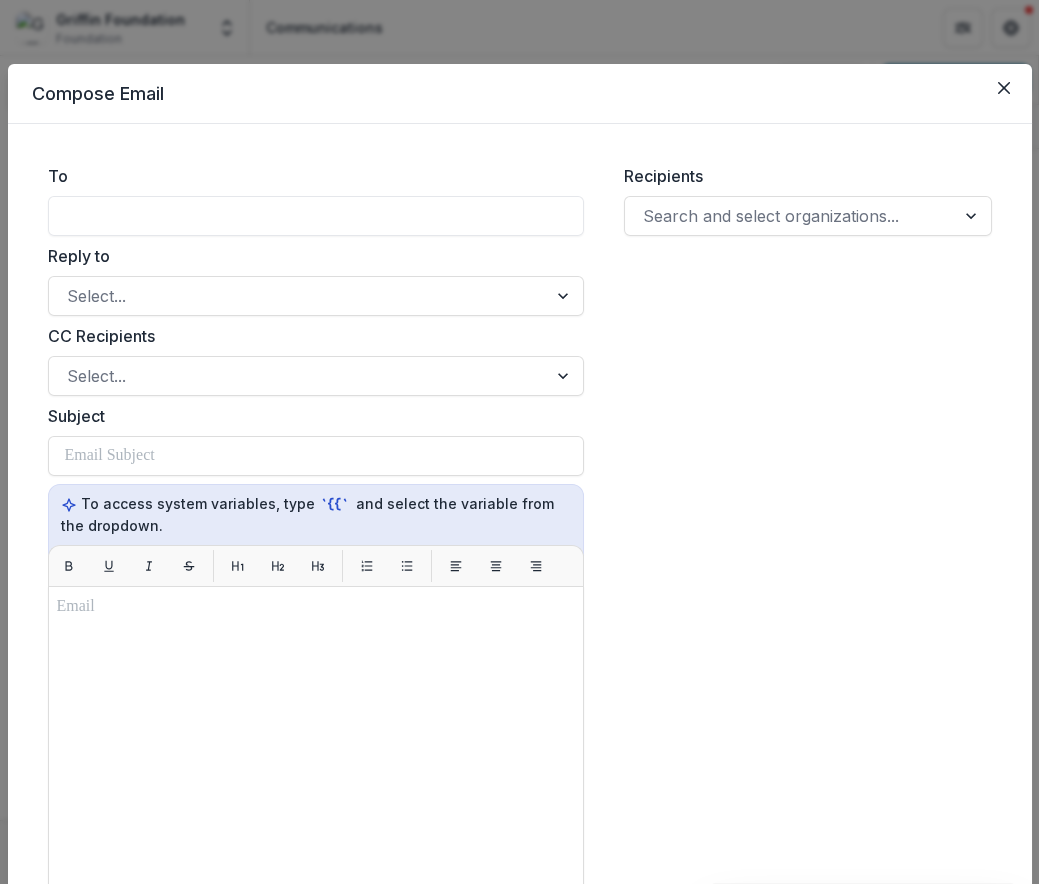click at bounding box center (316, 216) 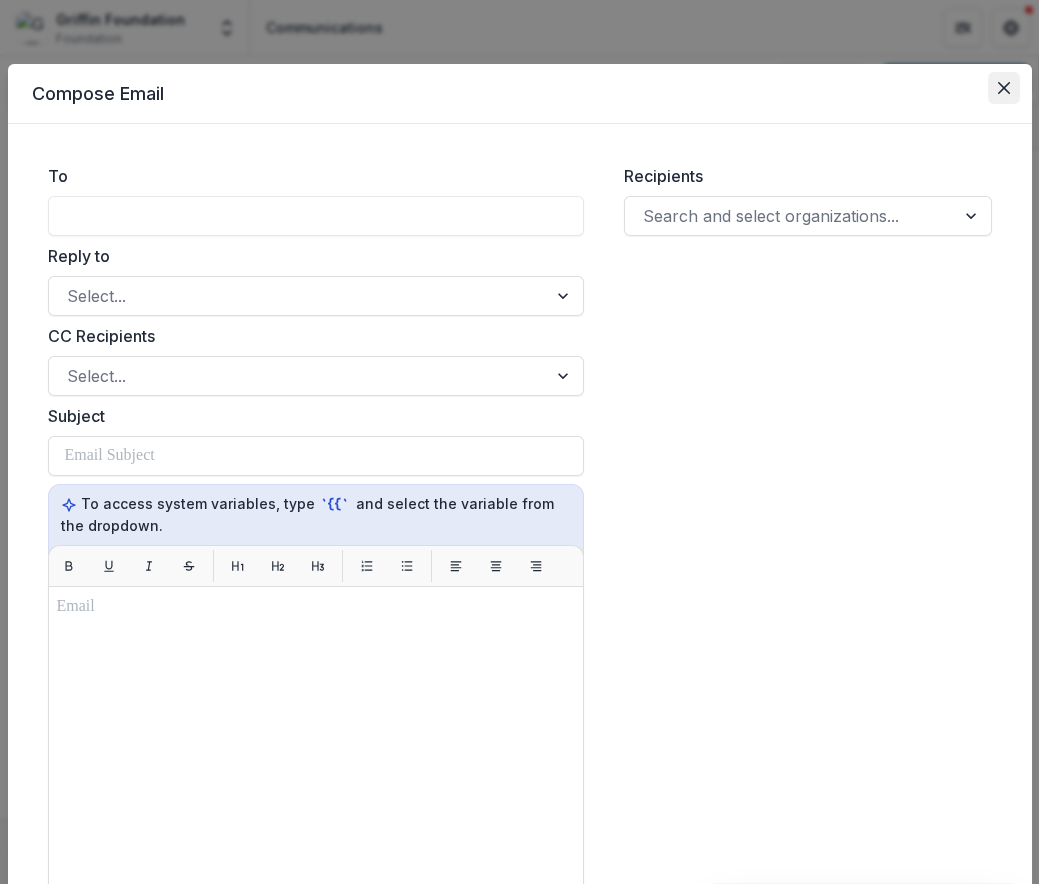 click 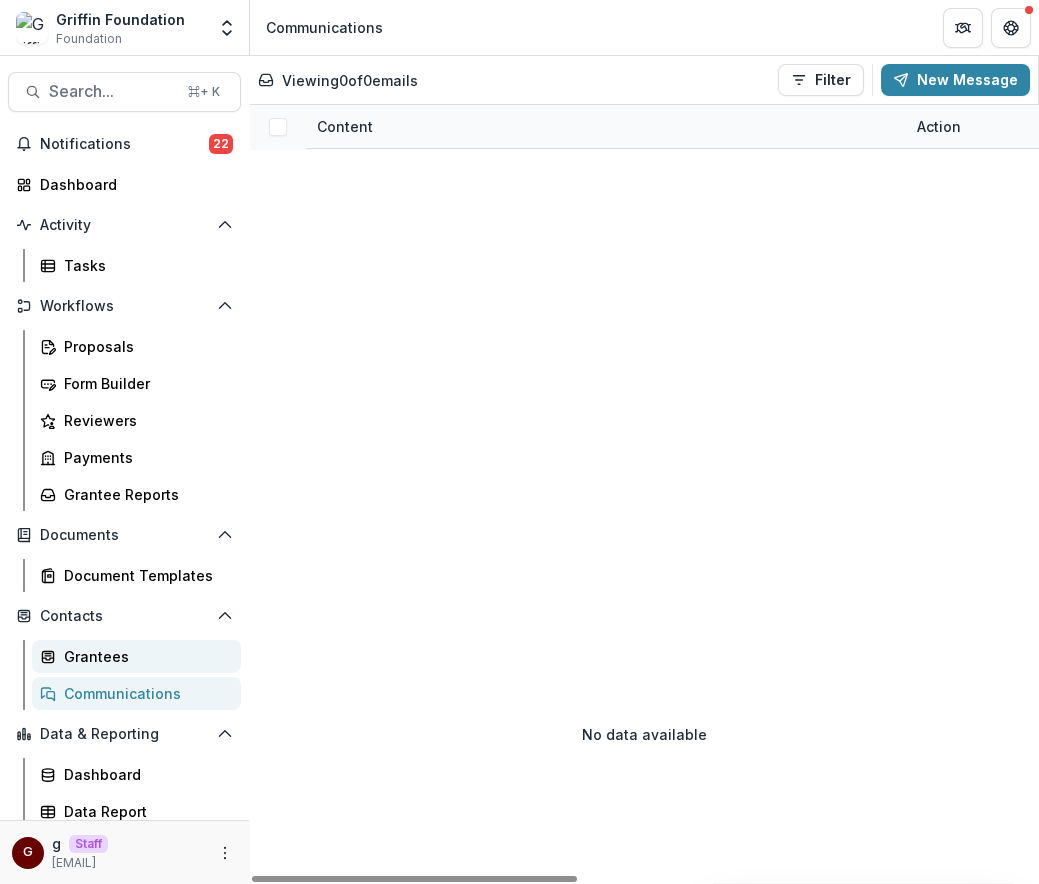click on "Grantees" at bounding box center (144, 656) 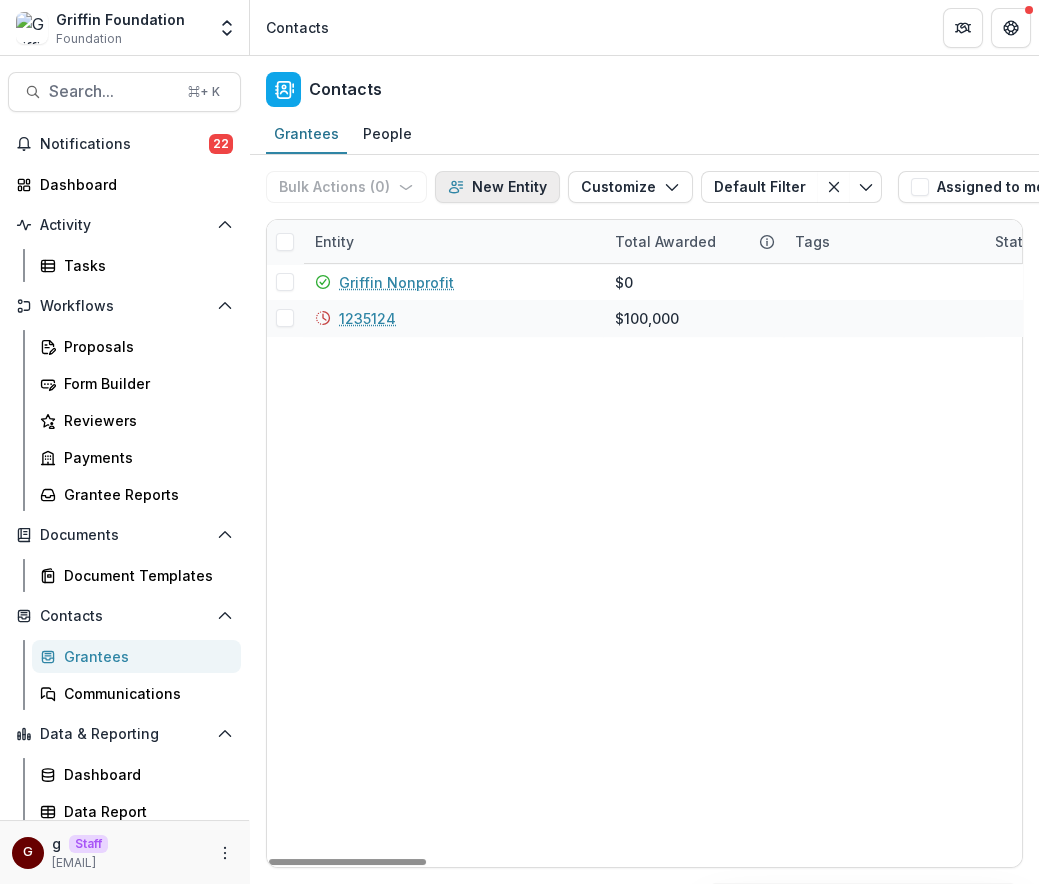 click on "New Entity" at bounding box center [497, 187] 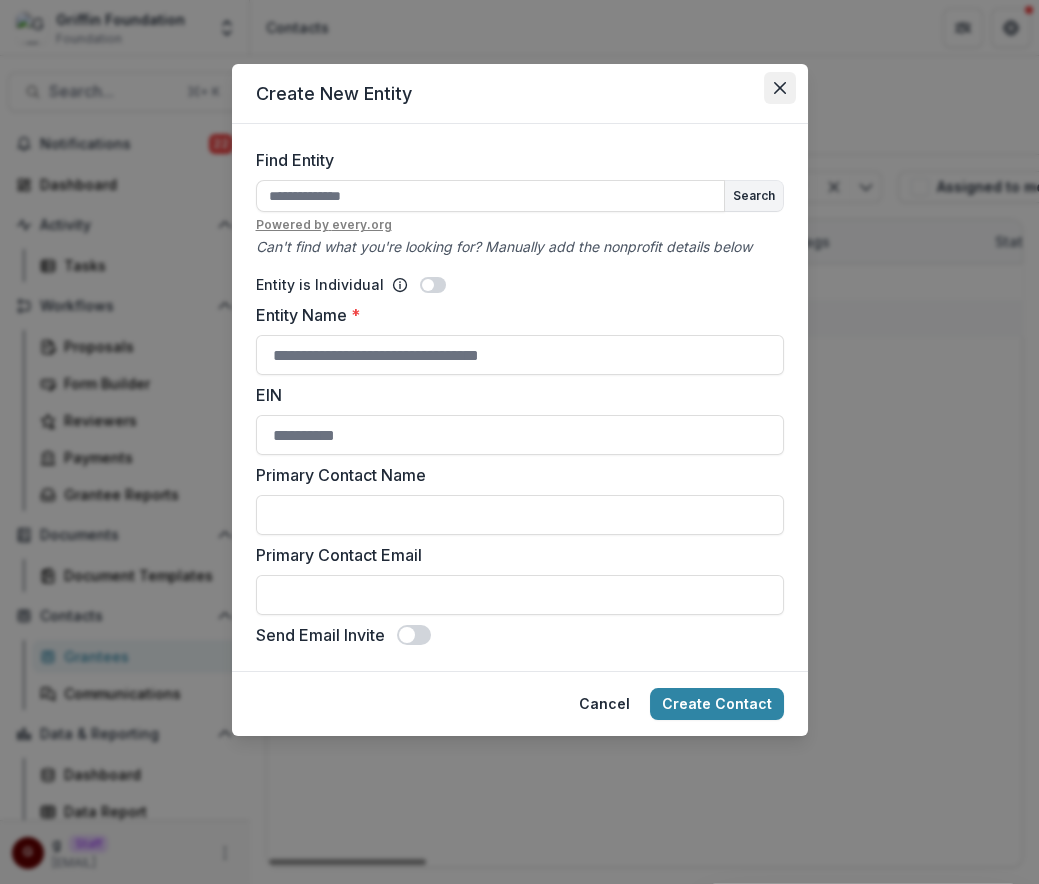click at bounding box center [780, 88] 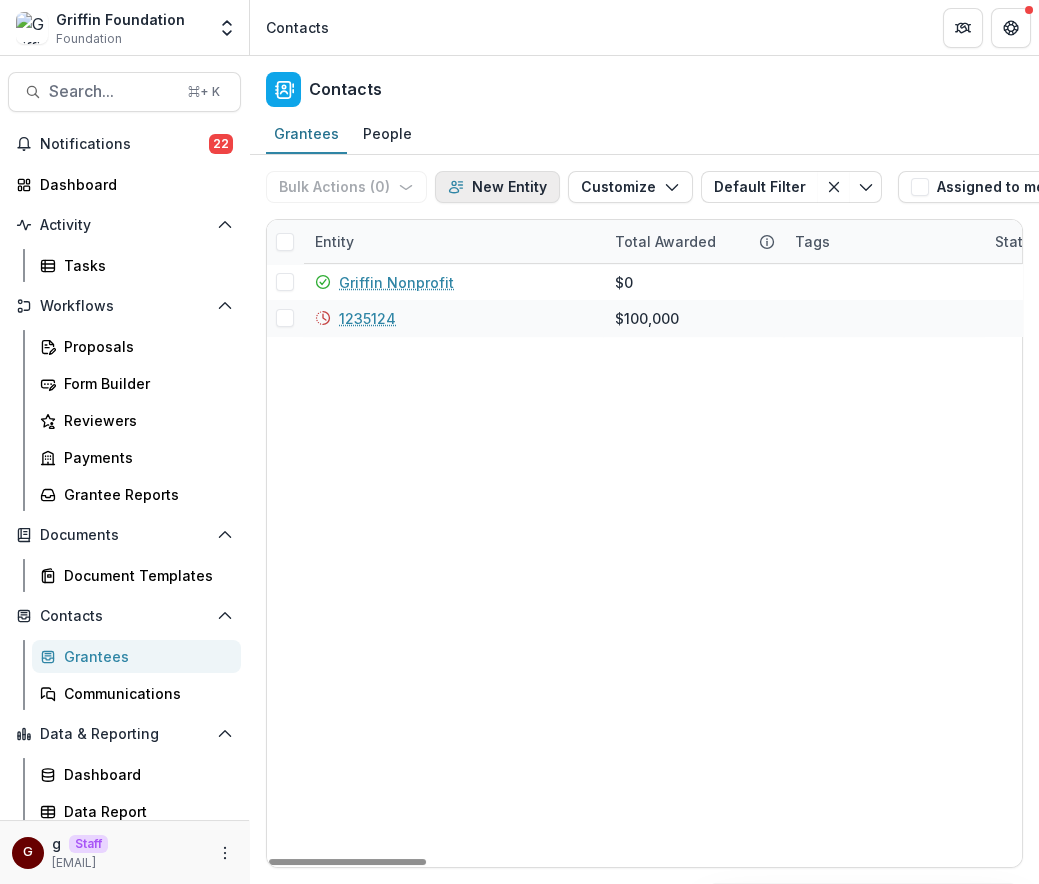click on "New Entity" at bounding box center [497, 187] 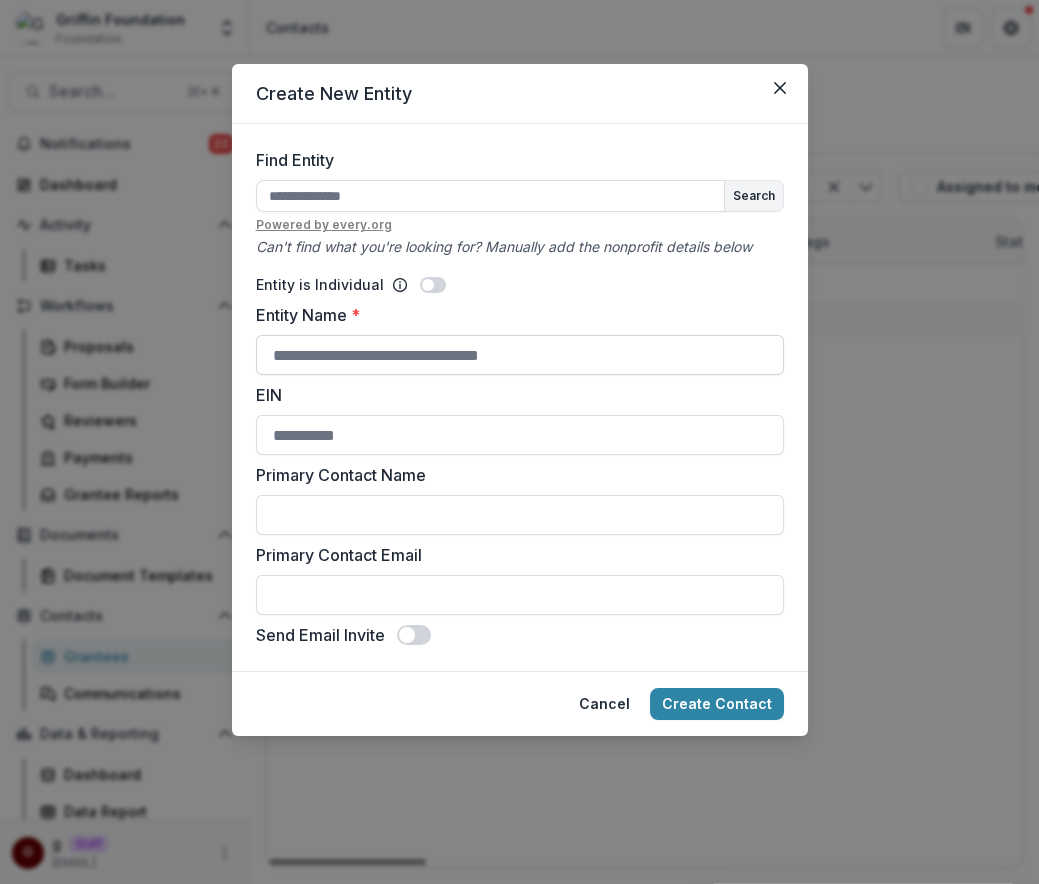 click on "Entity Name *" at bounding box center (520, 355) 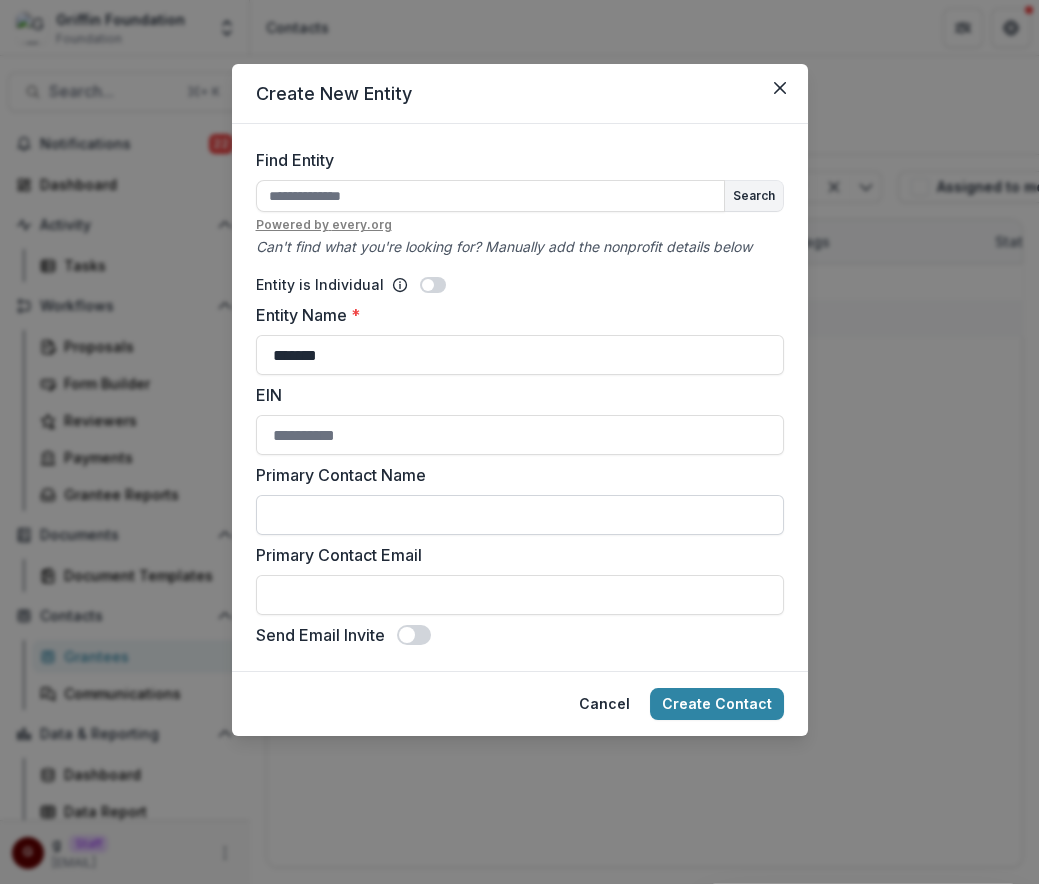 type on "*******" 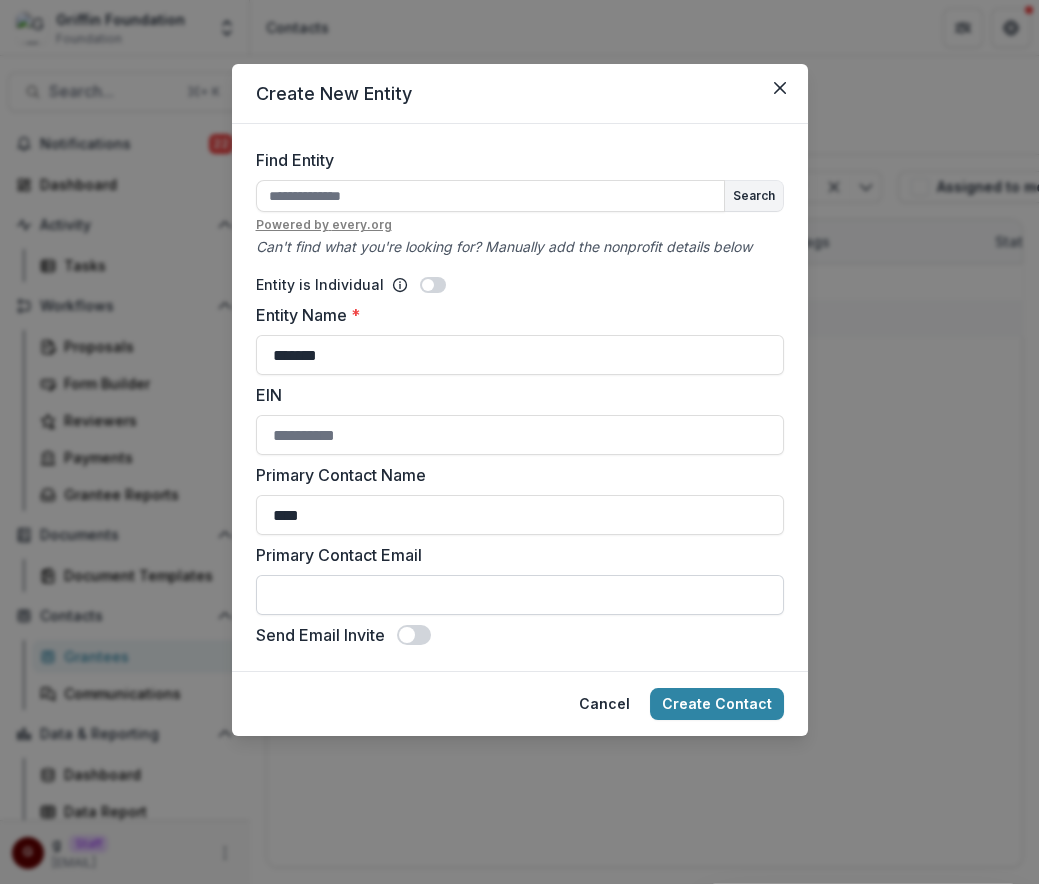 type on "****" 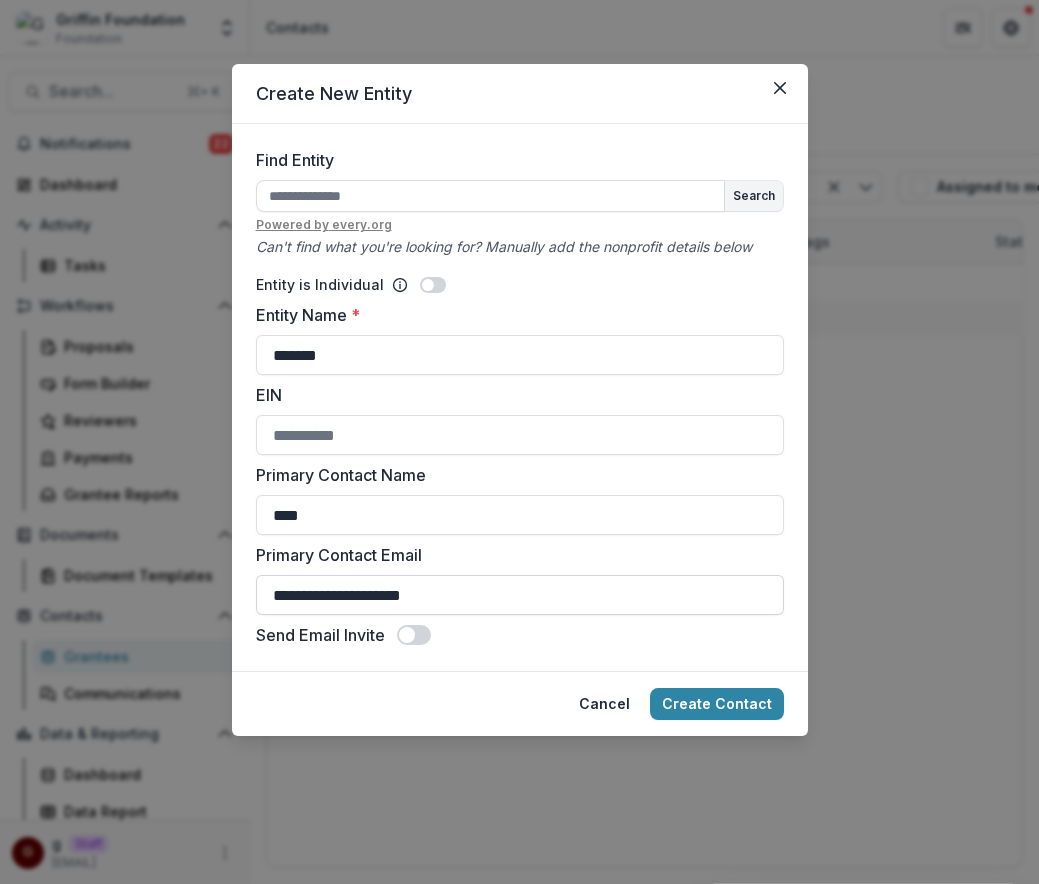 click on "**********" at bounding box center (520, 595) 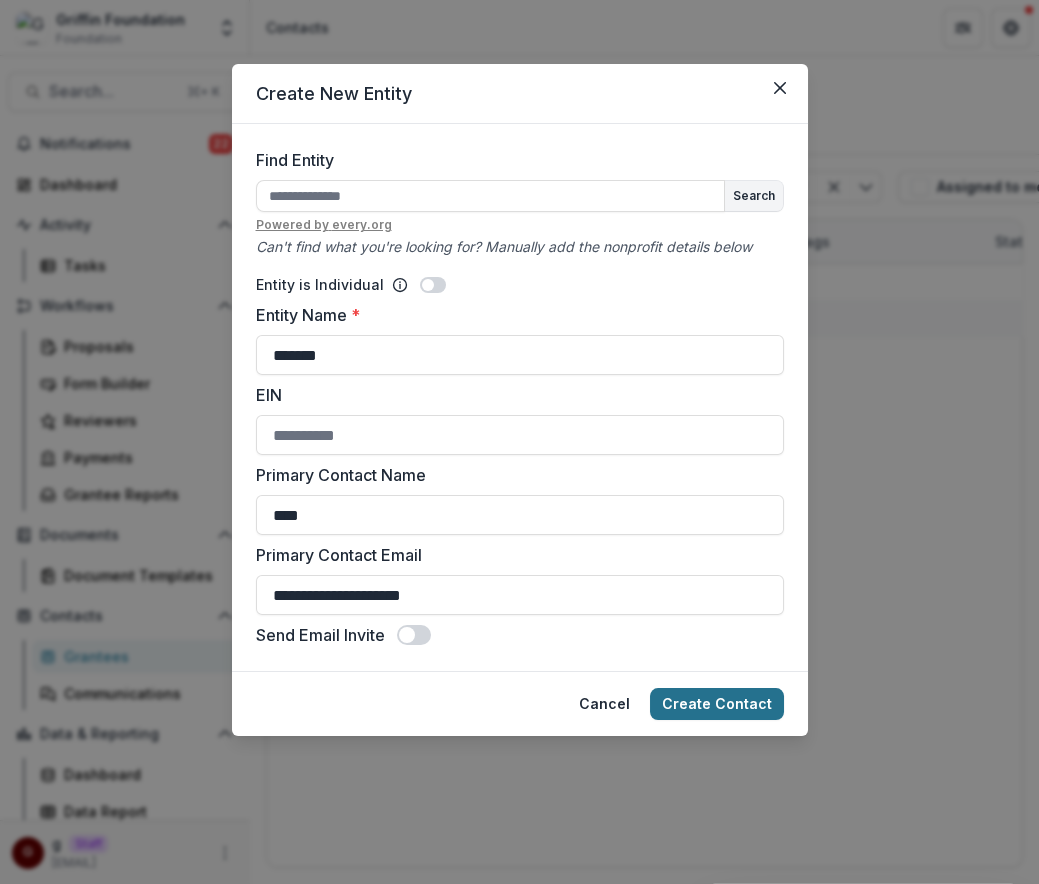 type on "**********" 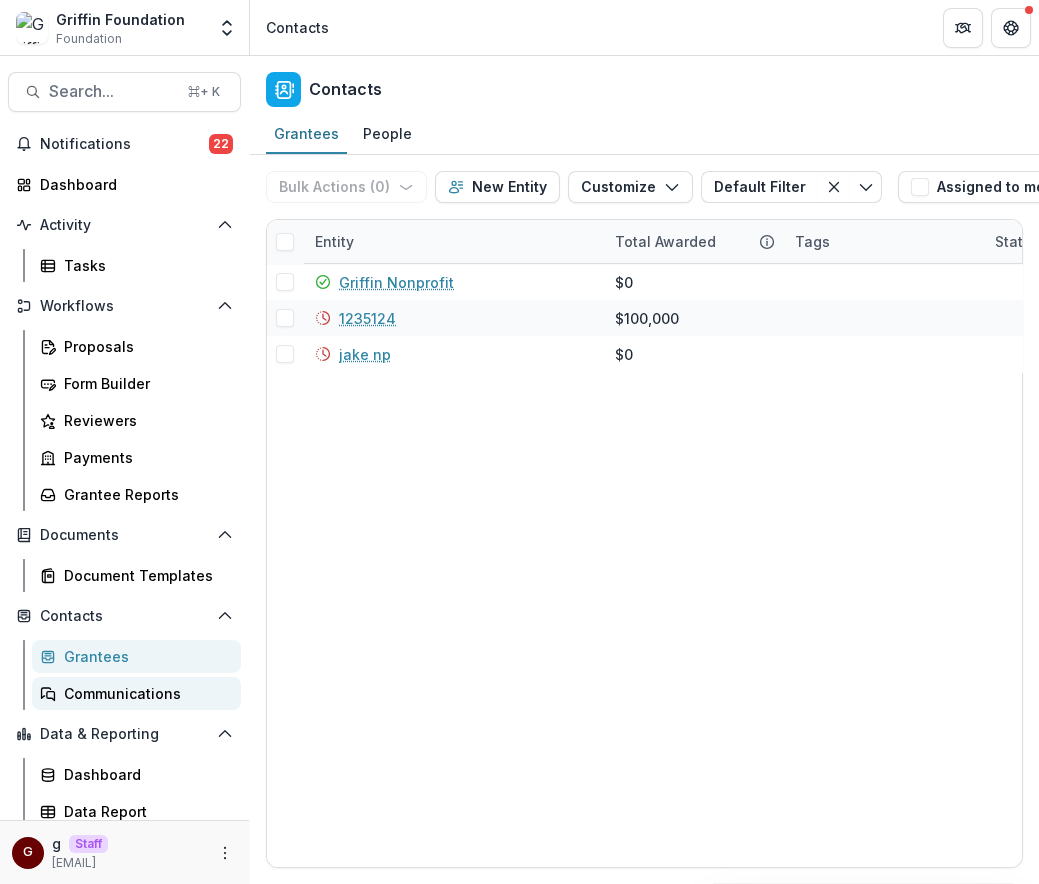 click on "Communications" at bounding box center (144, 693) 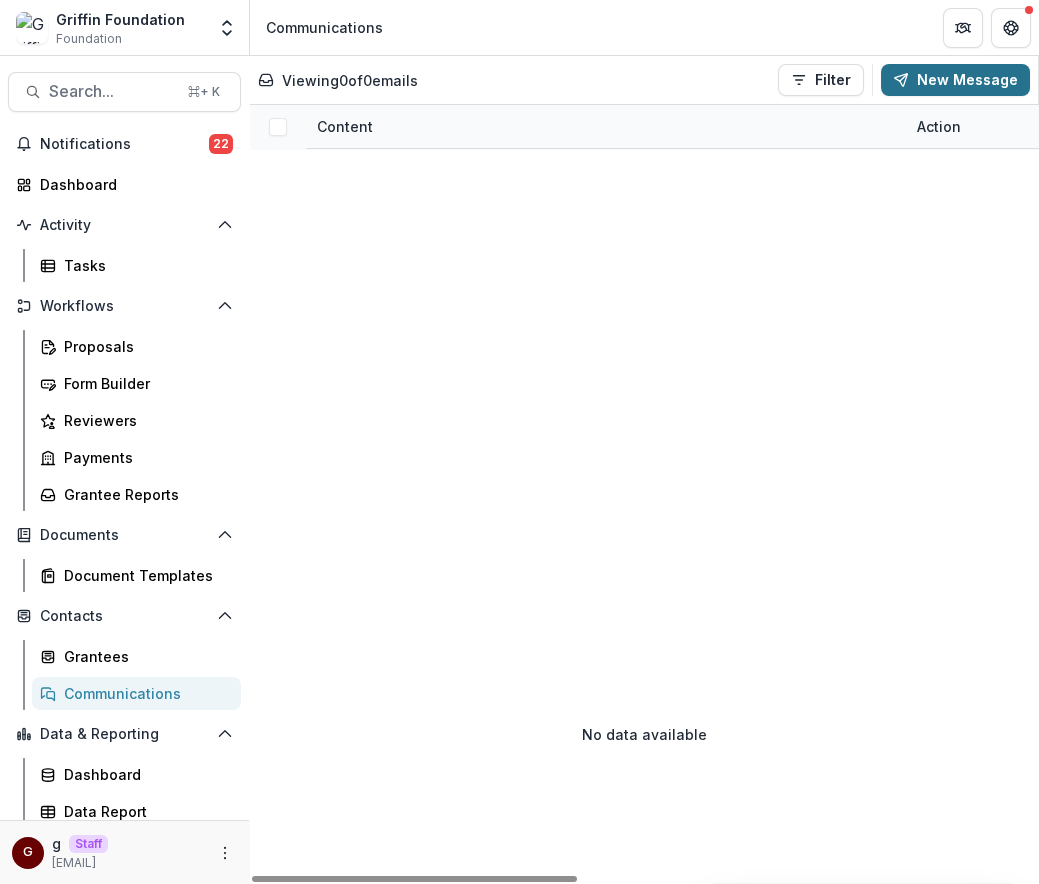 click on "New Message" at bounding box center [955, 80] 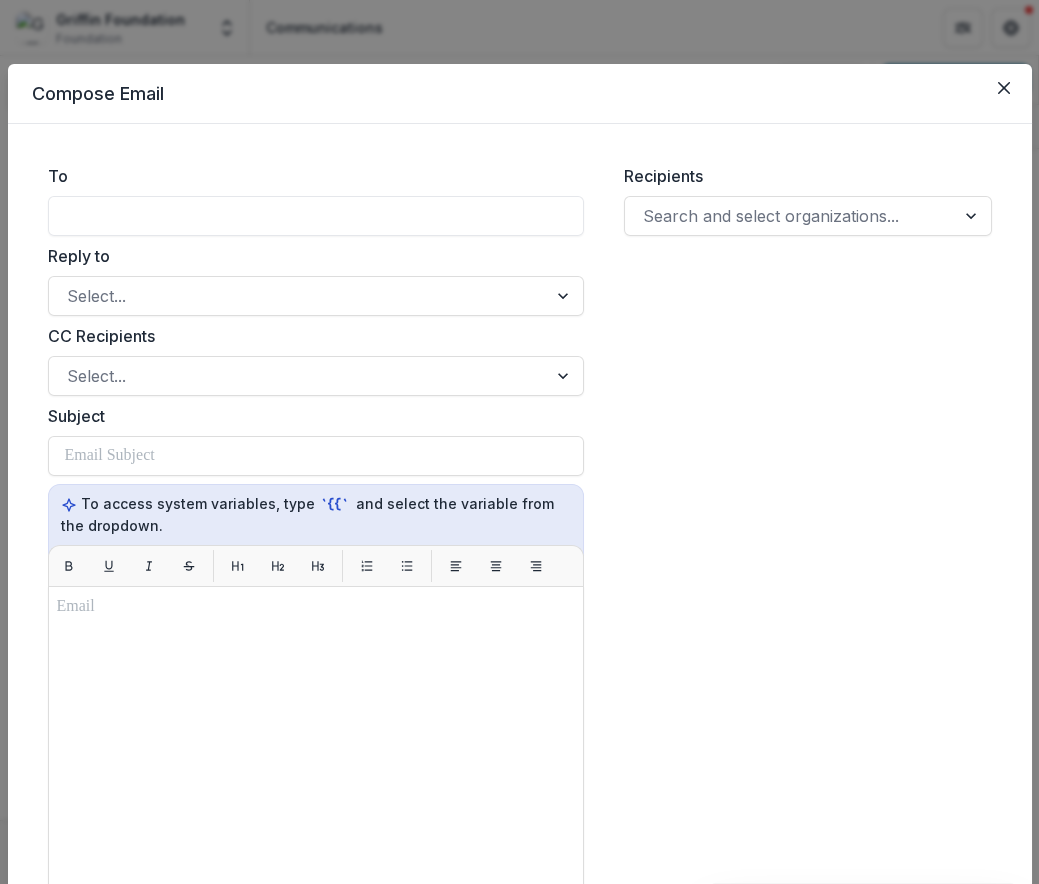 click at bounding box center (316, 216) 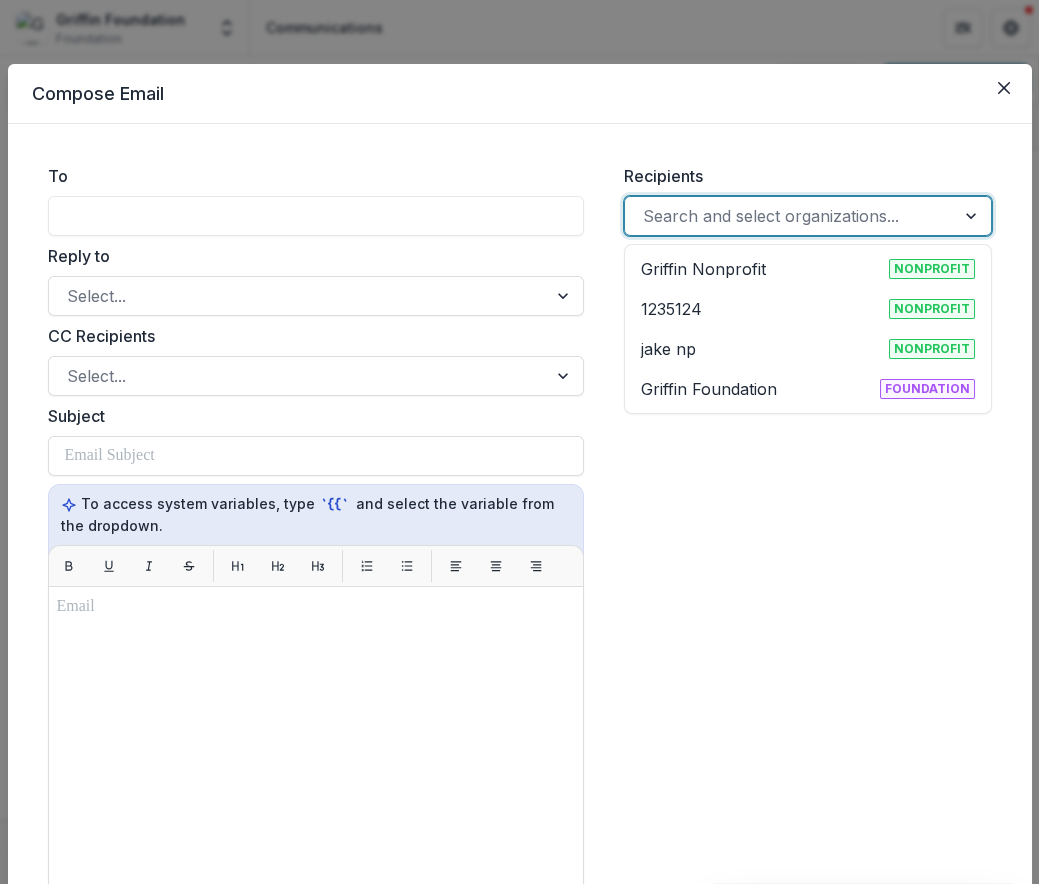 click at bounding box center (790, 216) 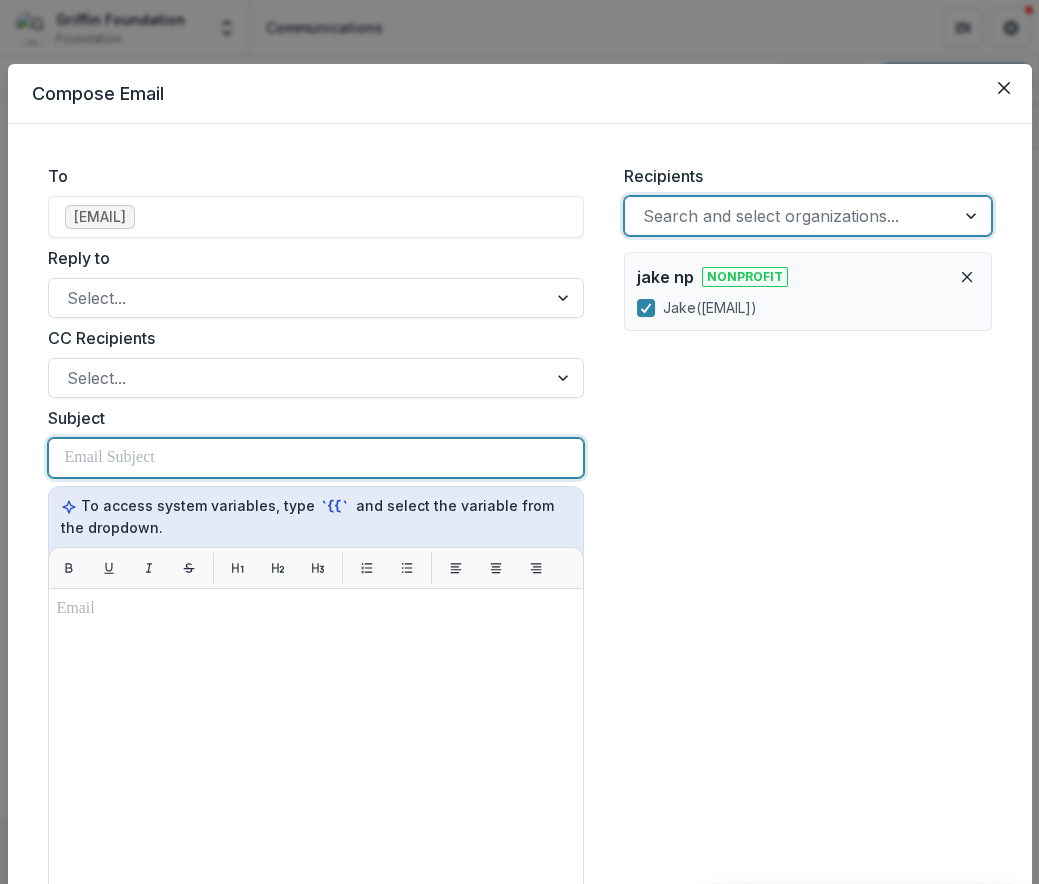 click at bounding box center [110, 458] 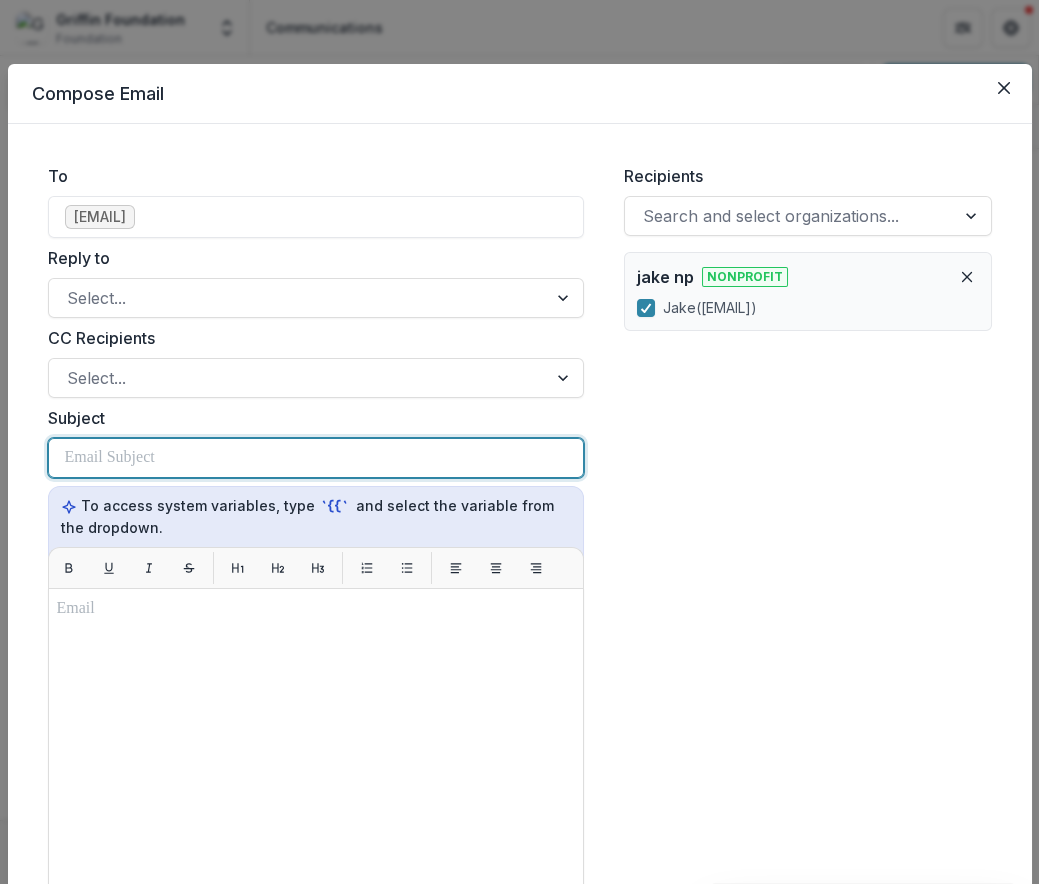 type 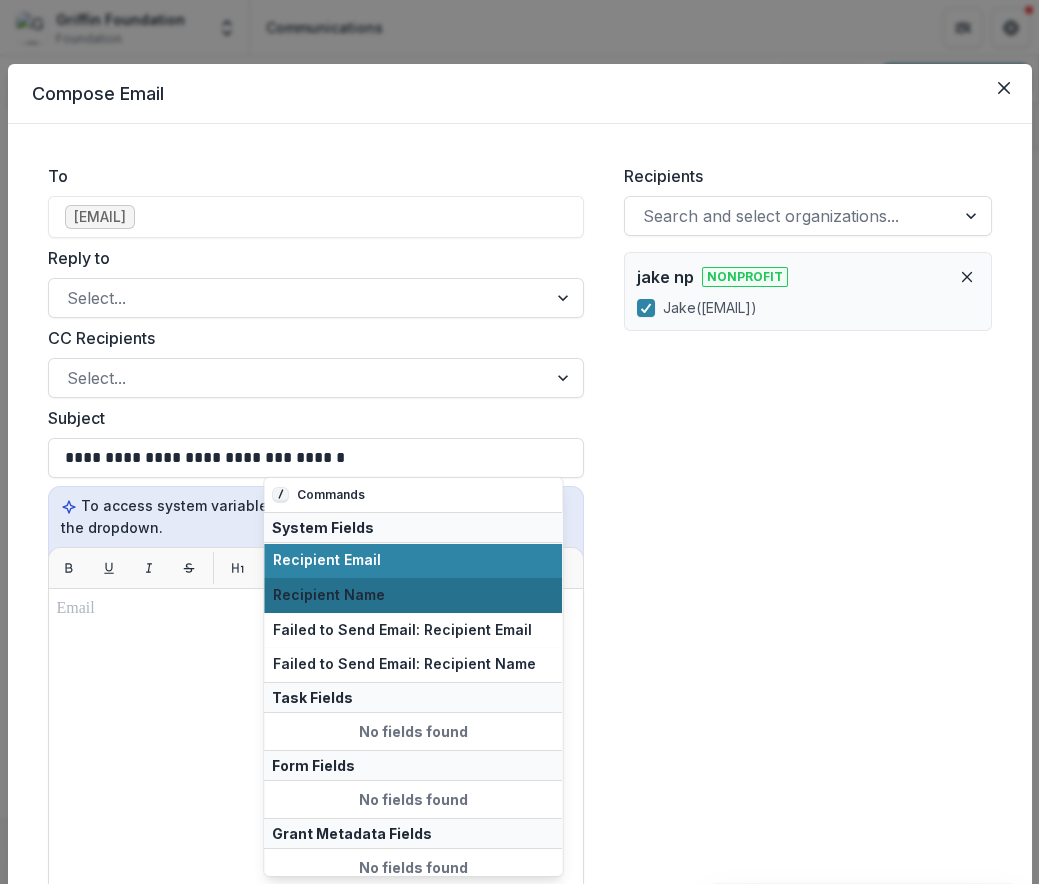click on "Recipient Name" at bounding box center (413, 595) 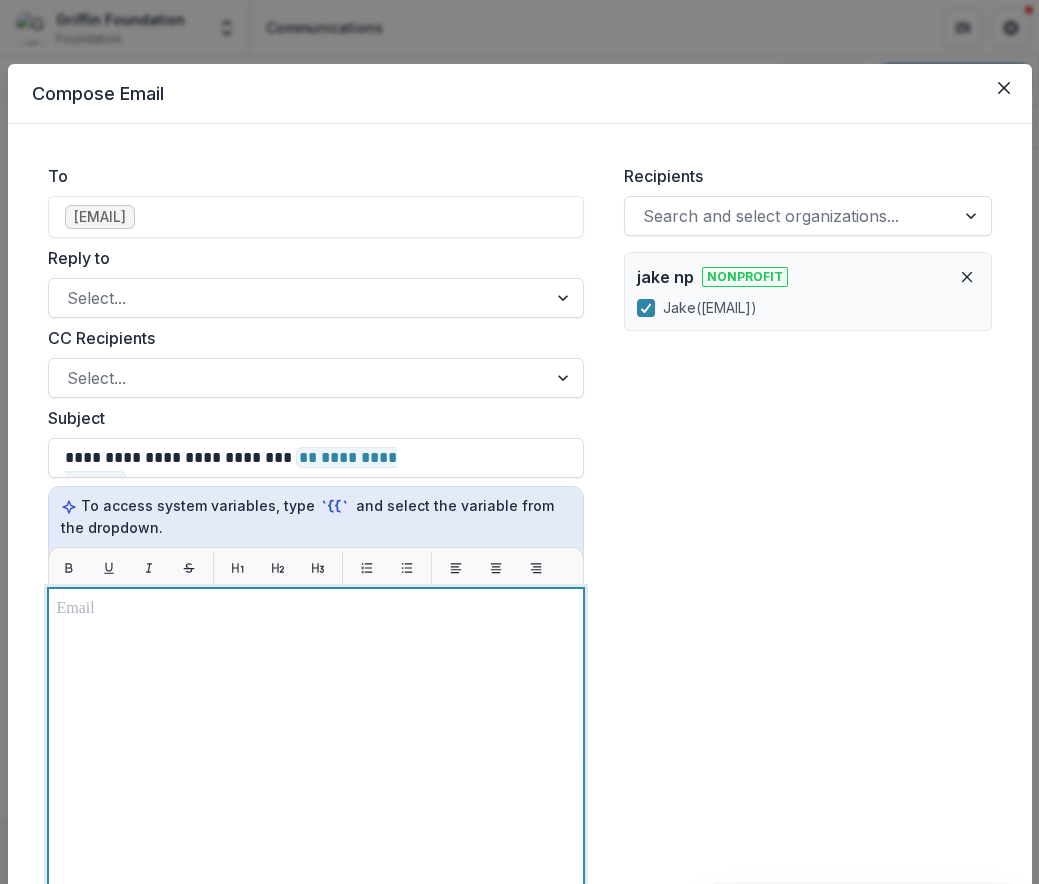 click at bounding box center [316, 838] 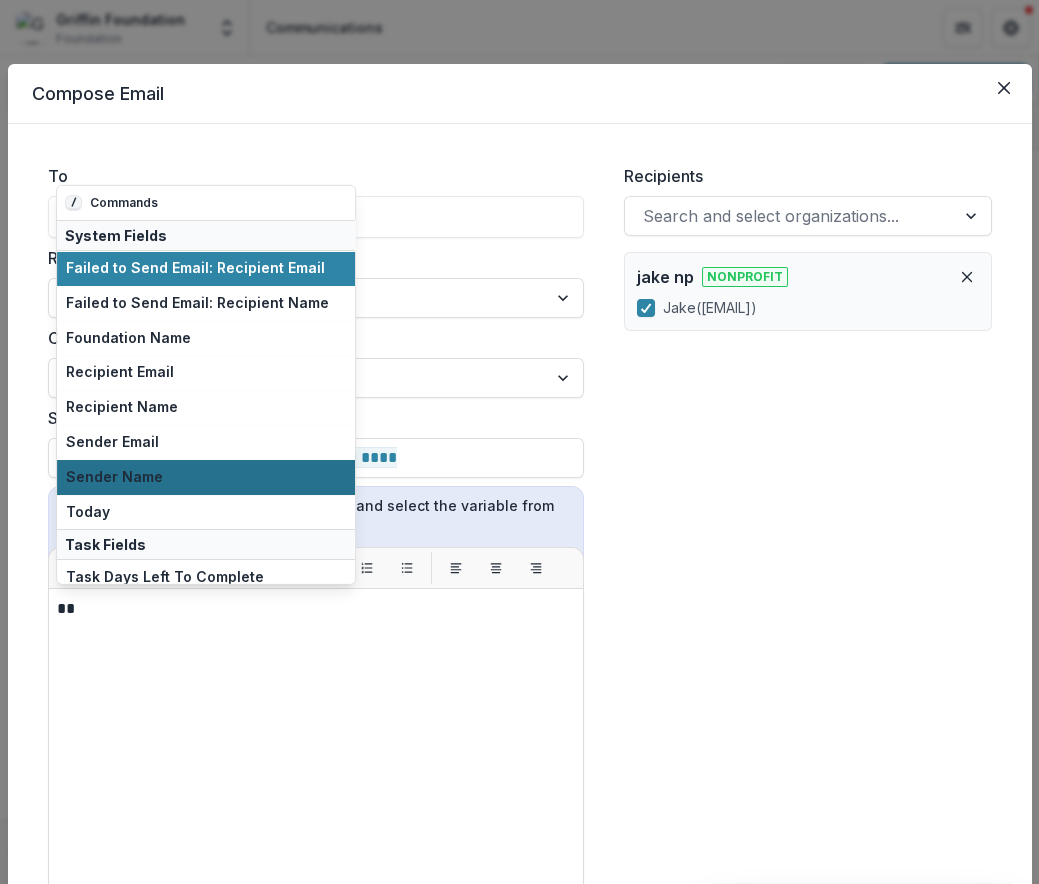 click on "Sender Name" at bounding box center [206, 477] 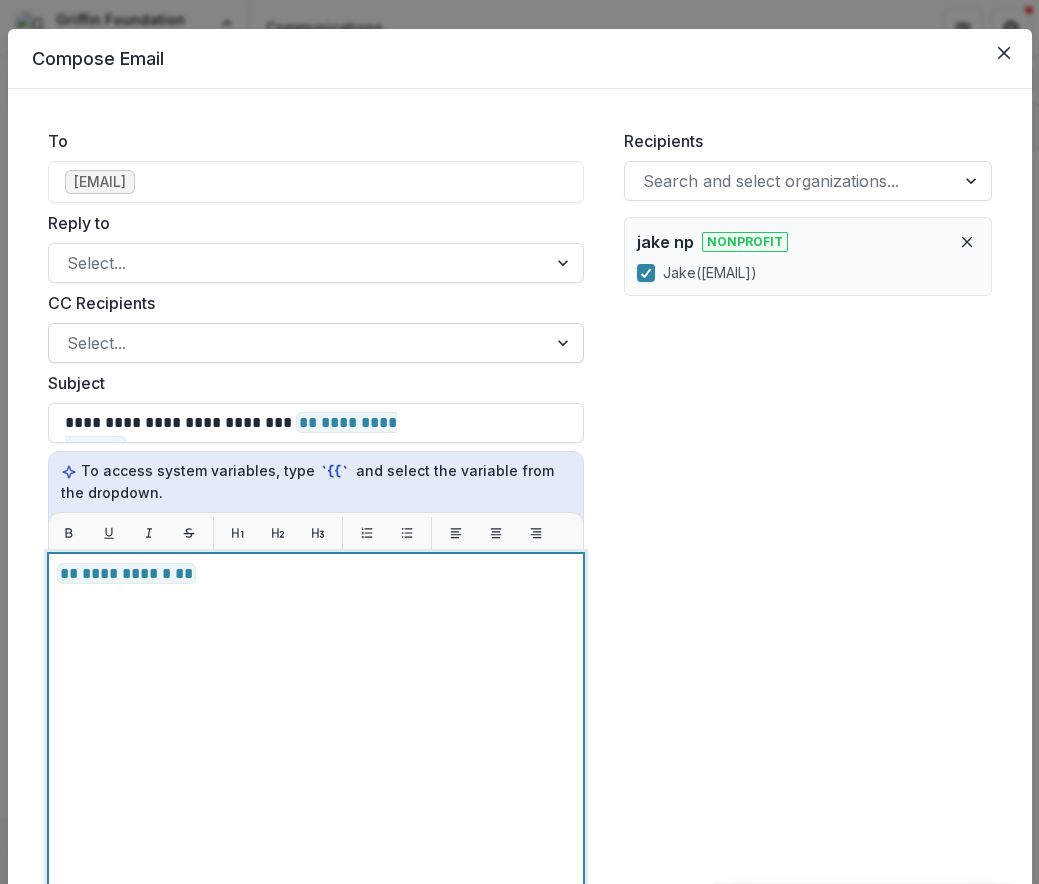 scroll, scrollTop: 369, scrollLeft: 0, axis: vertical 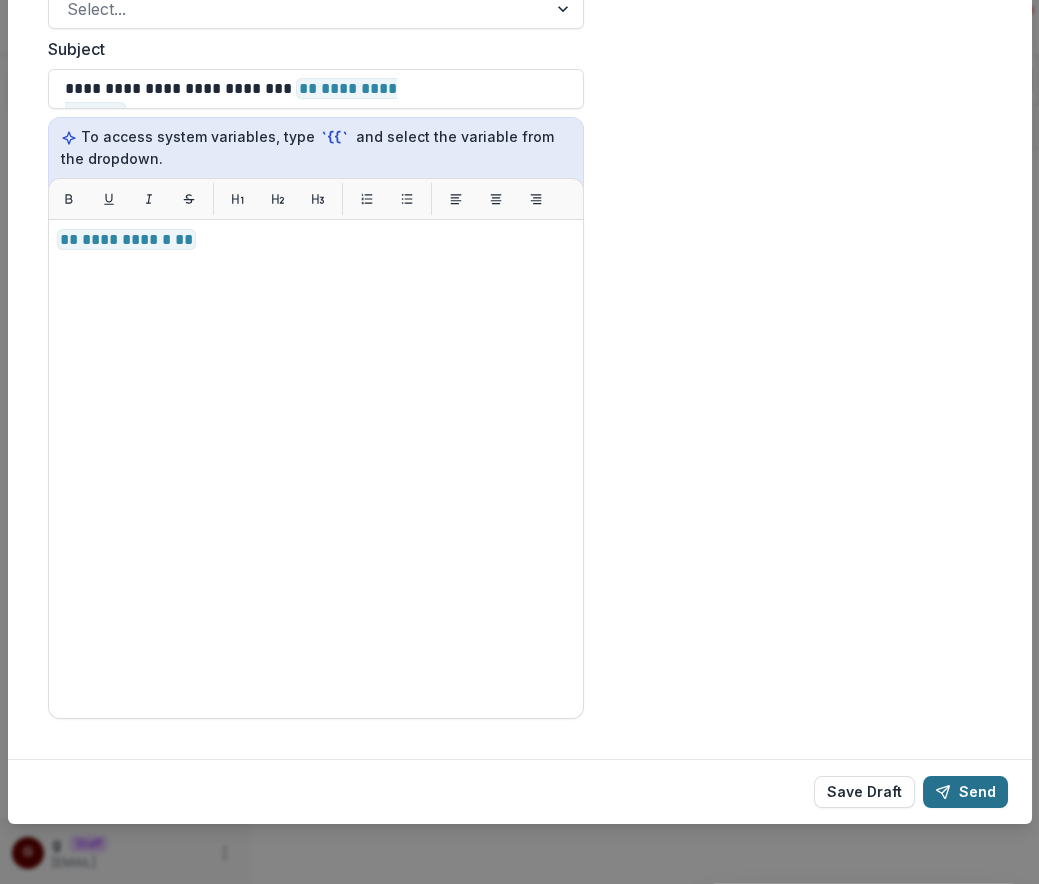 click on "Send" at bounding box center (965, 792) 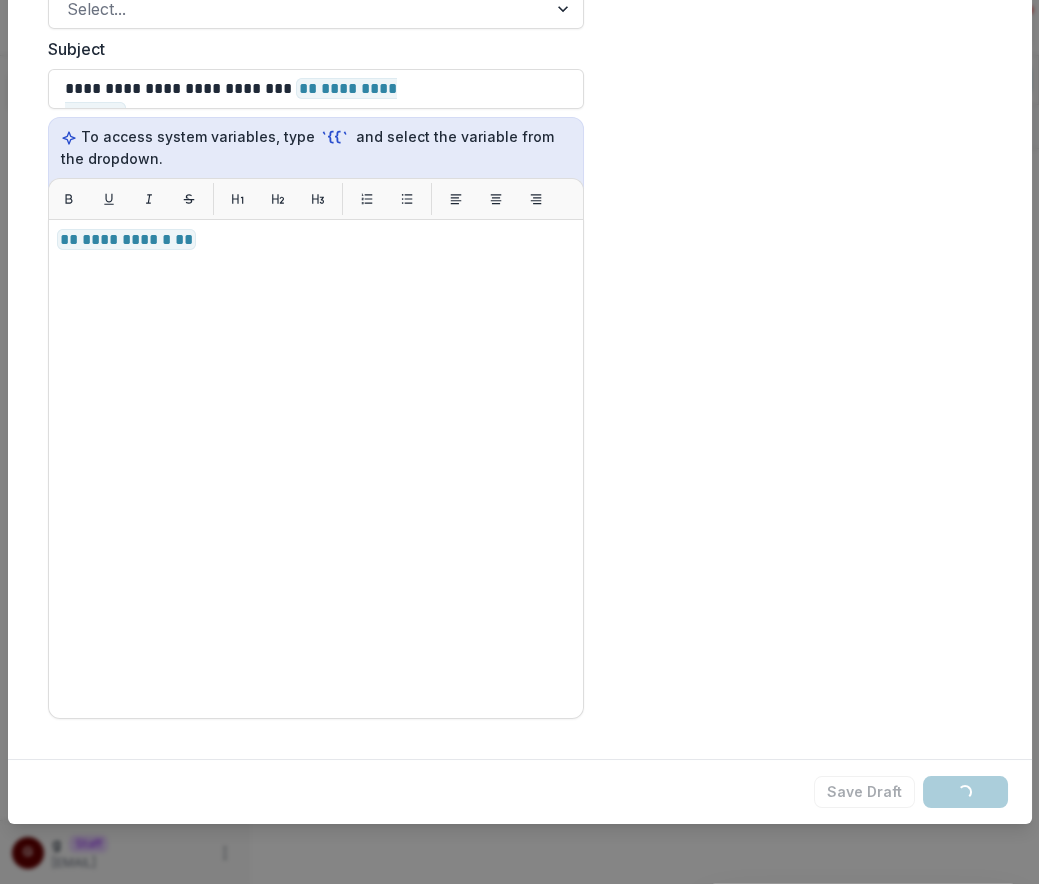 scroll, scrollTop: 0, scrollLeft: 0, axis: both 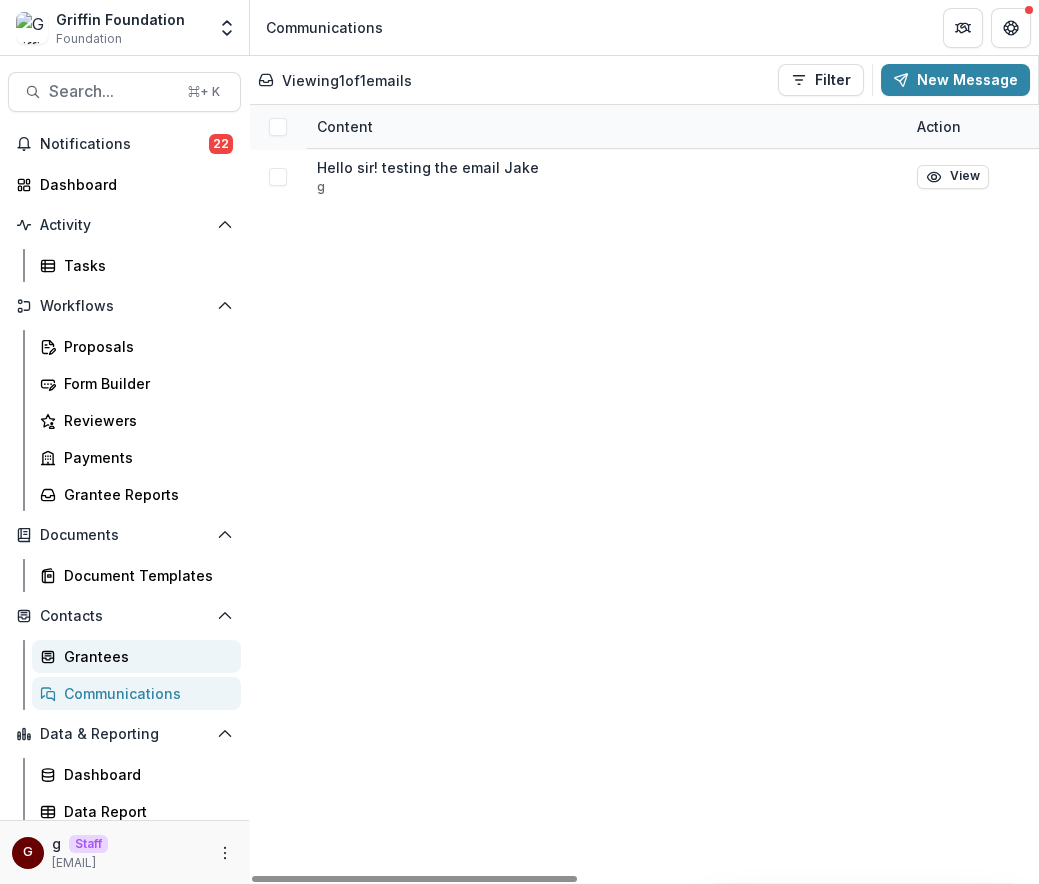 click on "Grantees" at bounding box center (136, 656) 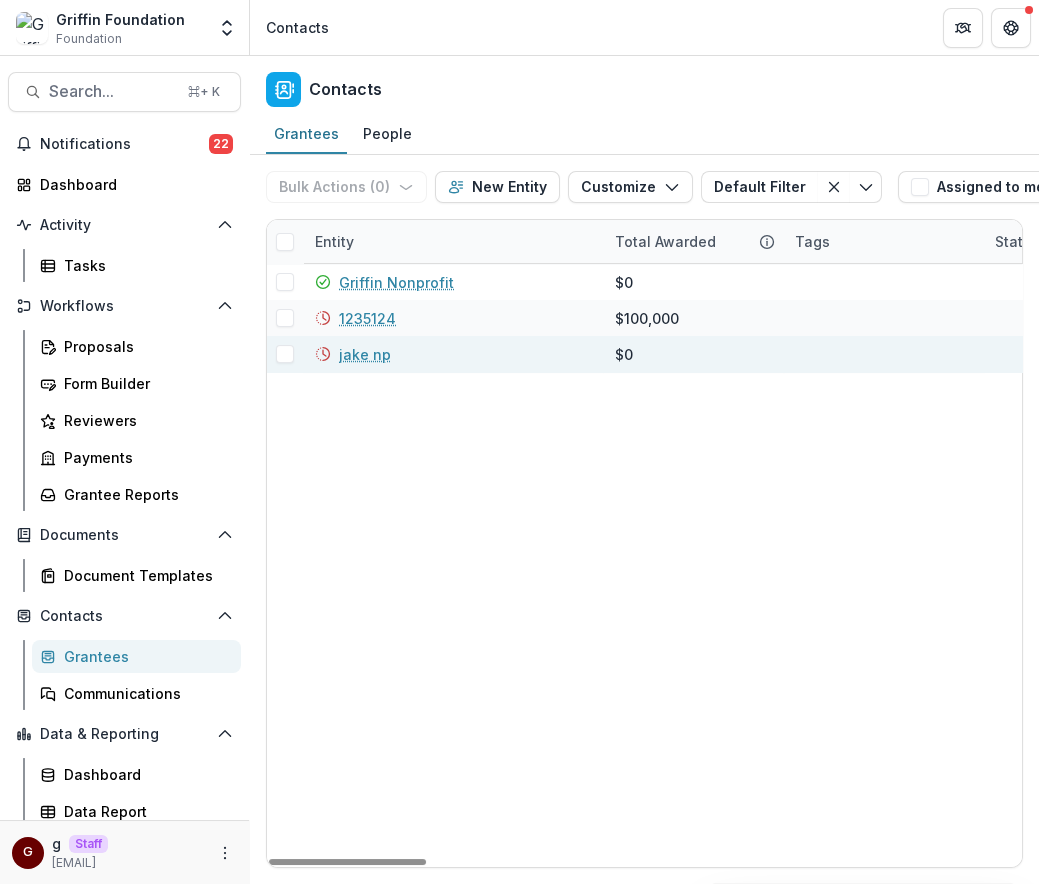 click 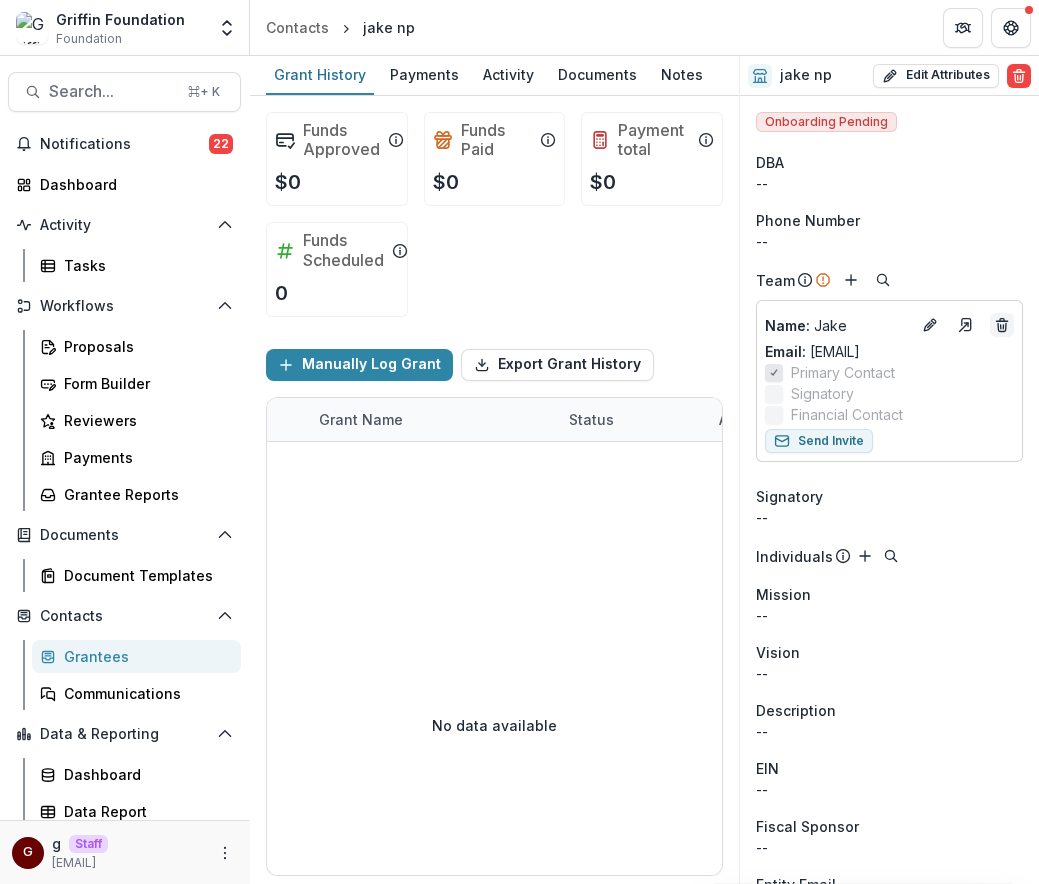 click at bounding box center [1002, 325] 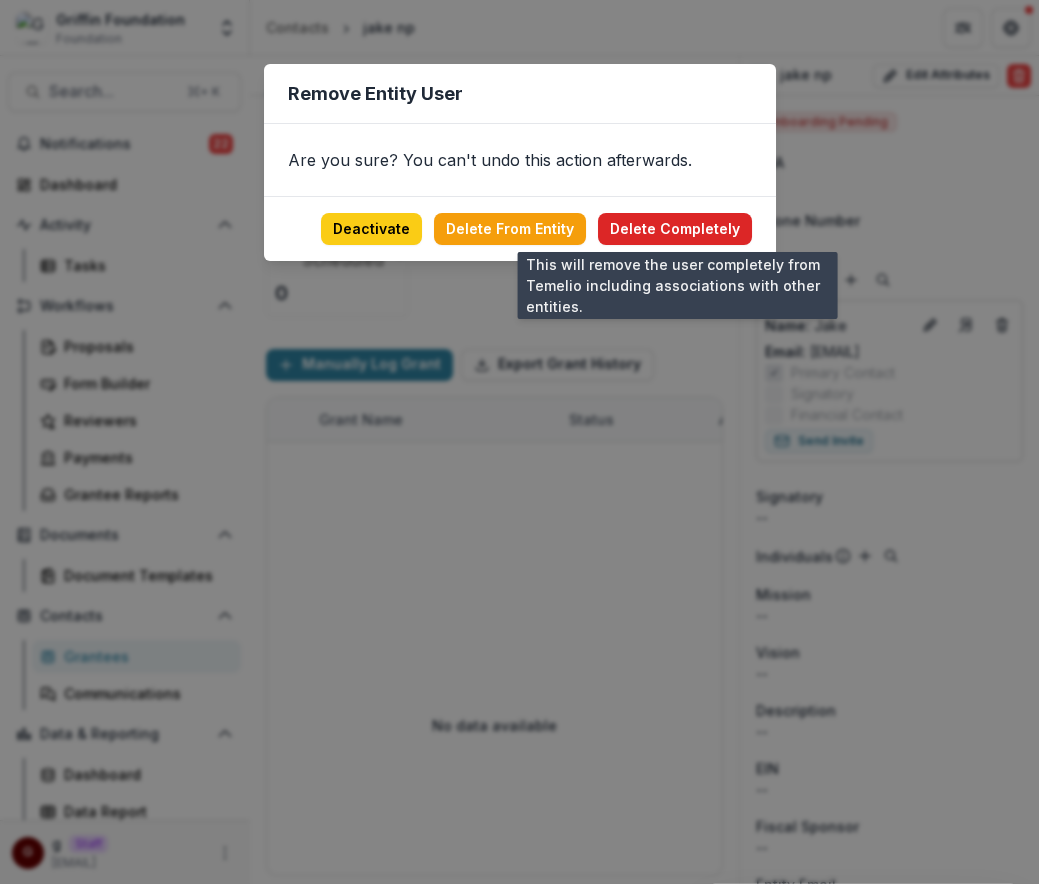 click on "Delete Completely" at bounding box center (675, 229) 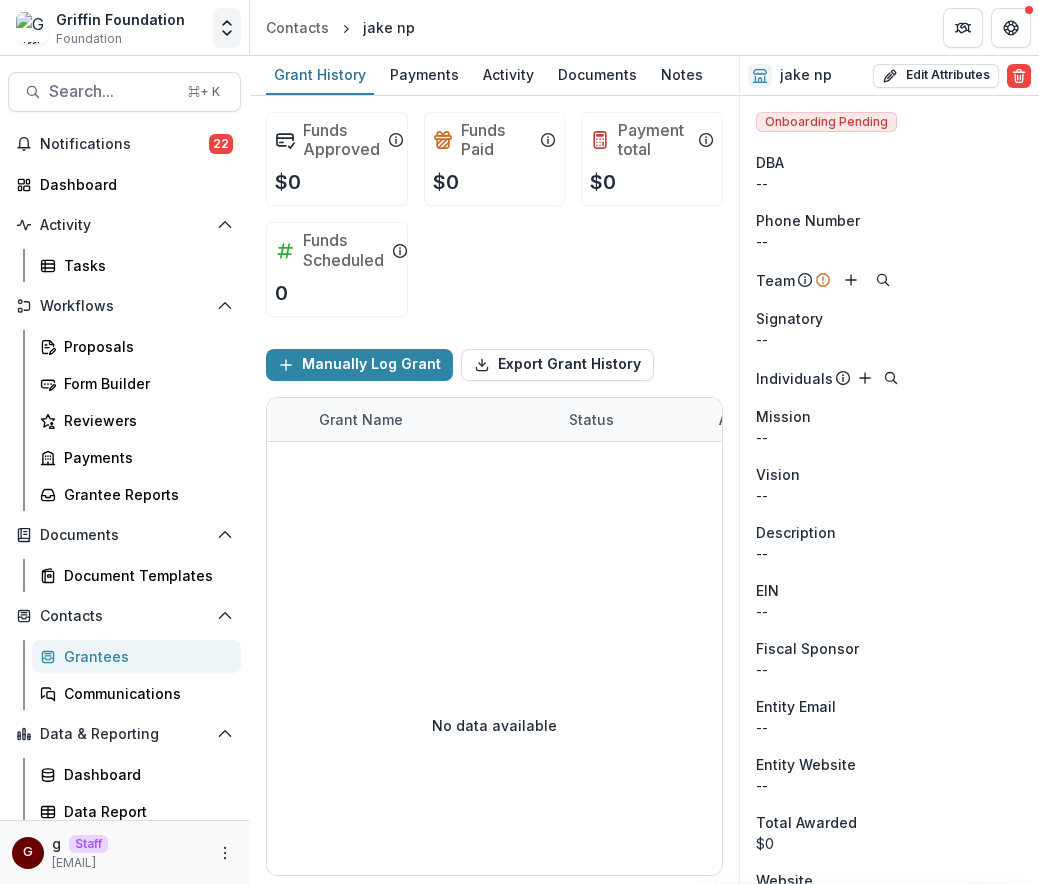 click 